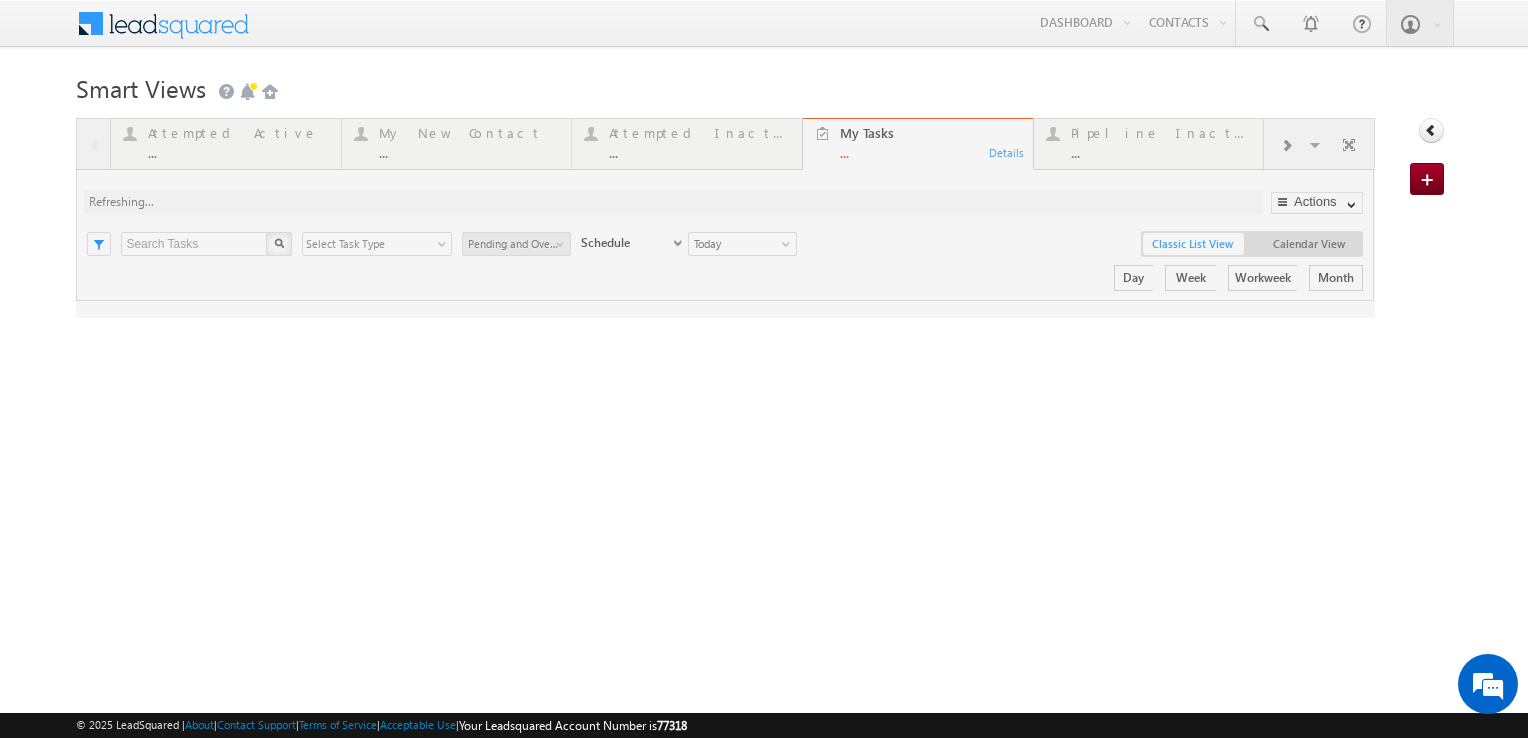 scroll, scrollTop: 0, scrollLeft: 0, axis: both 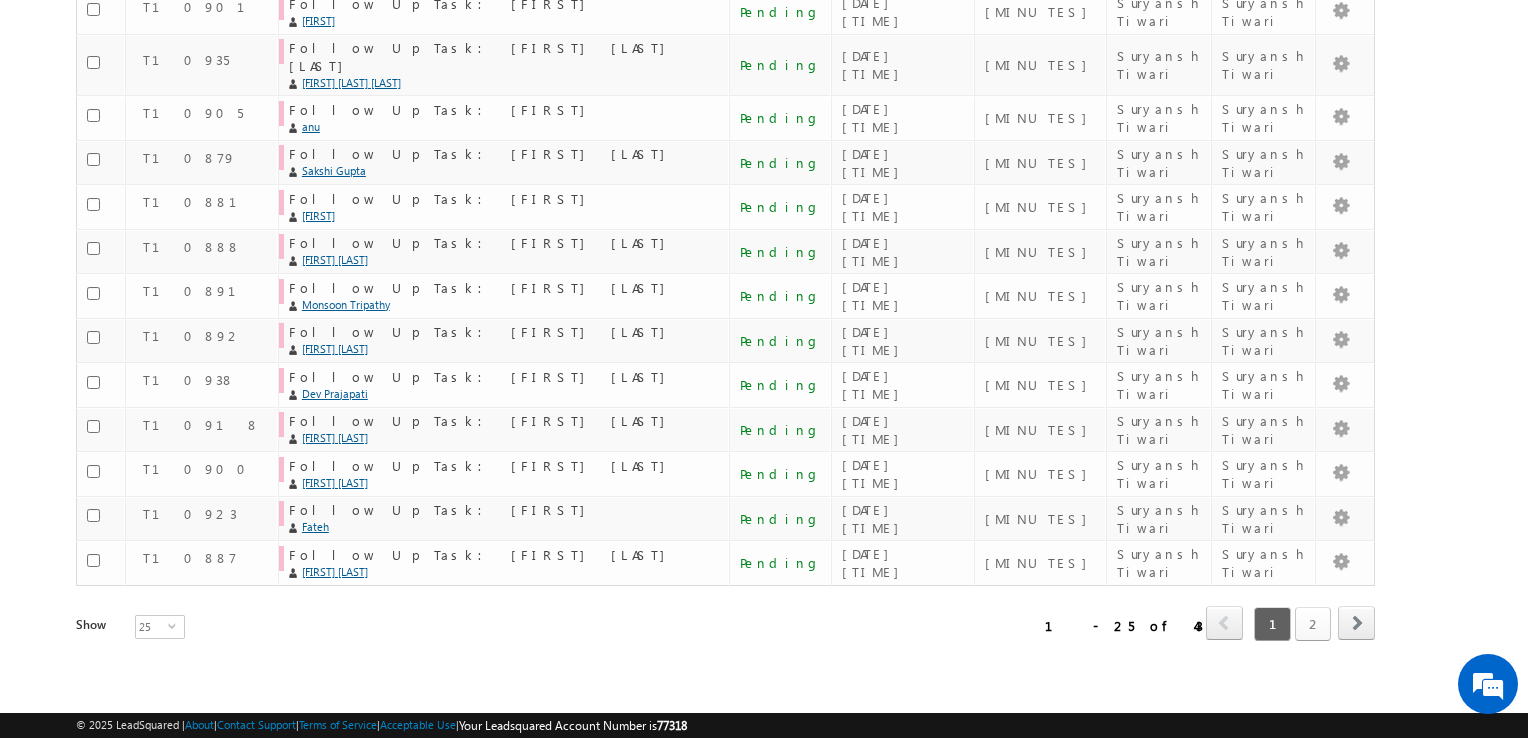 click on "2" at bounding box center (1313, 624) 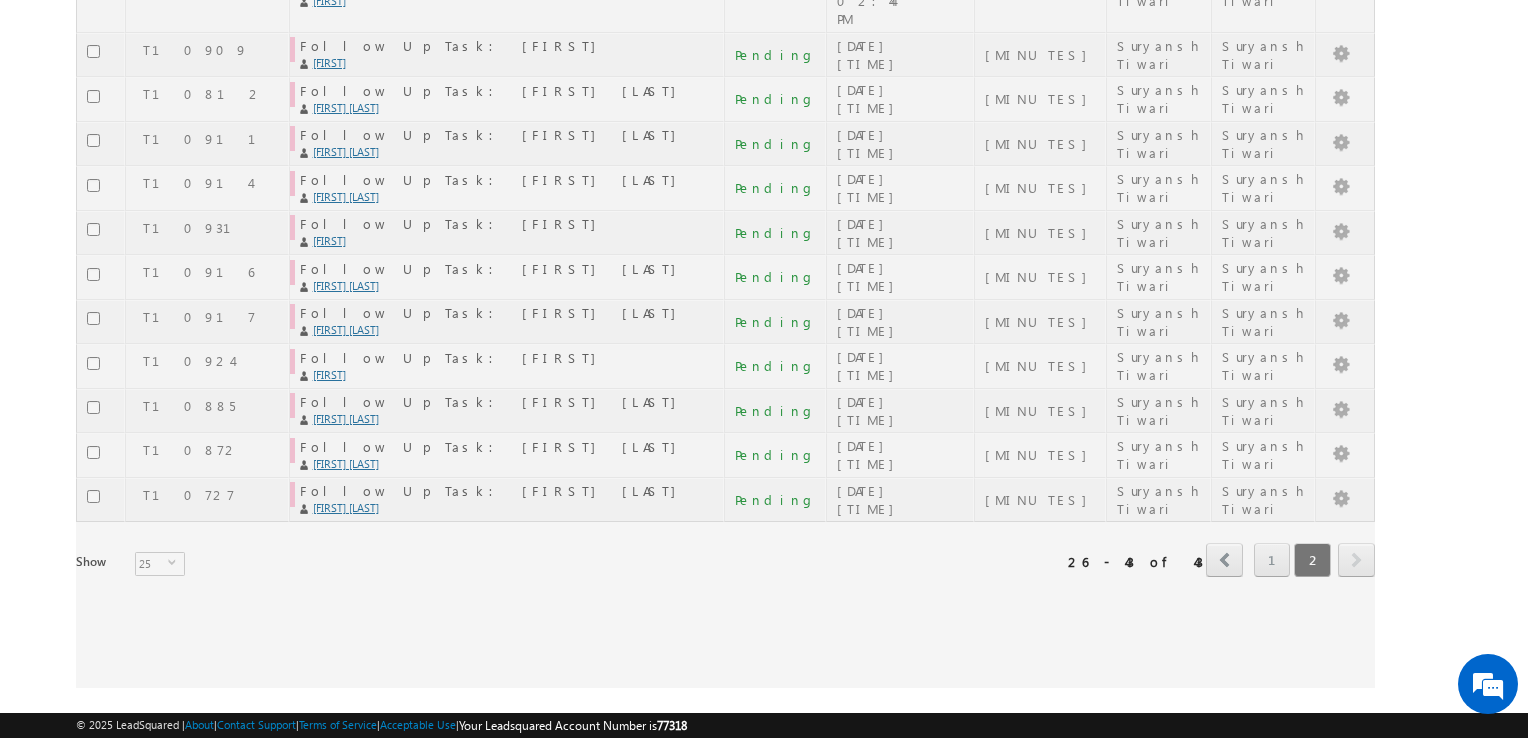 scroll, scrollTop: 572, scrollLeft: 0, axis: vertical 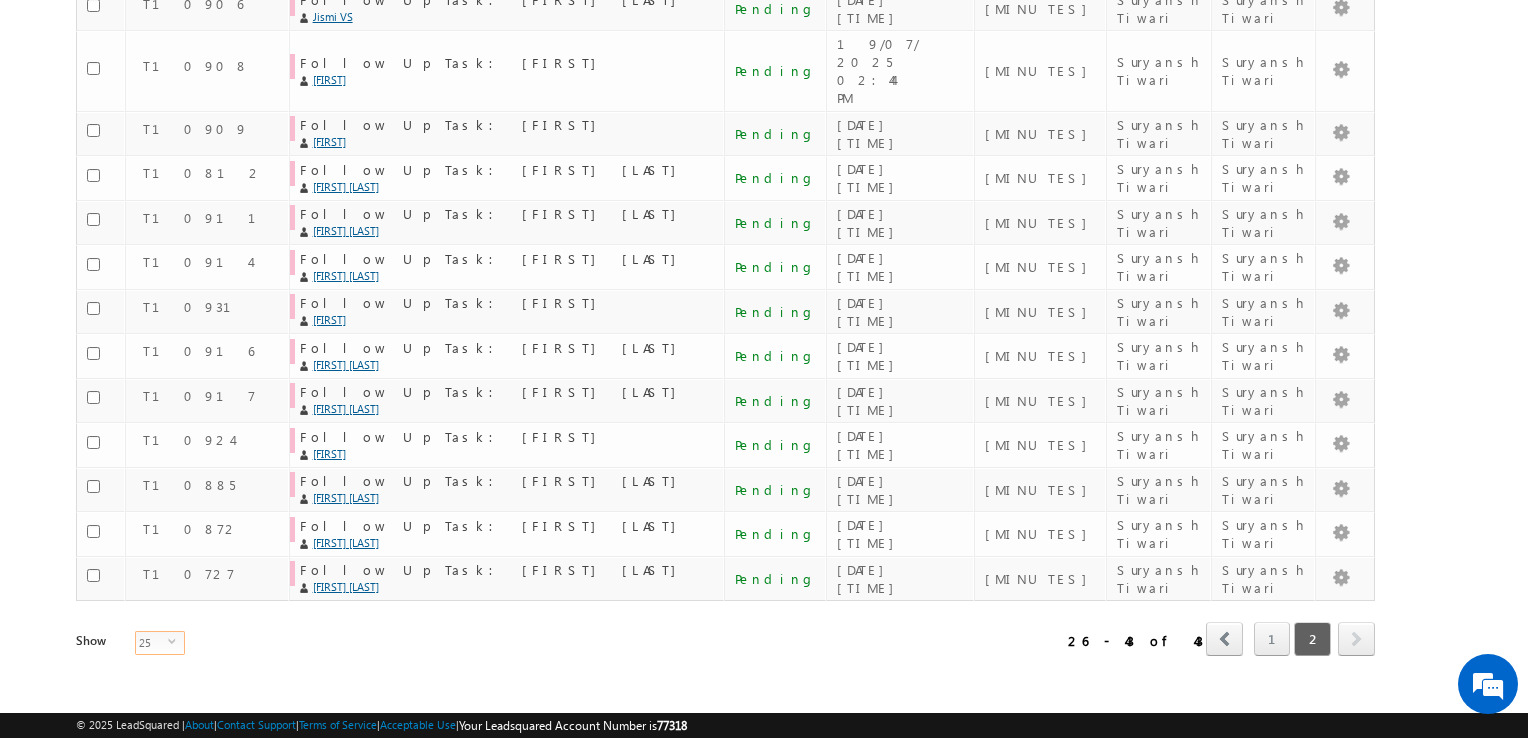 click on "25" at bounding box center (152, 643) 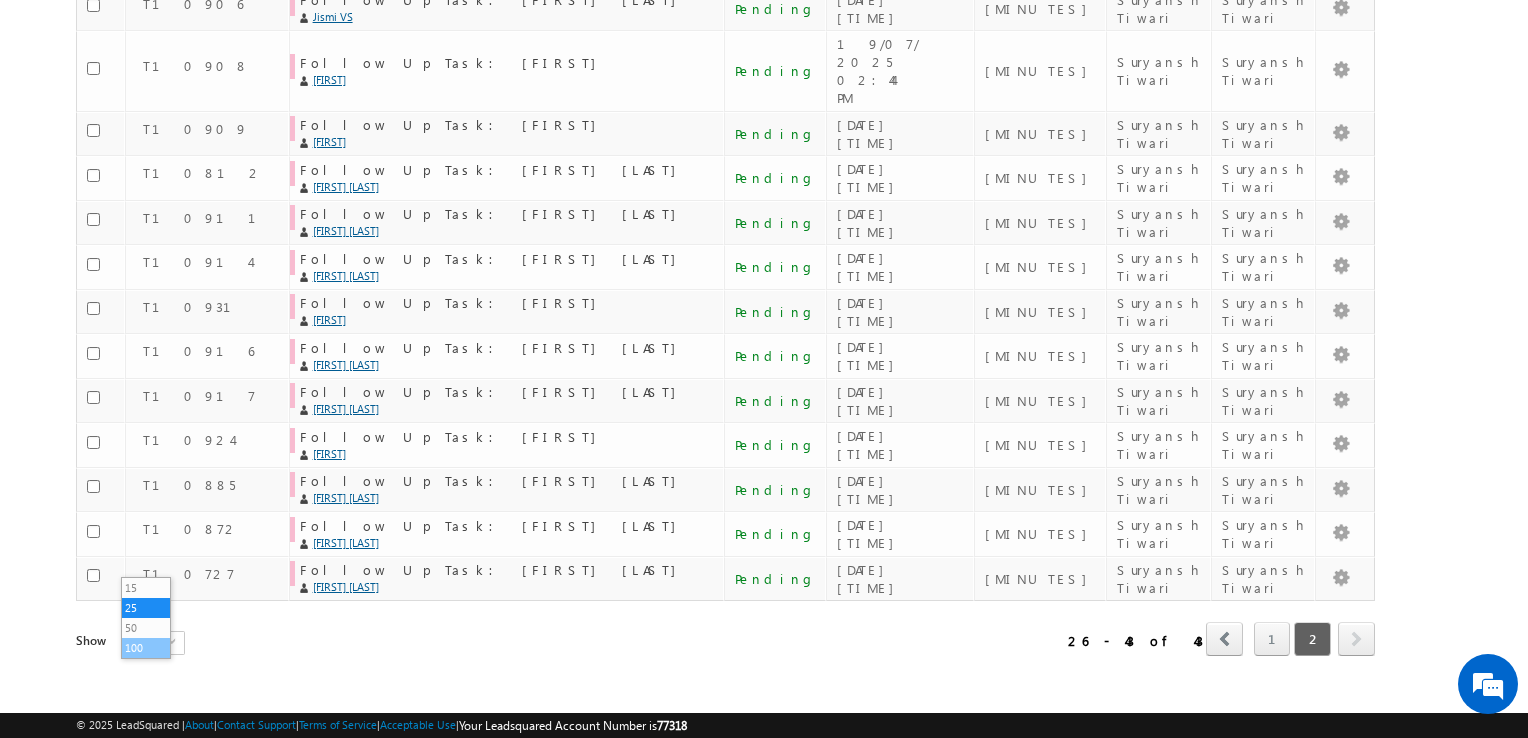 click on "100" at bounding box center (146, 648) 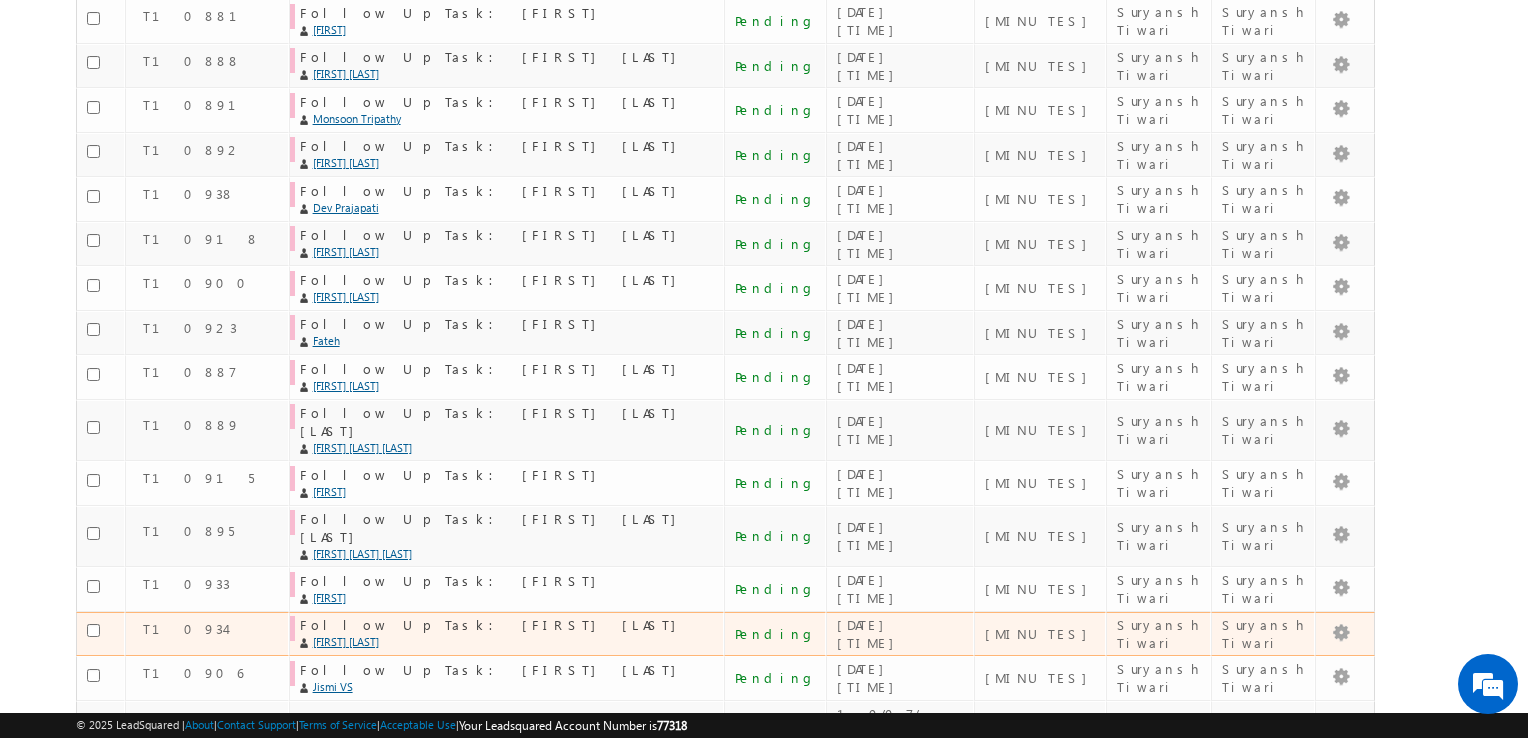 scroll, scrollTop: 1068, scrollLeft: 0, axis: vertical 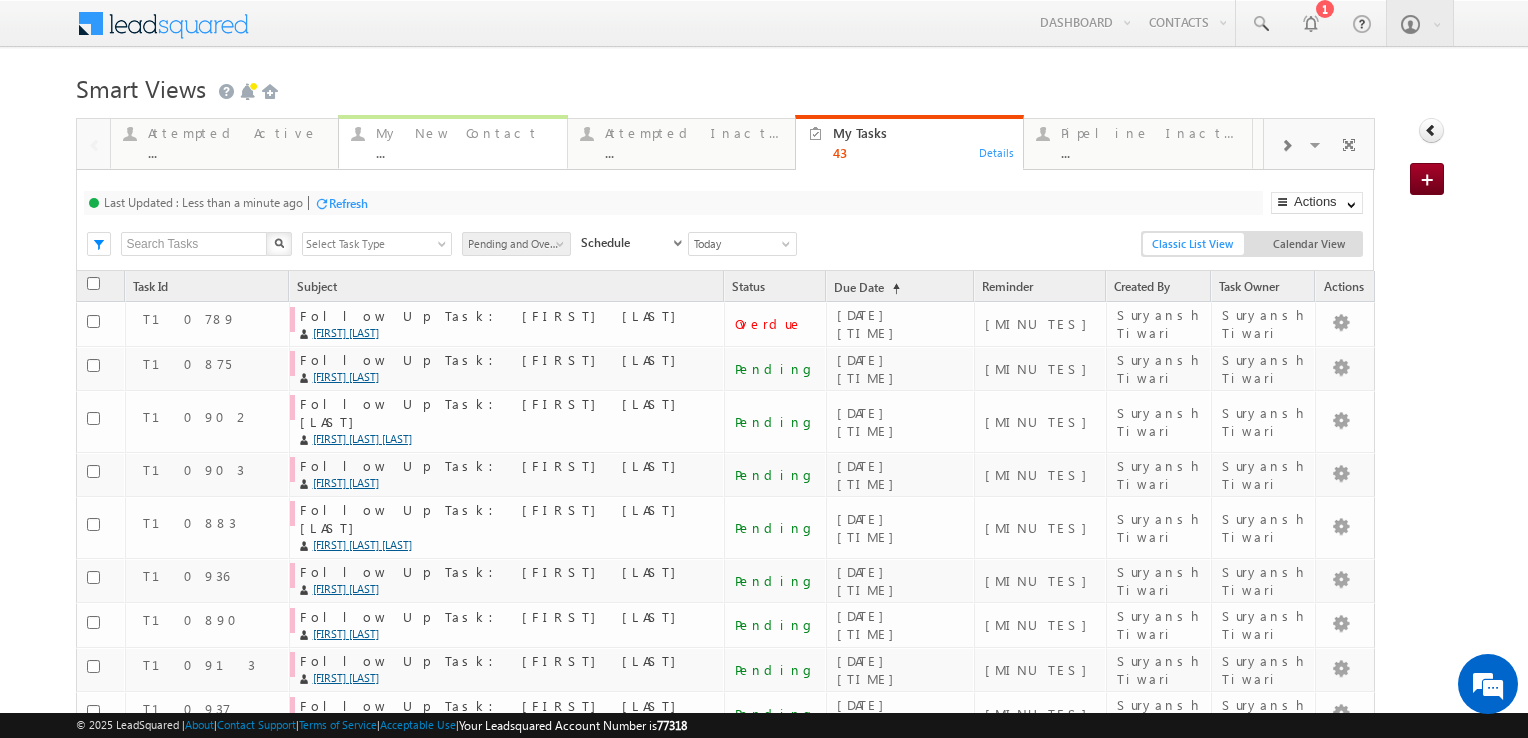 click on "..." at bounding box center [465, 152] 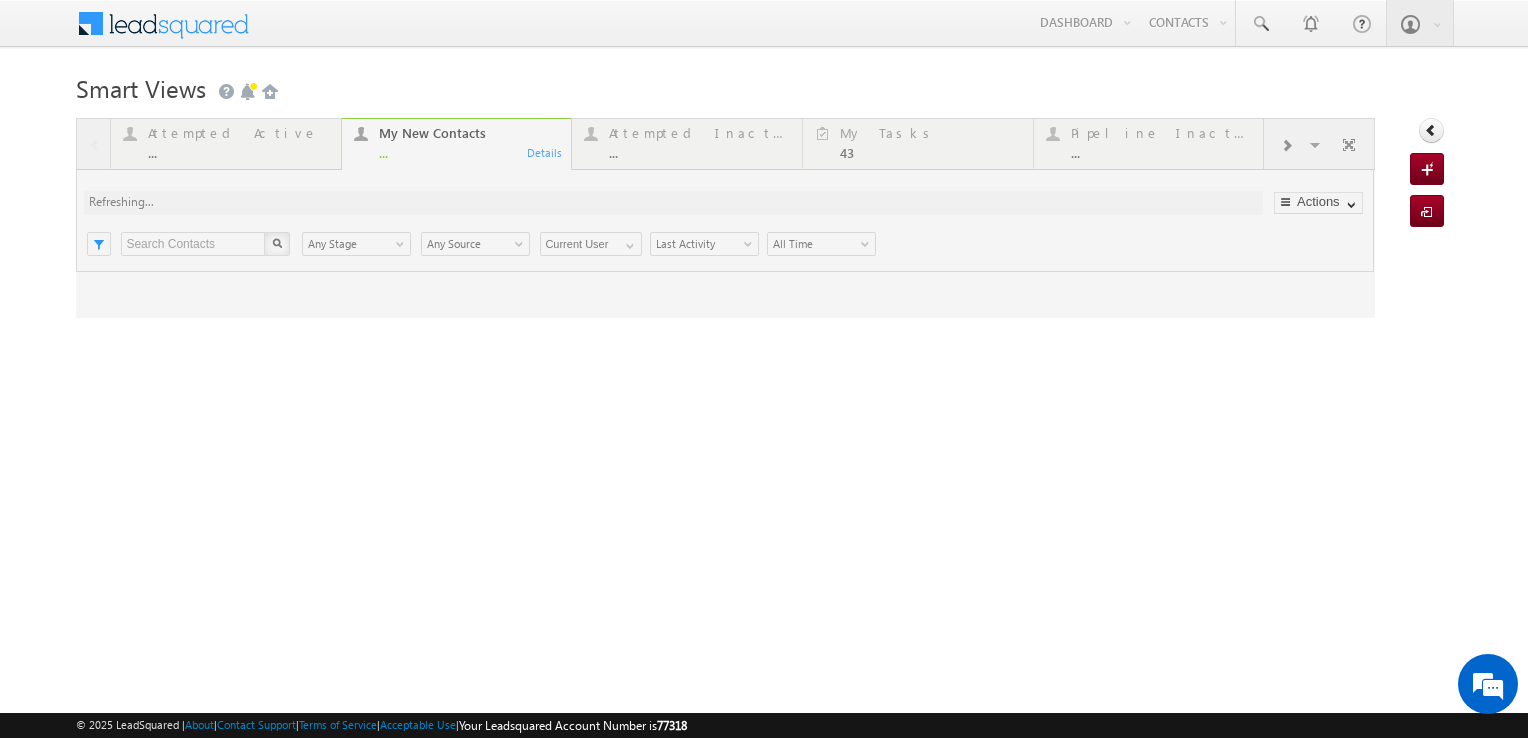 scroll, scrollTop: 0, scrollLeft: 0, axis: both 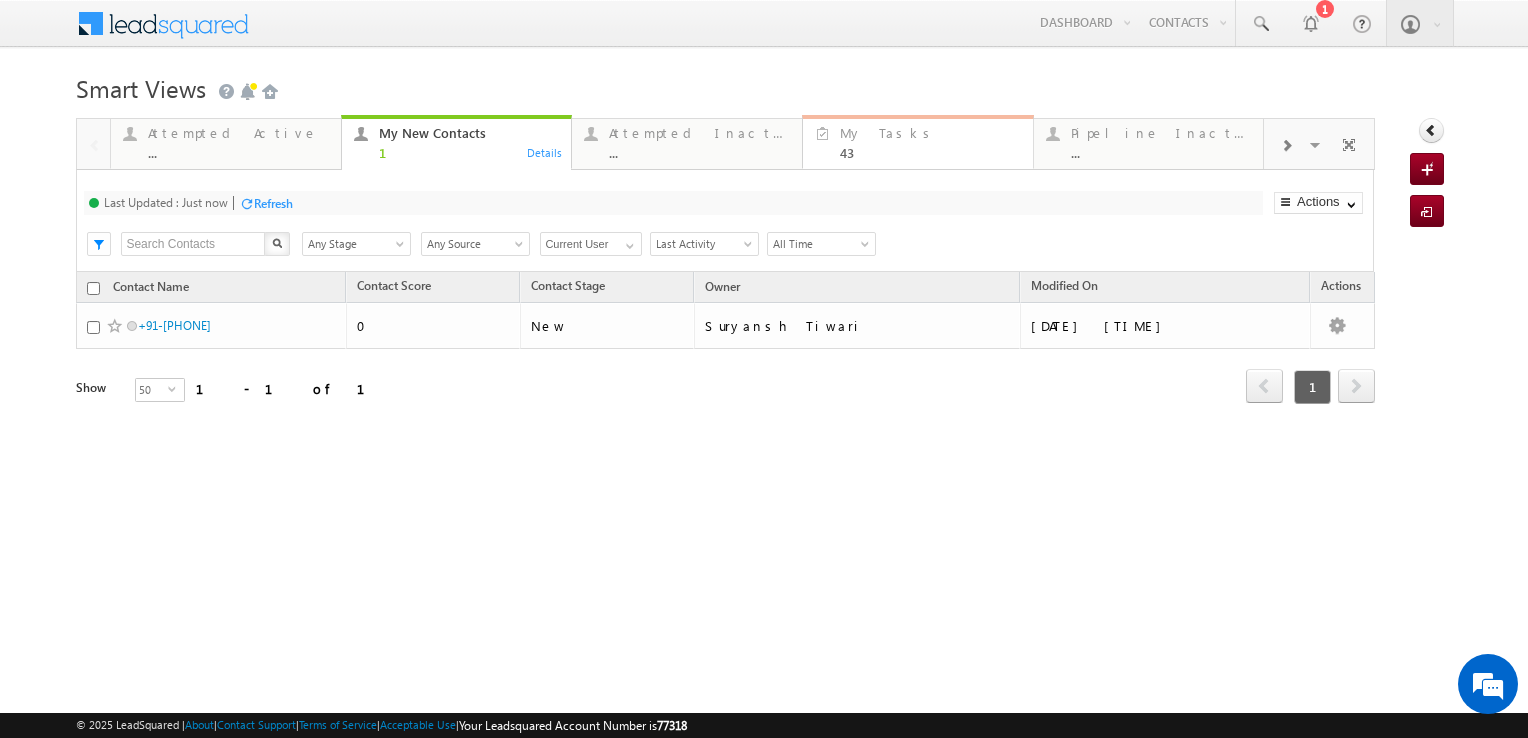 click on "My Tasks 43" at bounding box center [930, 140] 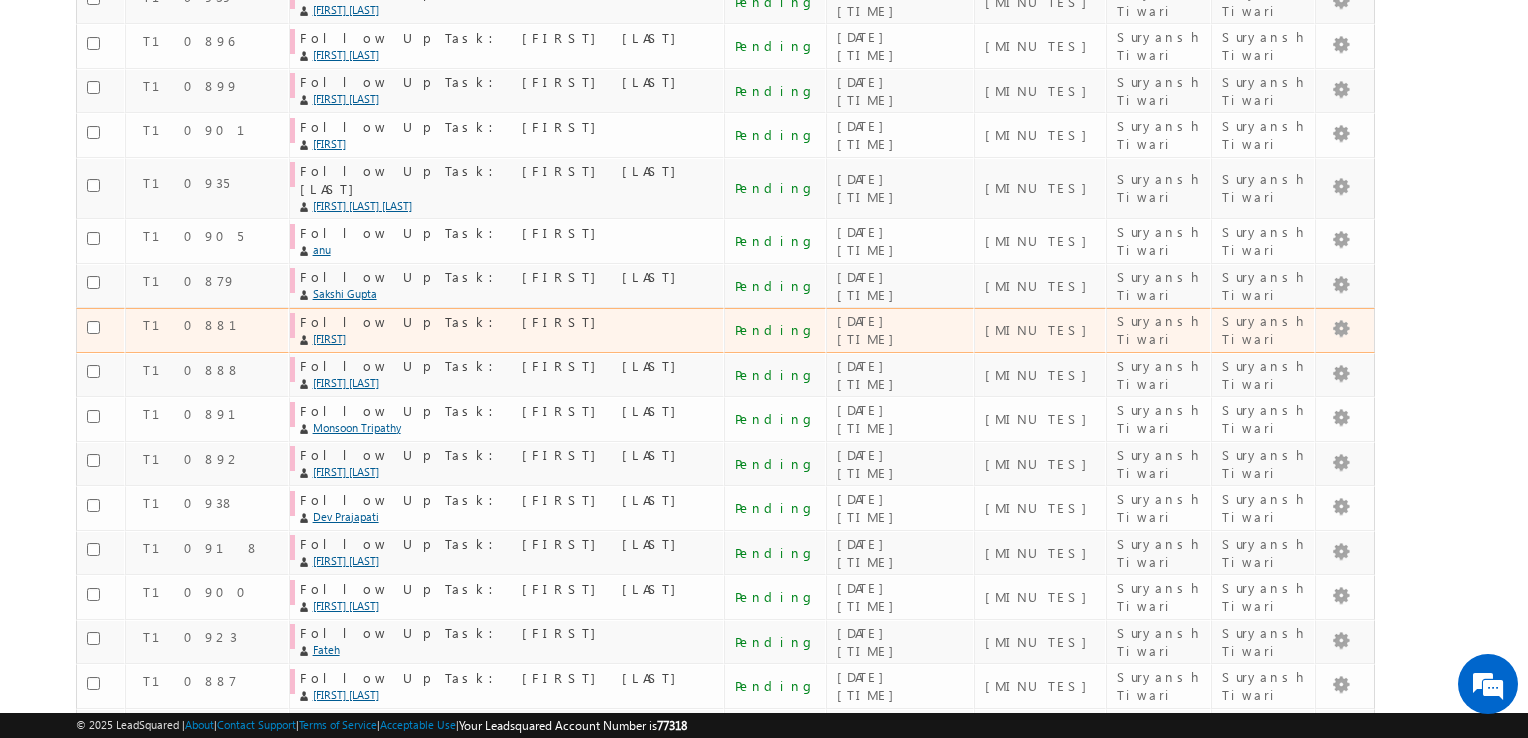 scroll, scrollTop: 763, scrollLeft: 0, axis: vertical 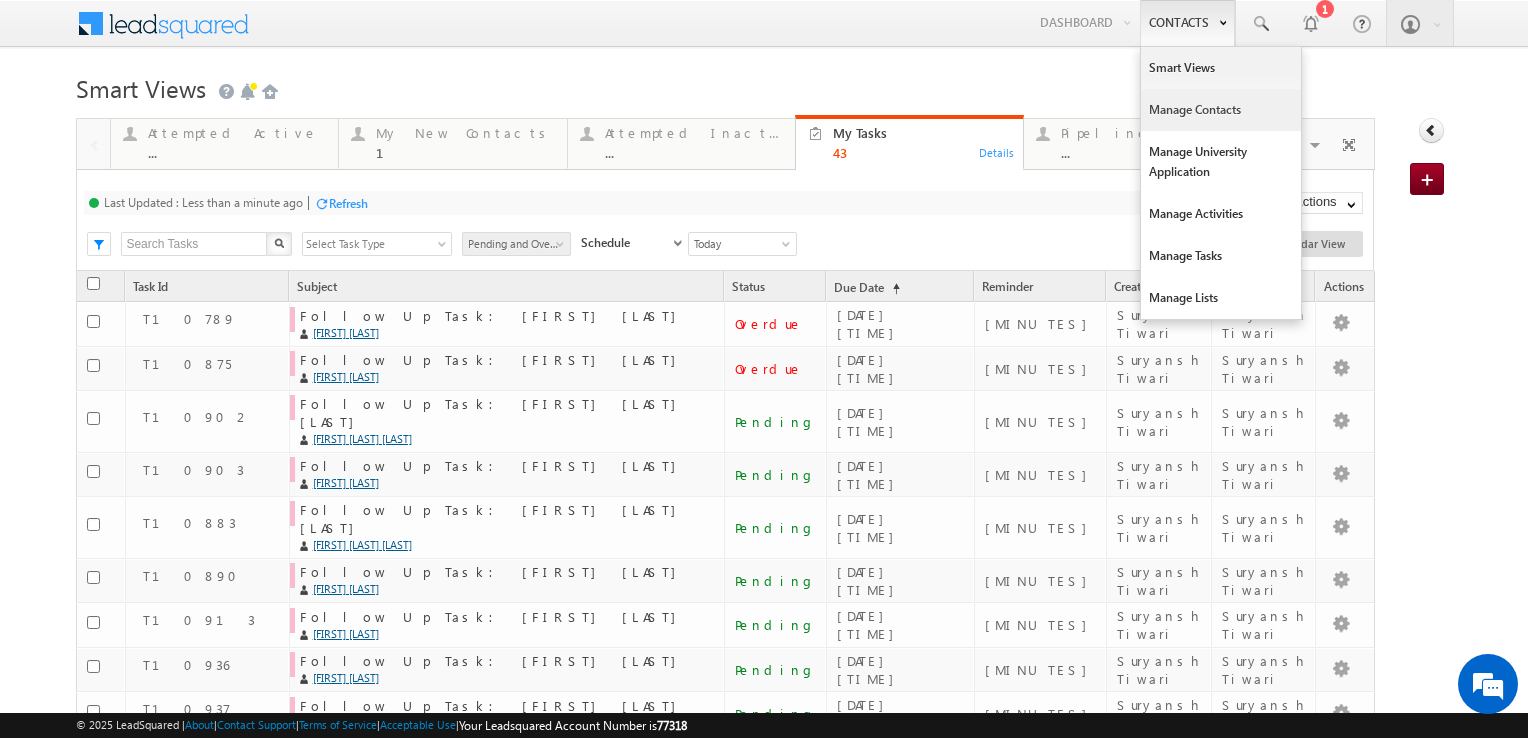 click on "Manage Contacts" at bounding box center [1221, 110] 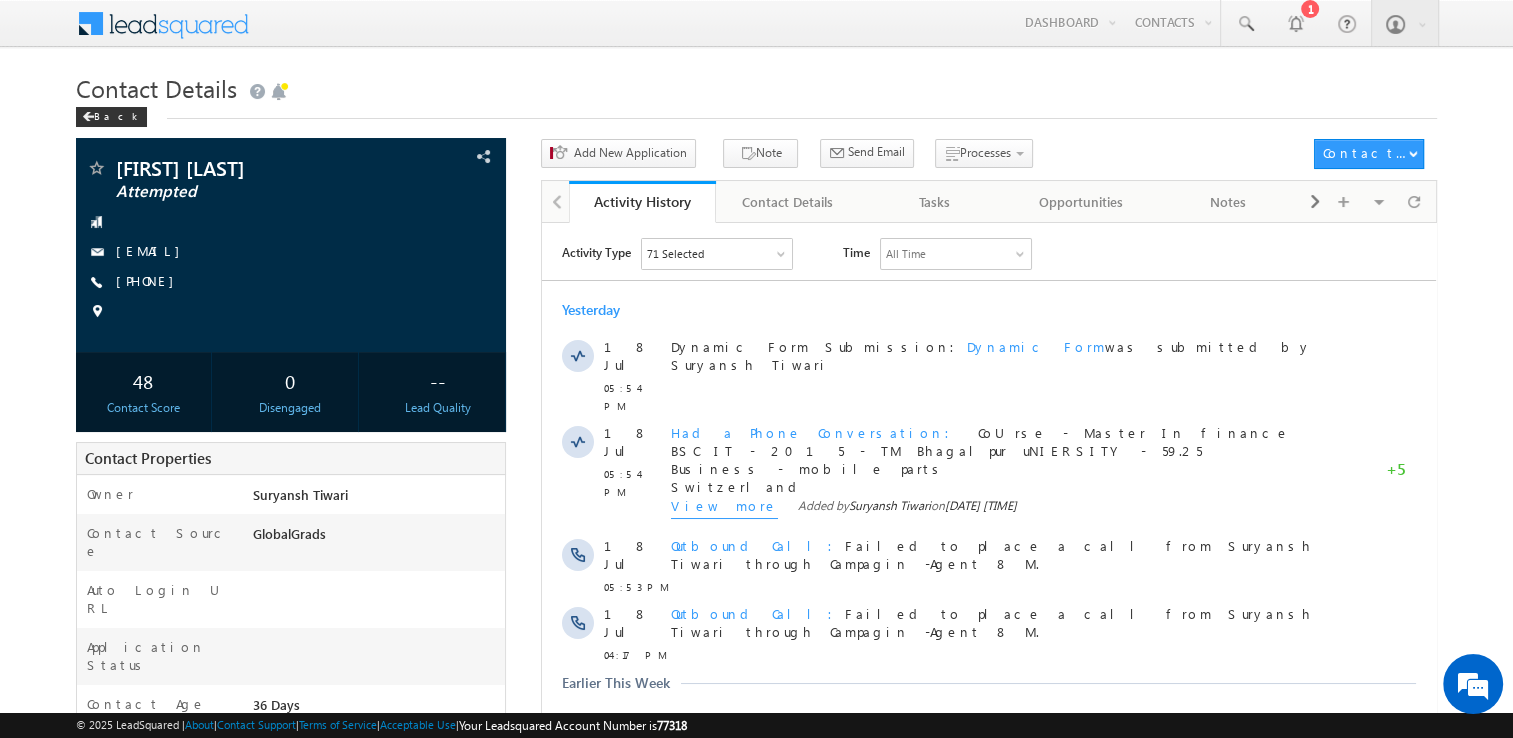 scroll, scrollTop: 0, scrollLeft: 0, axis: both 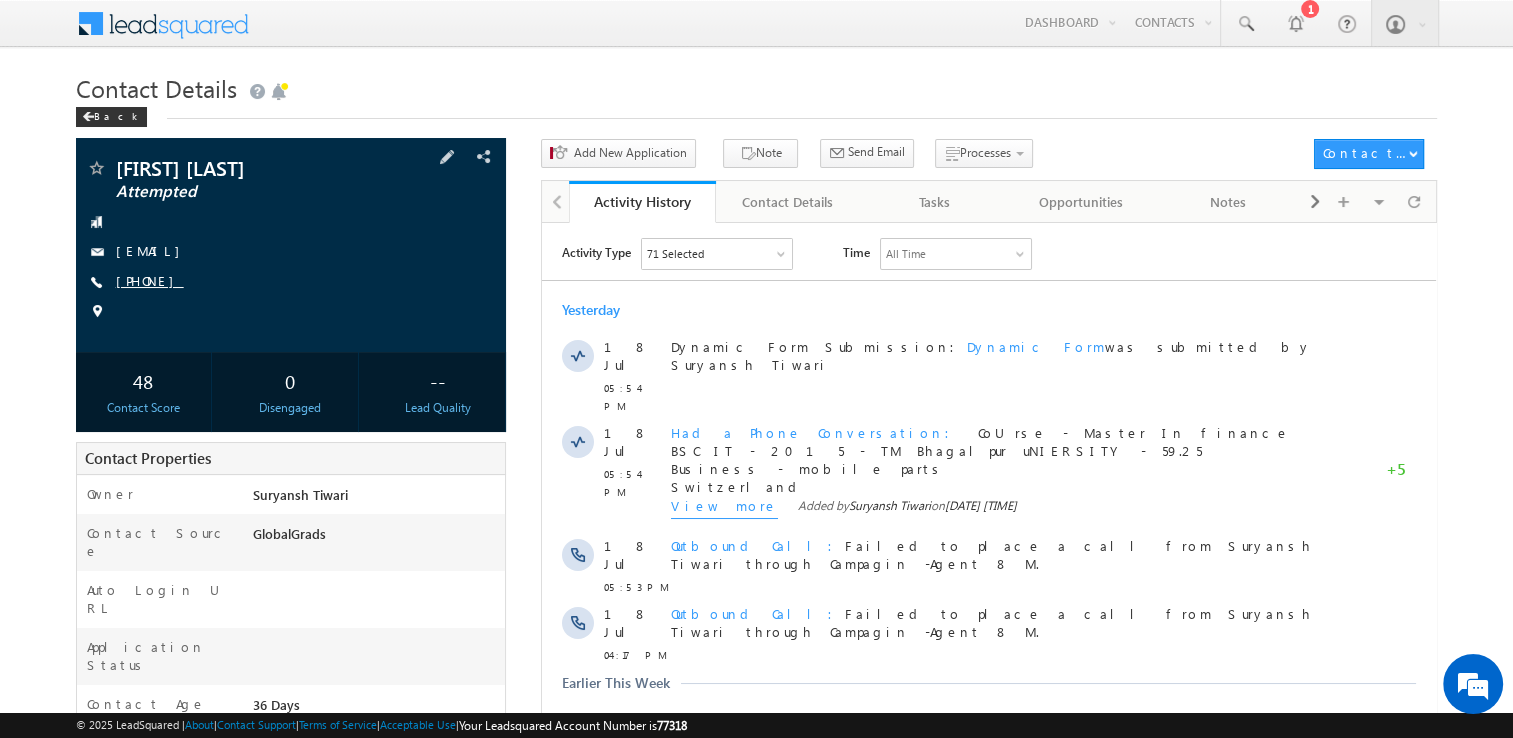 click on "[PHONE]" at bounding box center (150, 280) 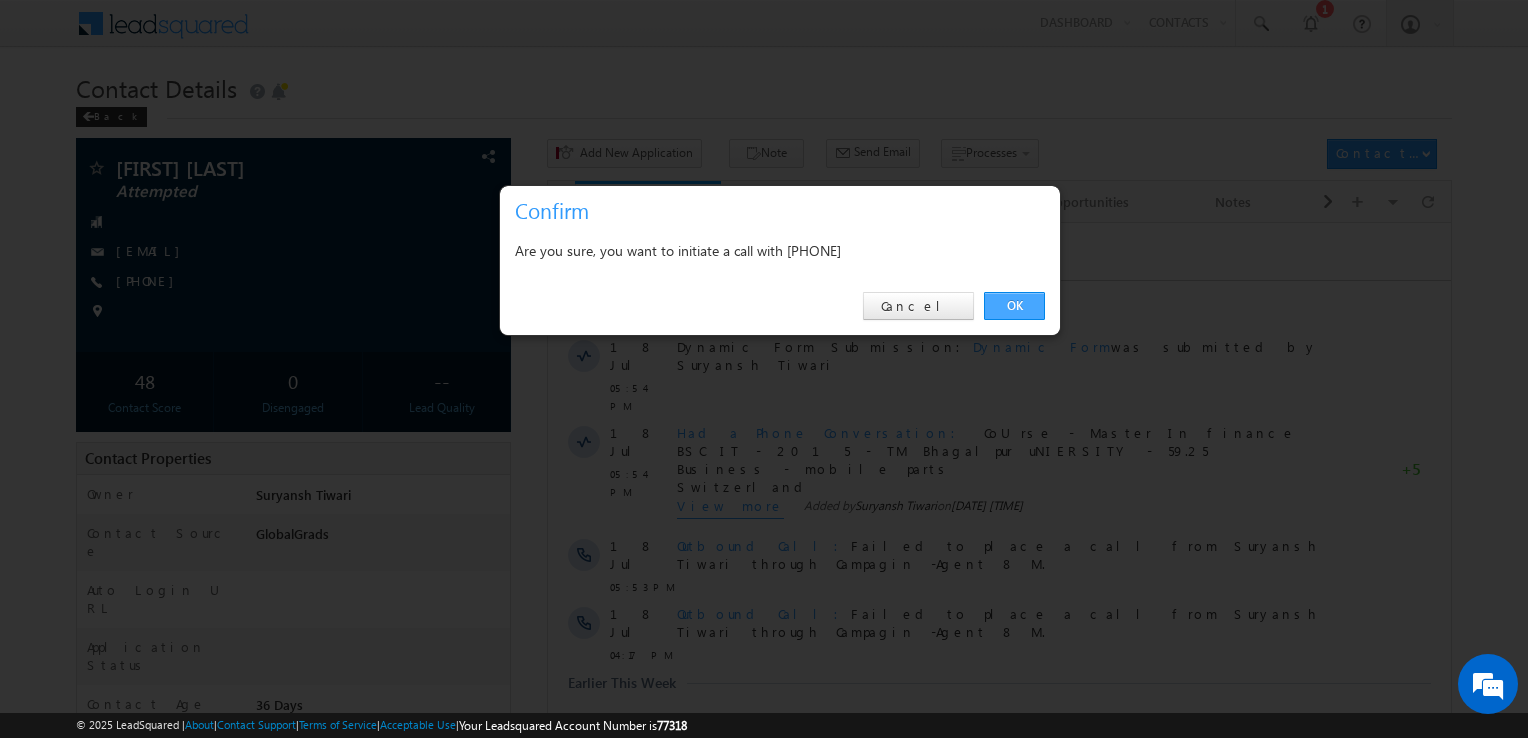 click on "OK" at bounding box center [1014, 306] 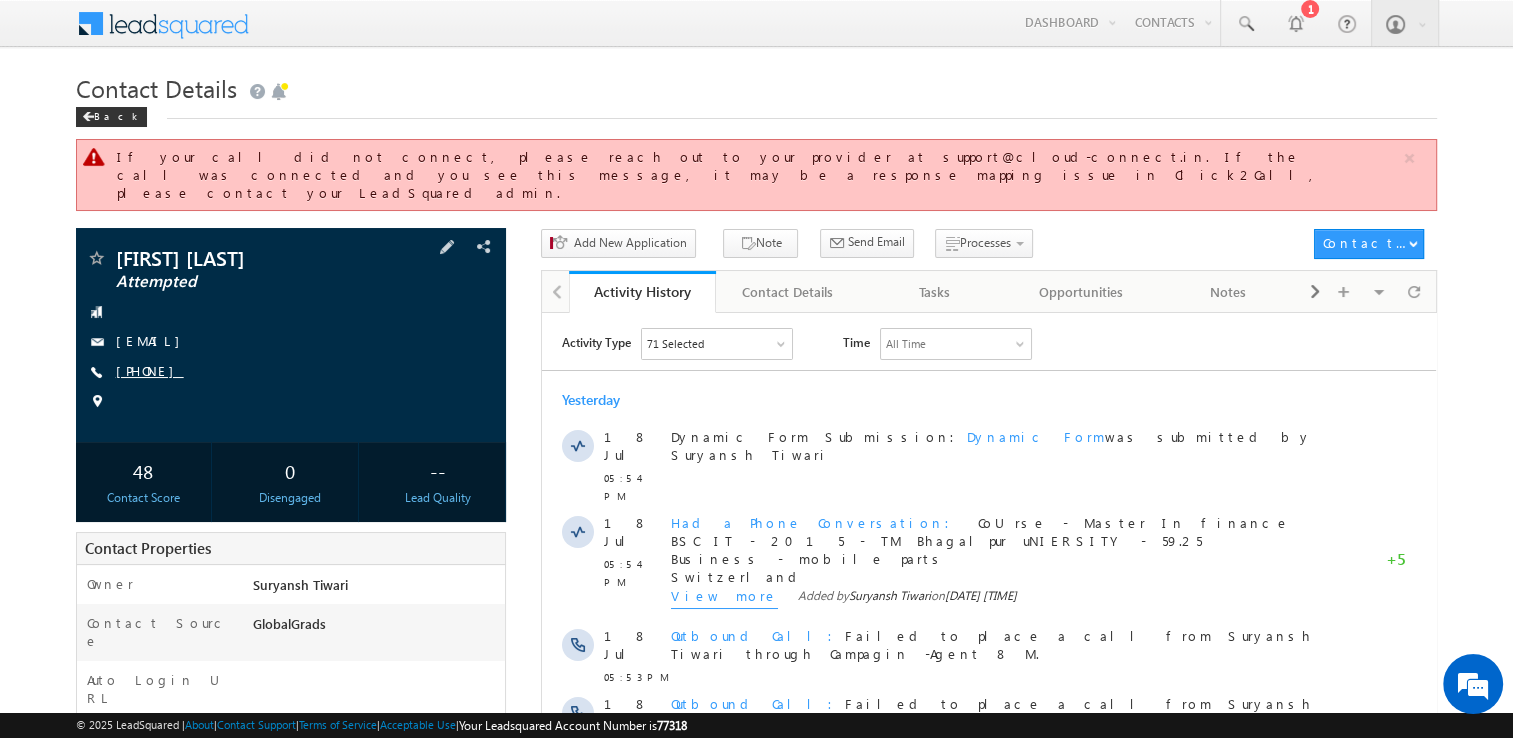 click on "+91-6200034486" at bounding box center (150, 370) 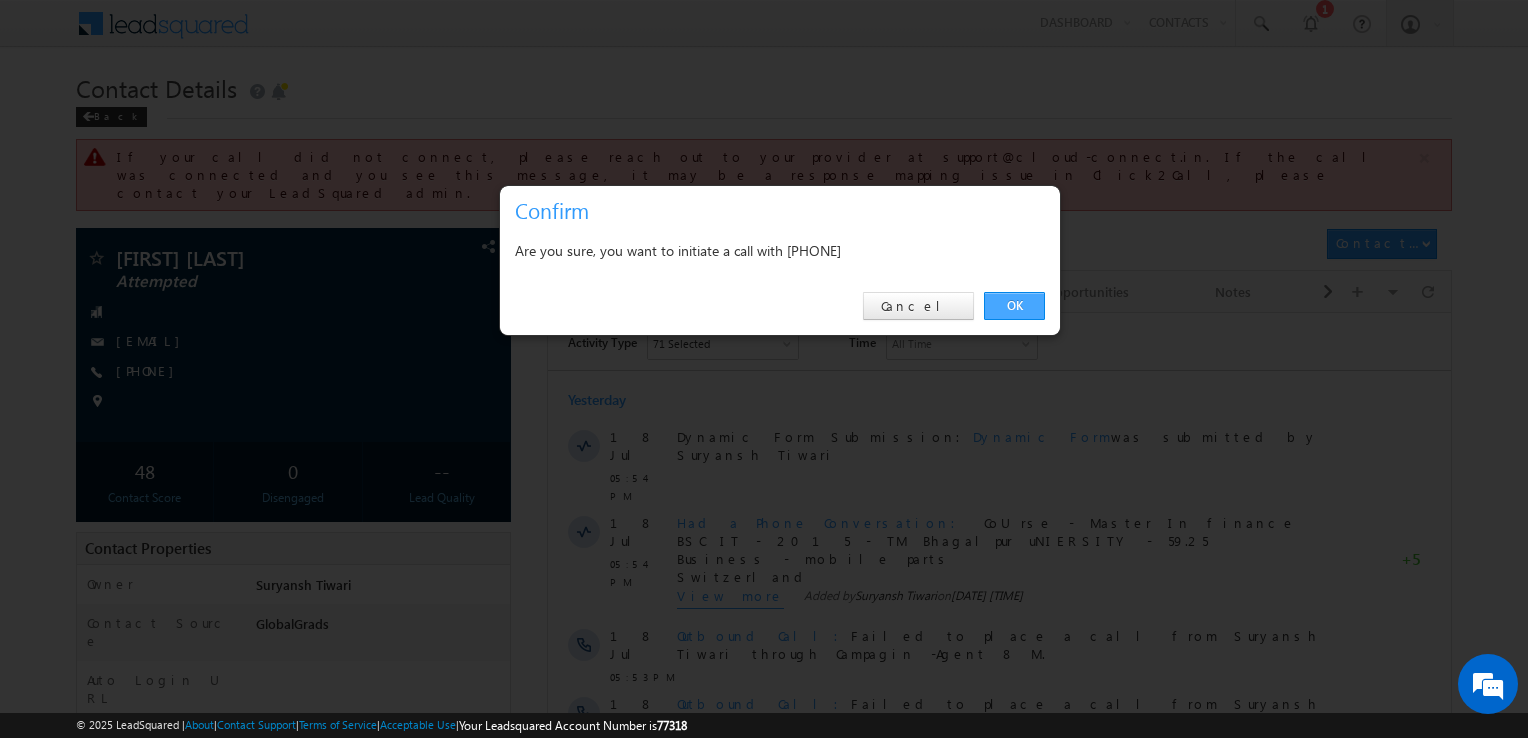 click on "OK" at bounding box center (1014, 306) 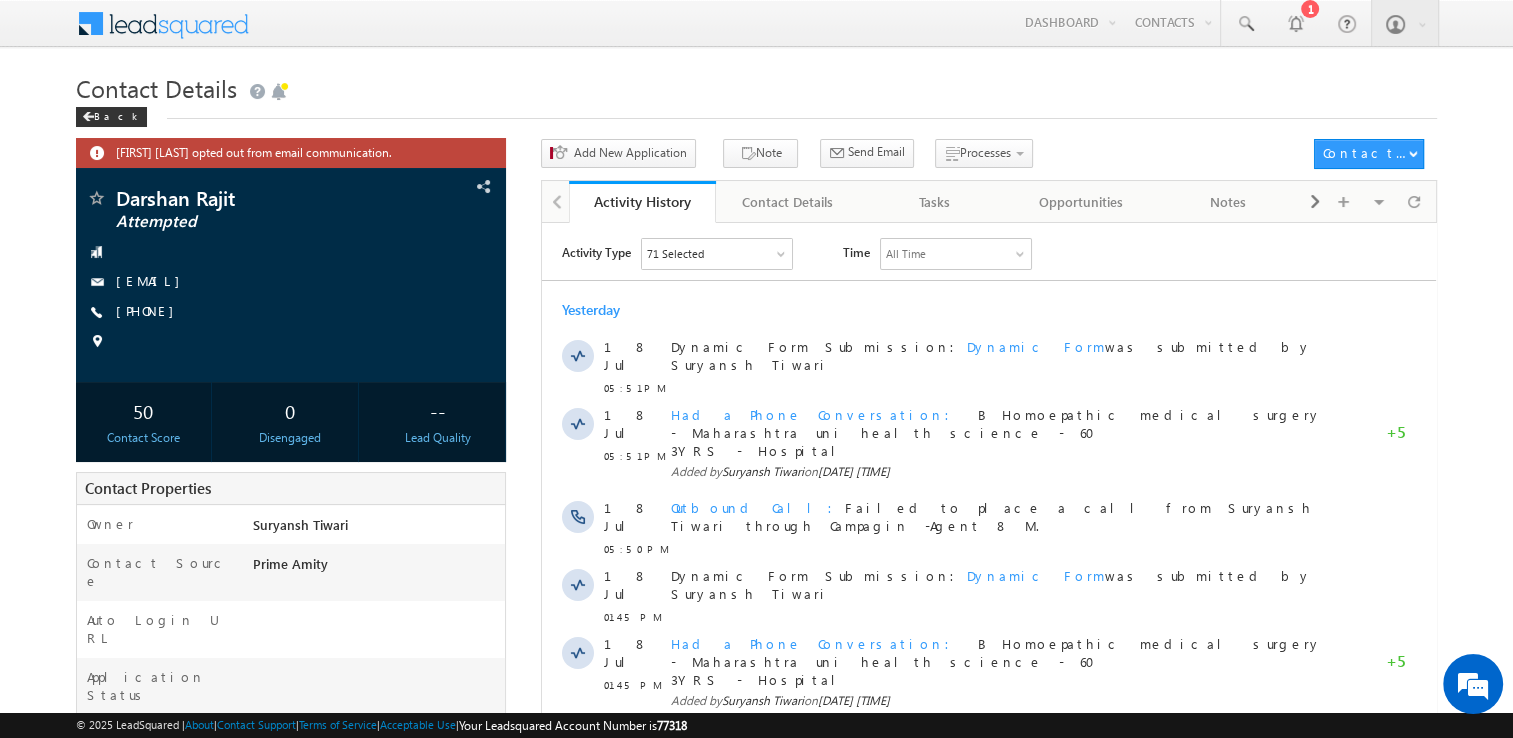 scroll, scrollTop: 0, scrollLeft: 0, axis: both 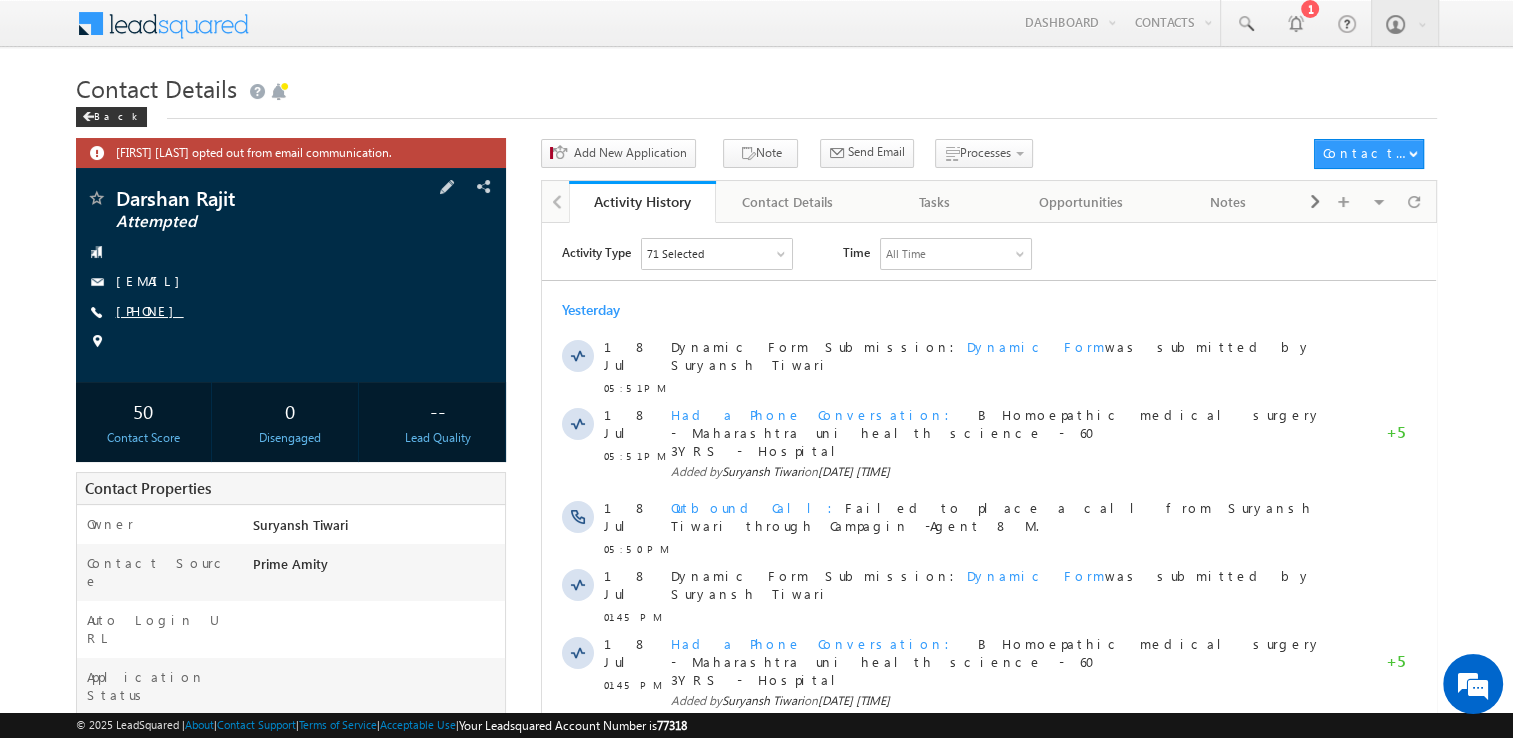 click on "+91-9765970424" at bounding box center [150, 310] 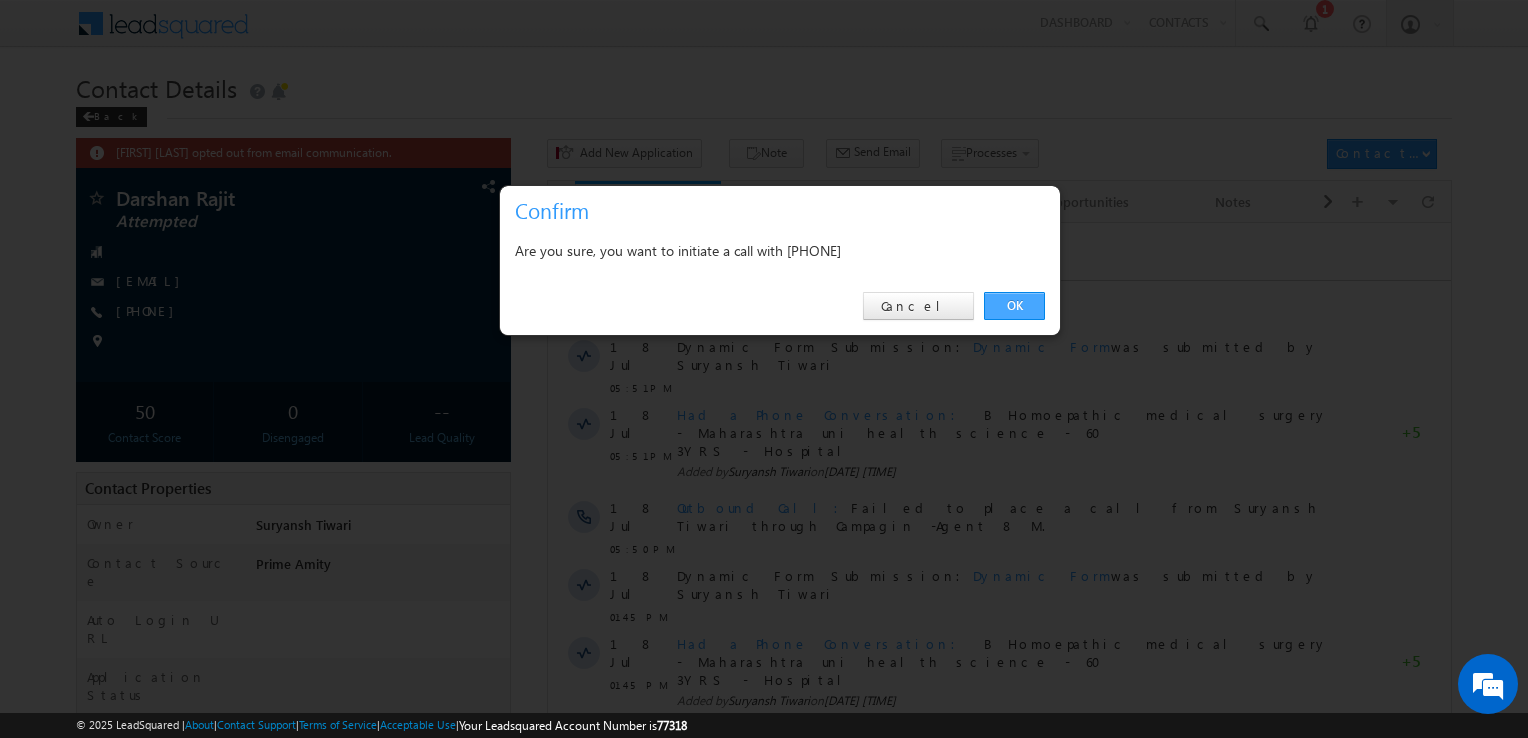 click on "OK" at bounding box center (1014, 306) 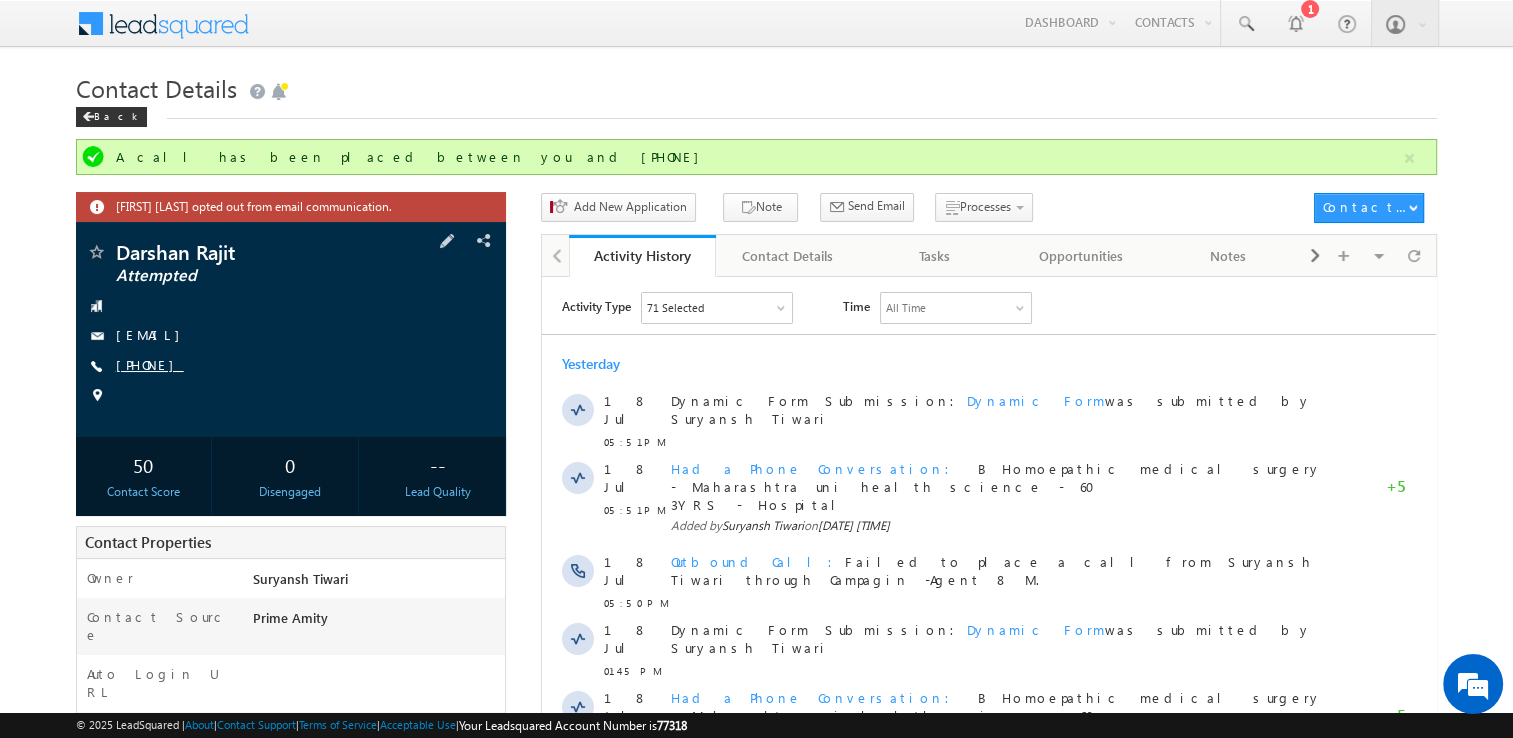 click on "+91-9765970424" at bounding box center [150, 364] 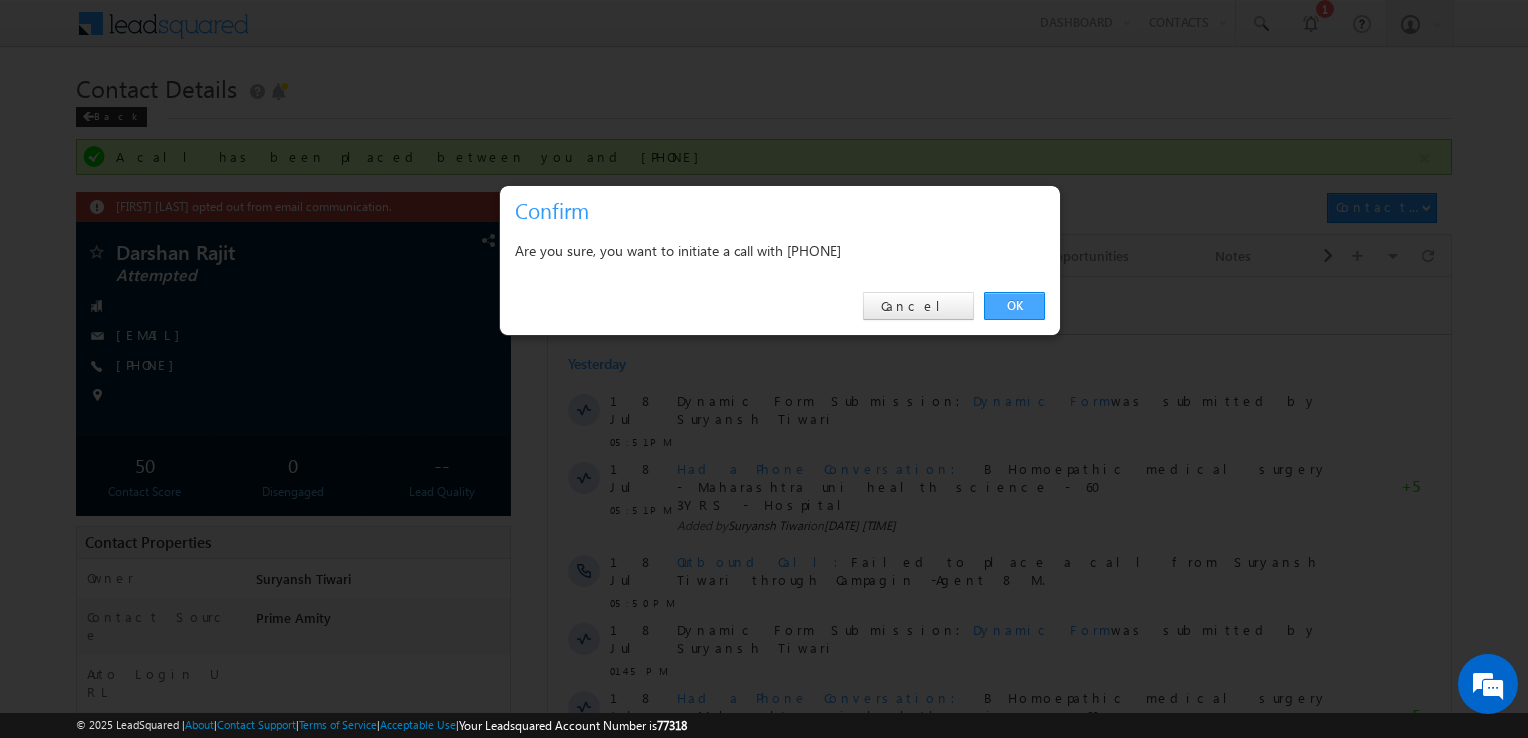click on "OK" at bounding box center [1014, 306] 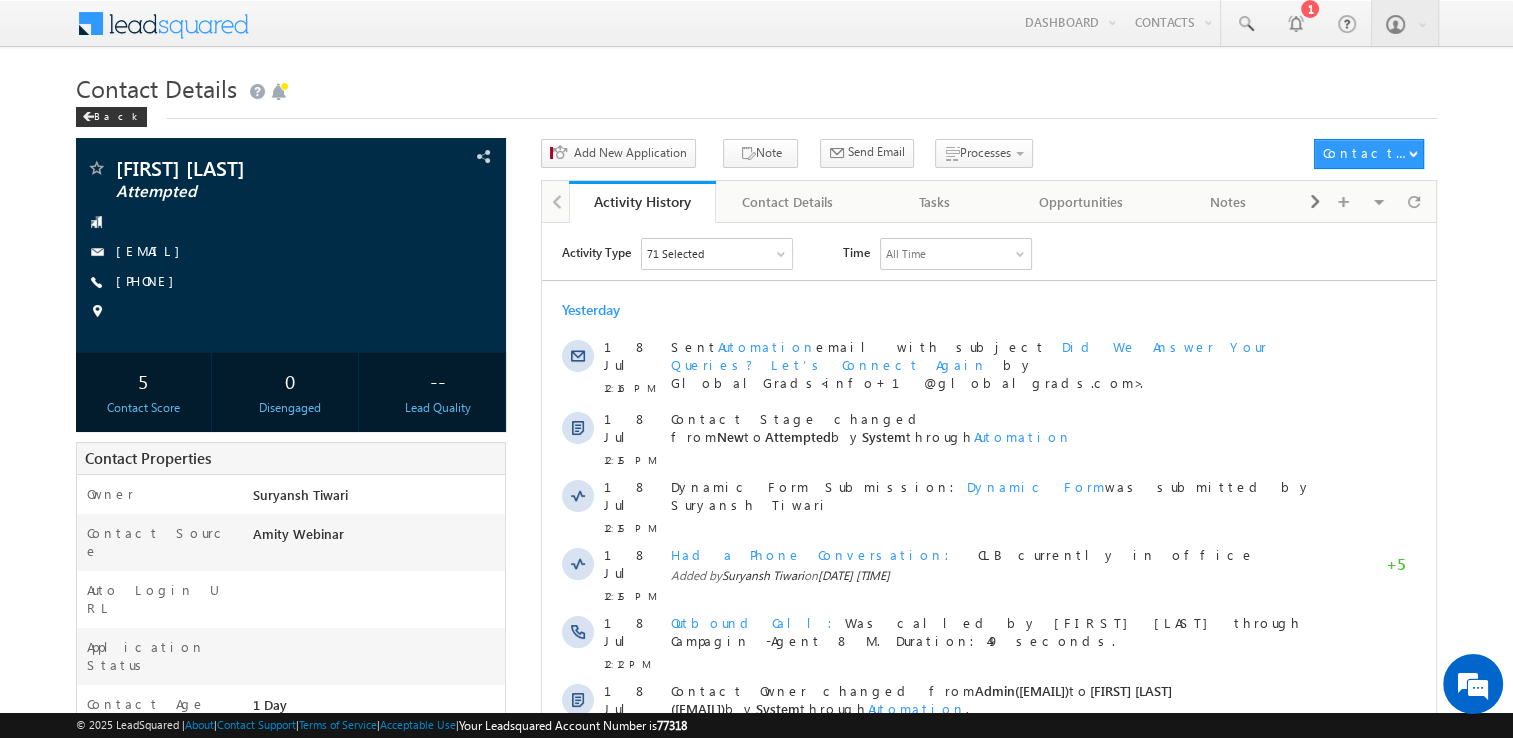 scroll, scrollTop: 0, scrollLeft: 0, axis: both 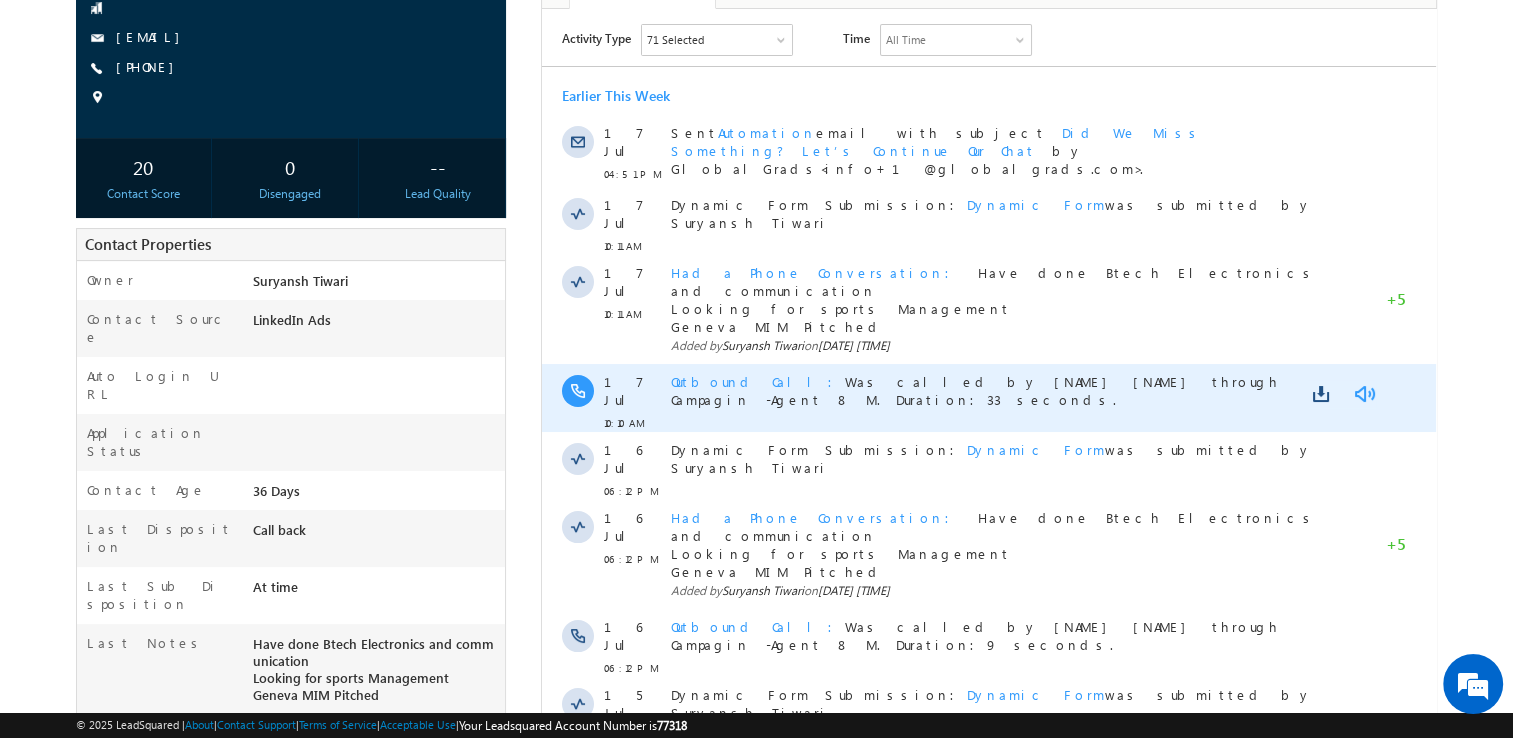 click at bounding box center [1364, 393] 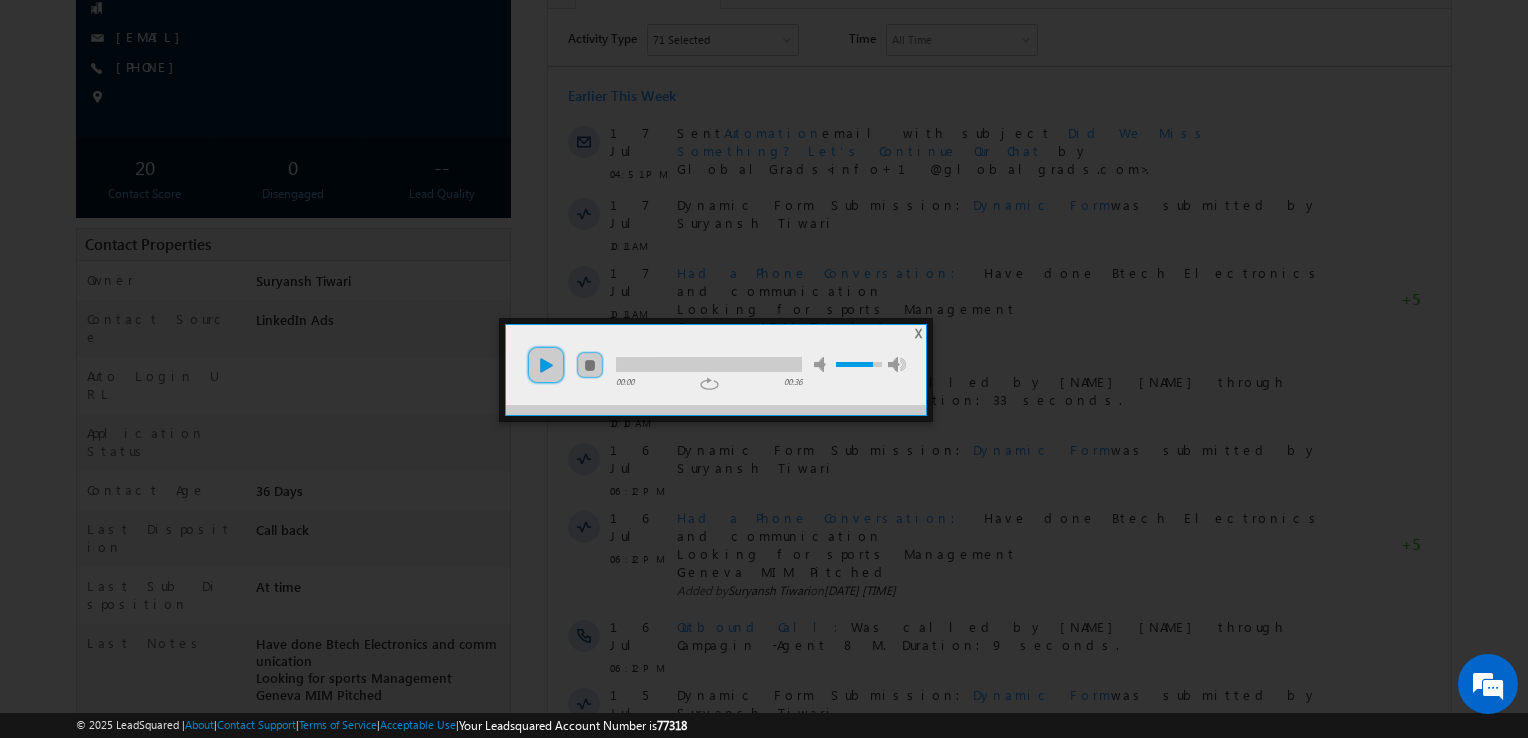click on "play" at bounding box center (546, 365) 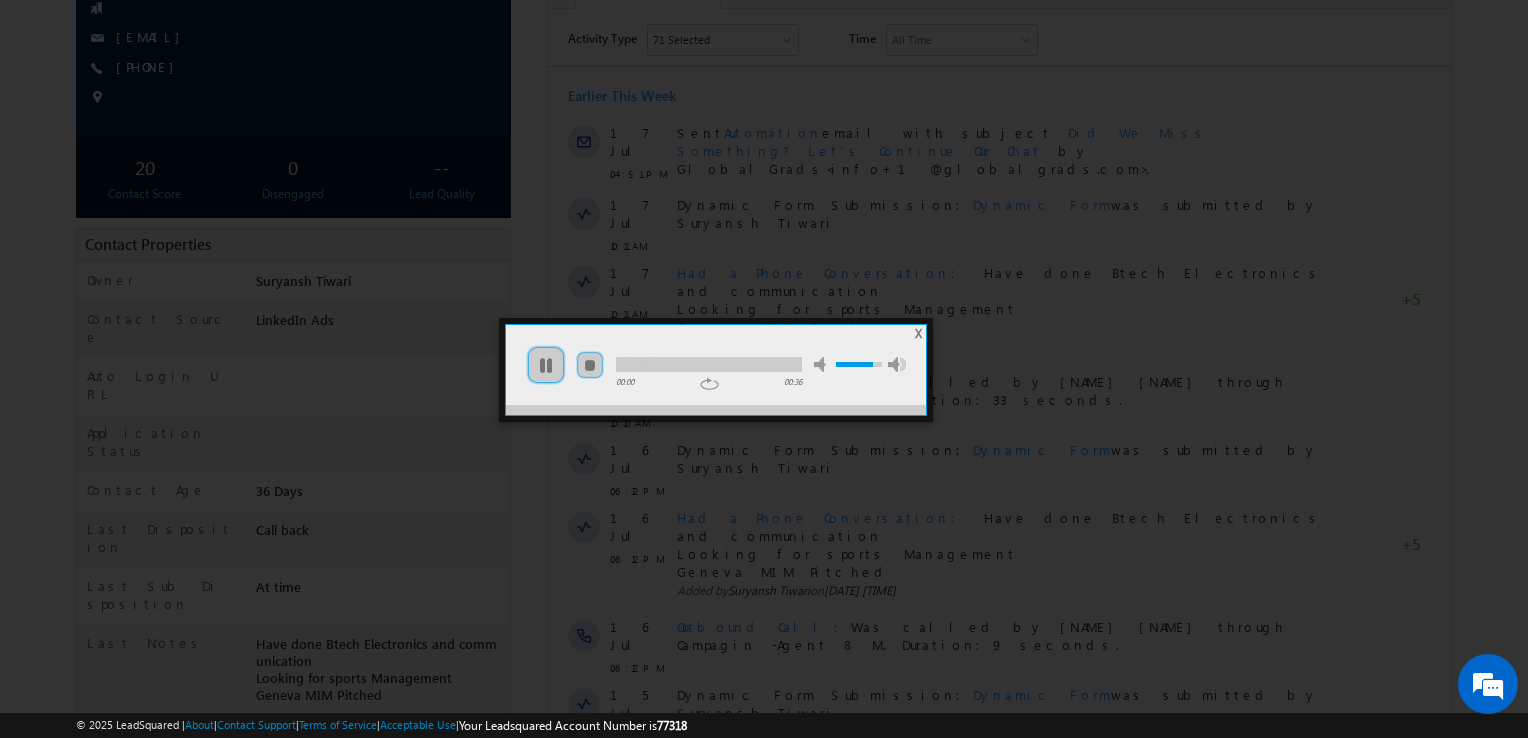 click at bounding box center (709, 364) 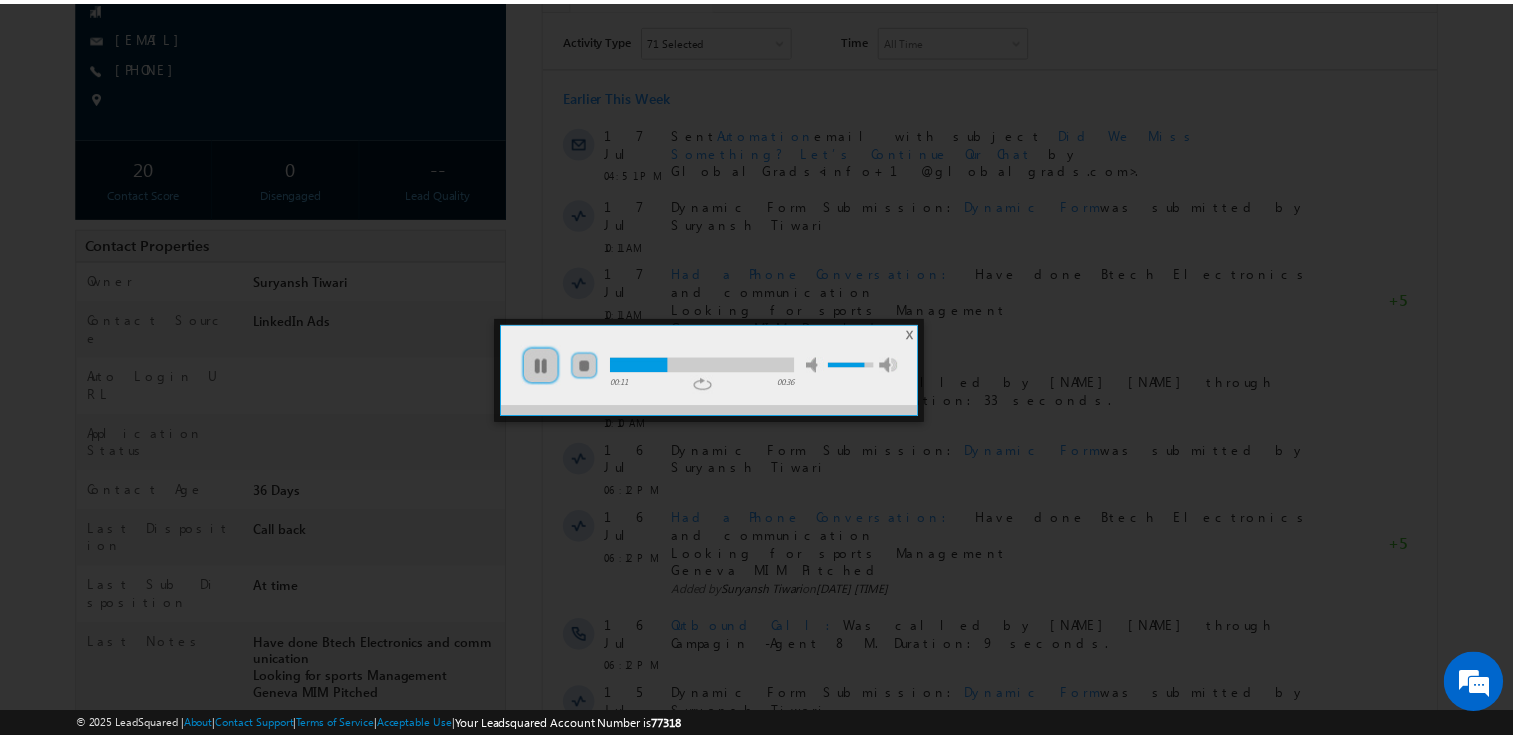 scroll, scrollTop: 0, scrollLeft: 0, axis: both 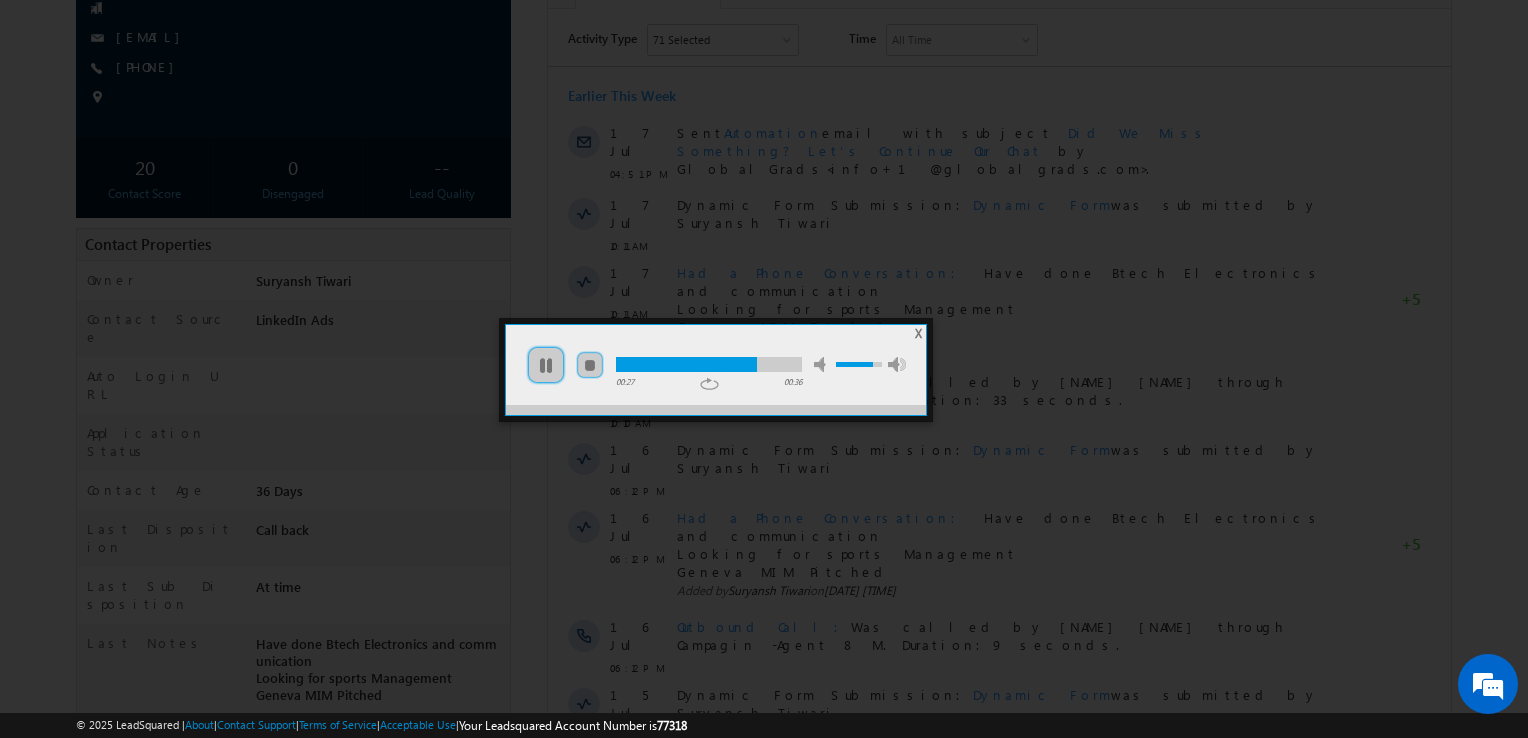 click at bounding box center (709, 364) 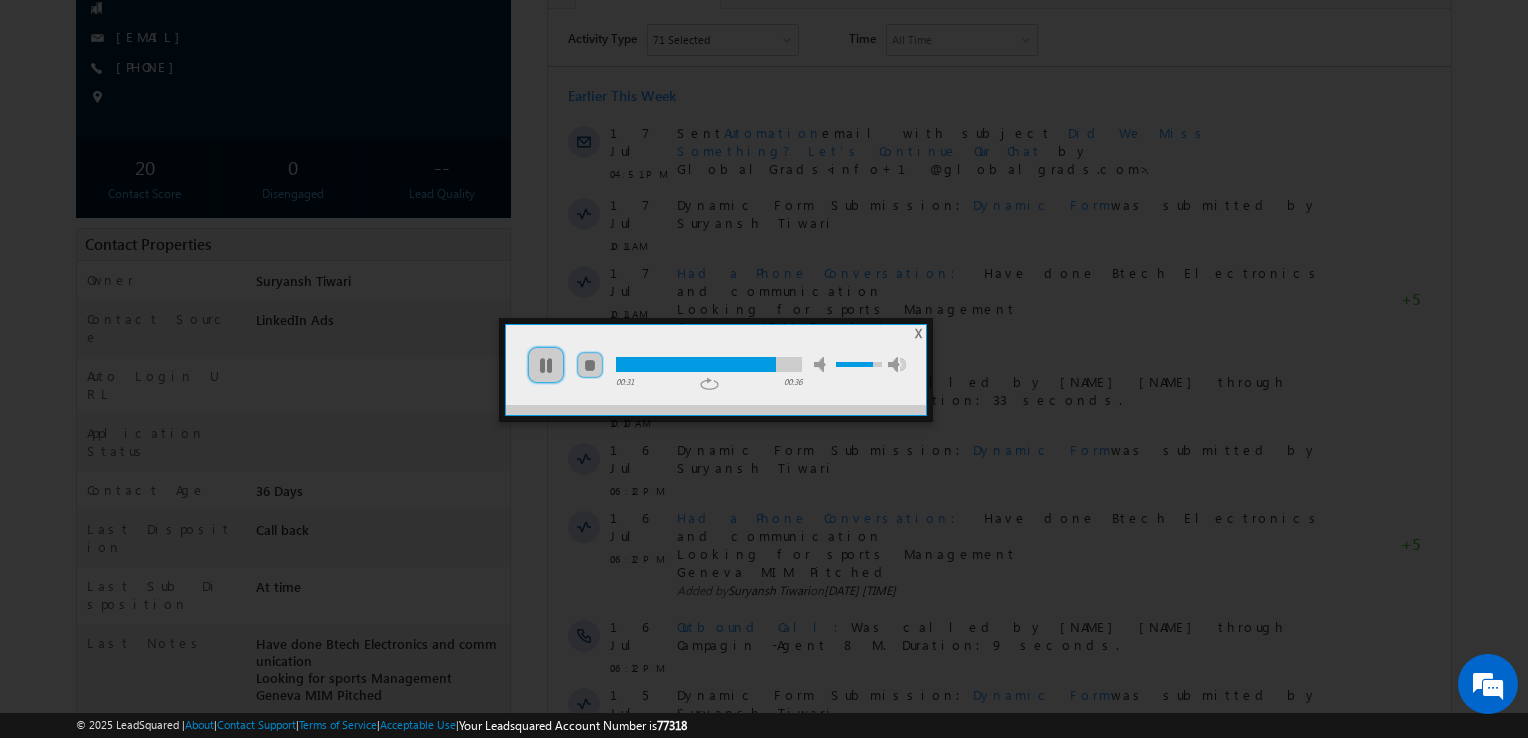 click at bounding box center [709, 364] 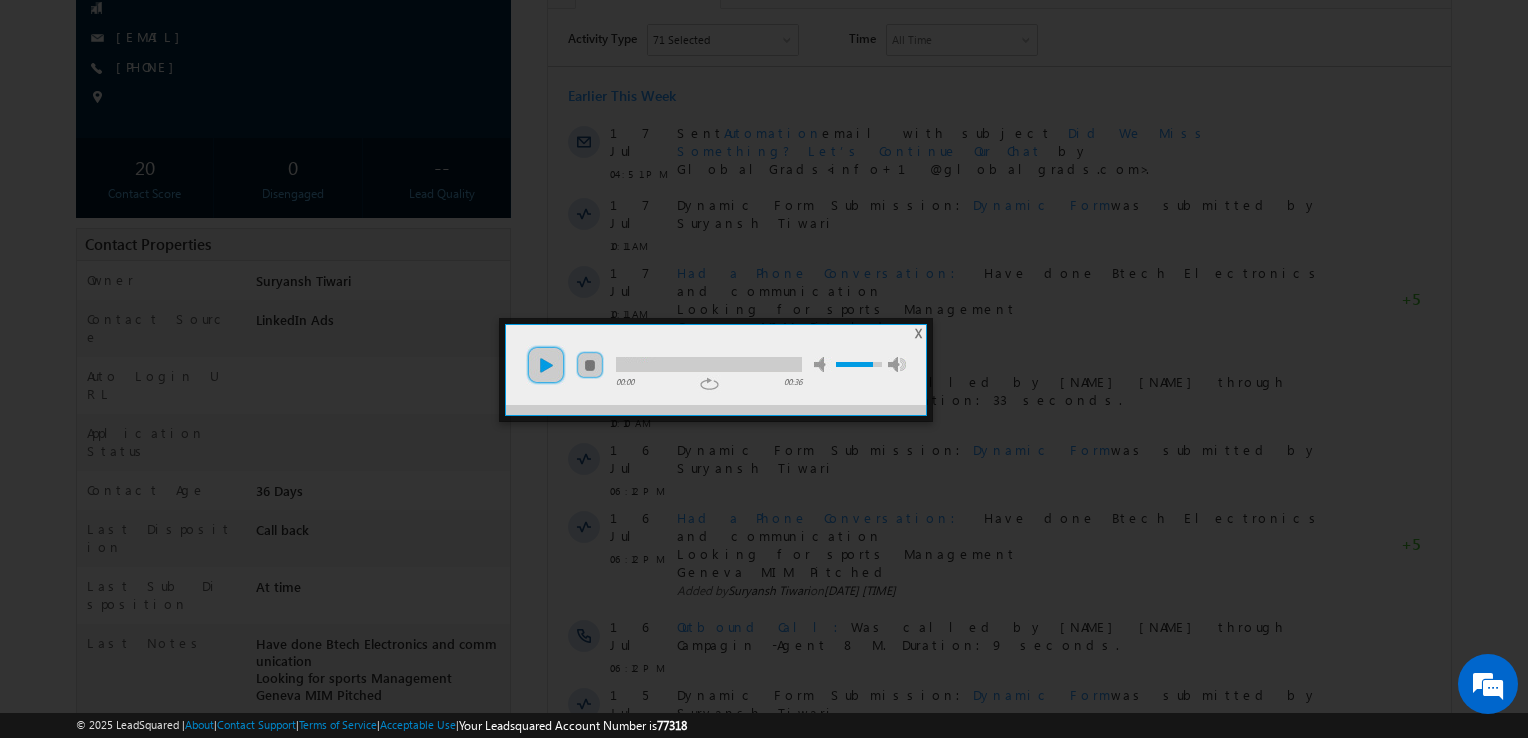 click on "play" at bounding box center [546, 365] 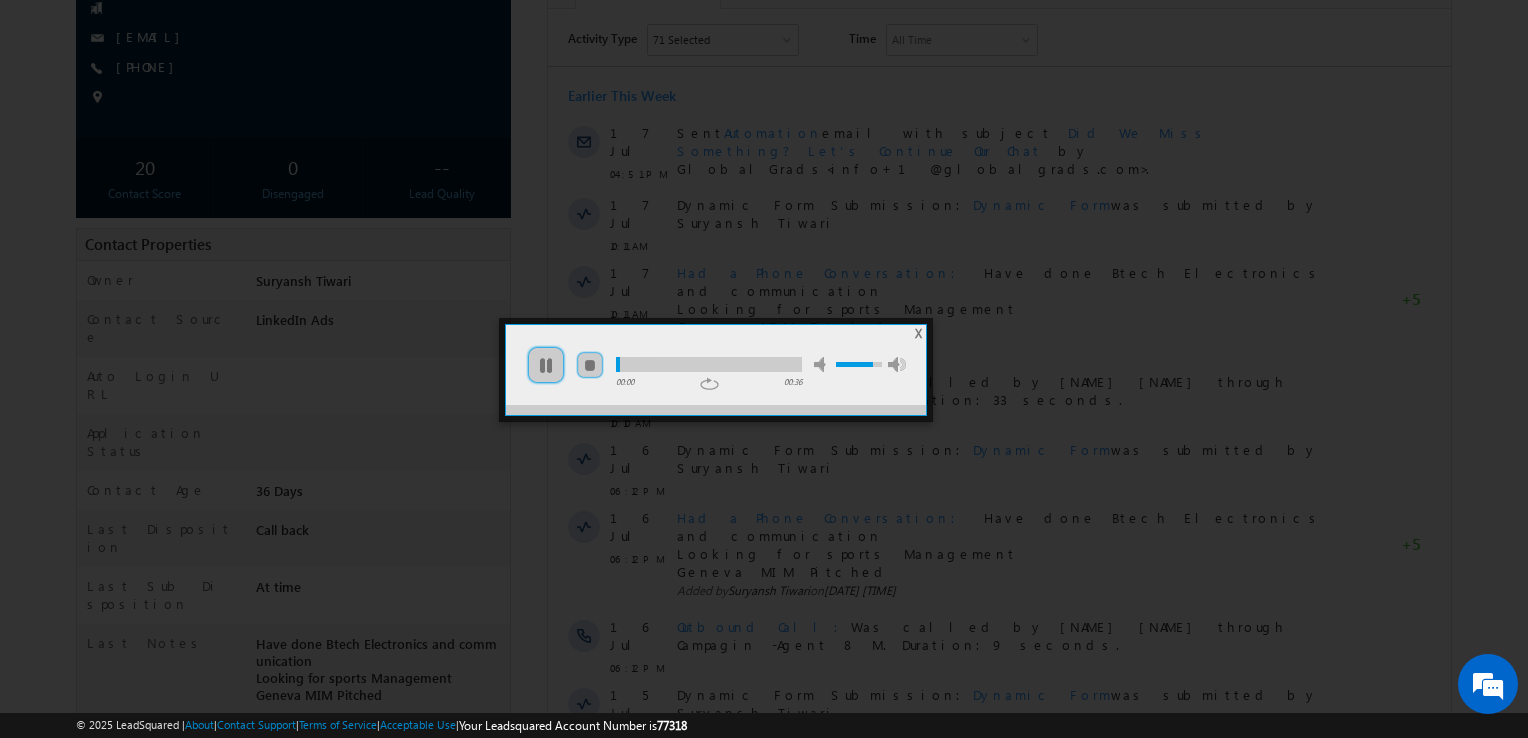 click at bounding box center (709, 364) 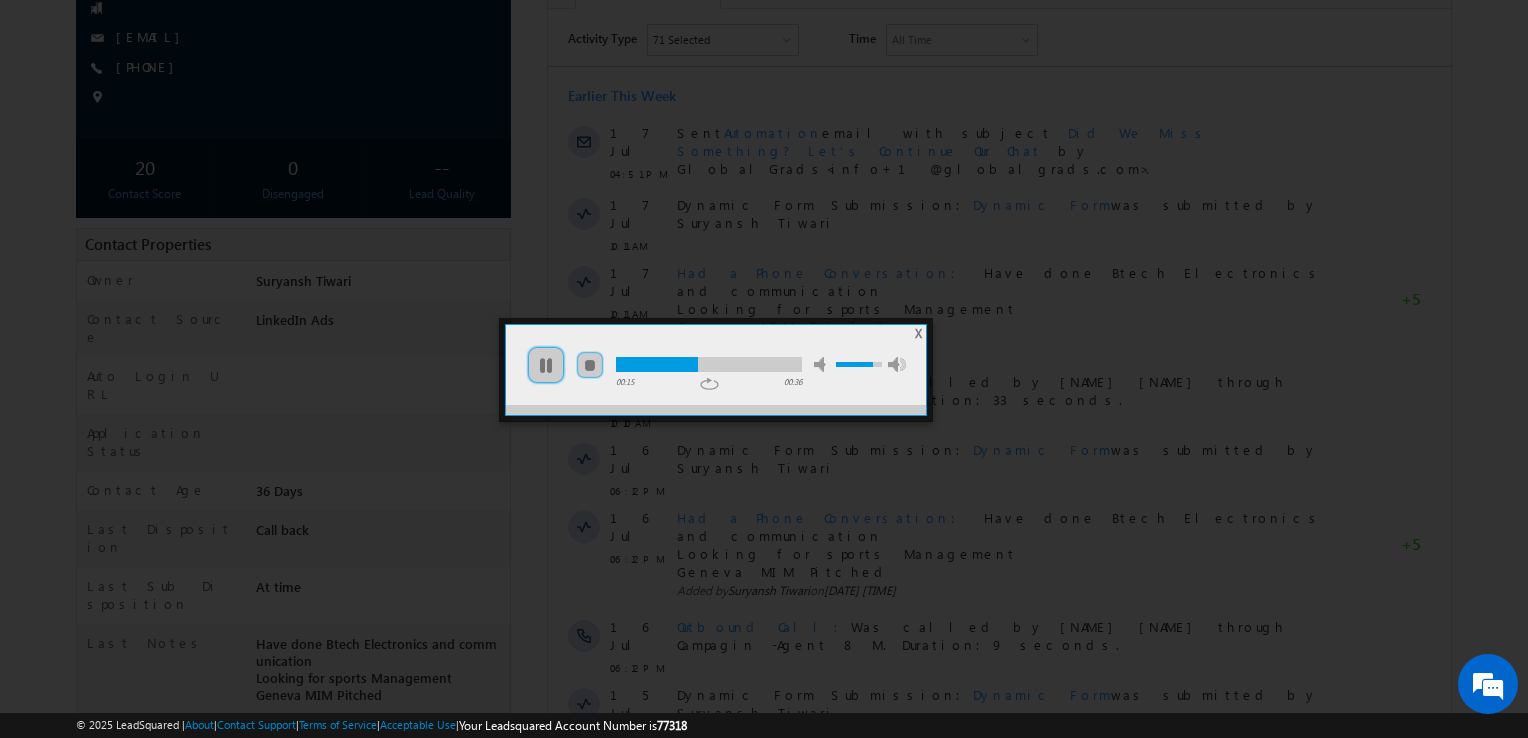 click at bounding box center [709, 364] 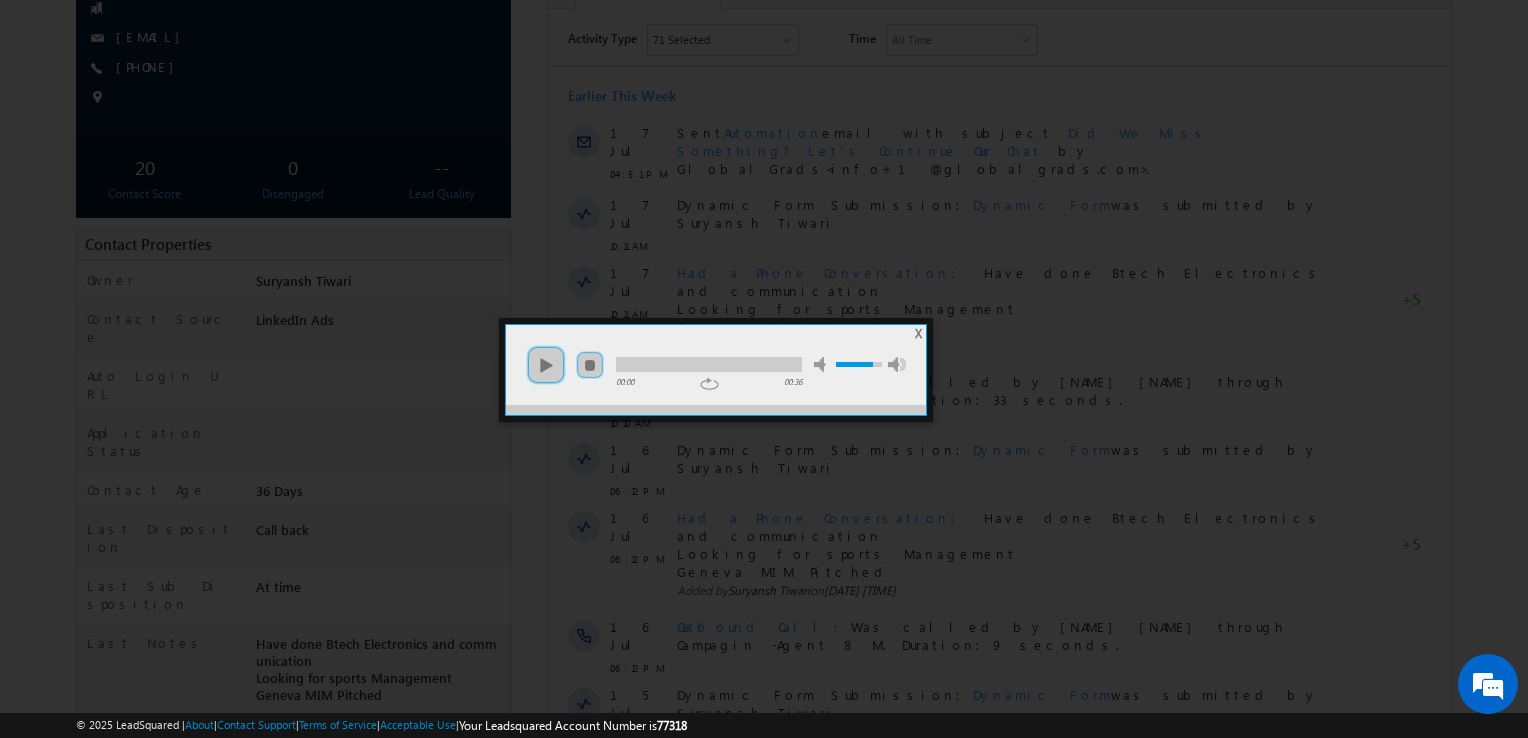click on "X" at bounding box center (918, 333) 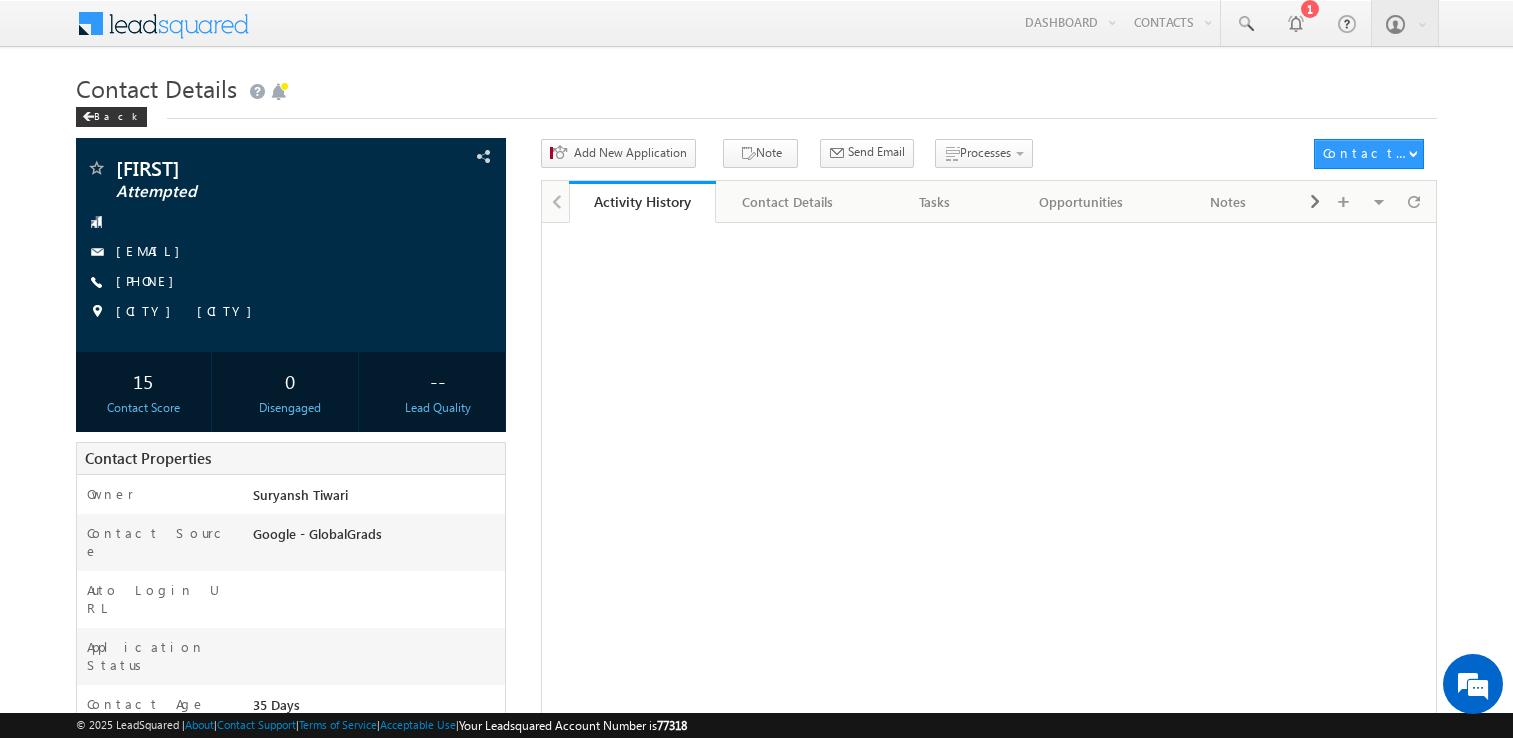 scroll, scrollTop: 0, scrollLeft: 0, axis: both 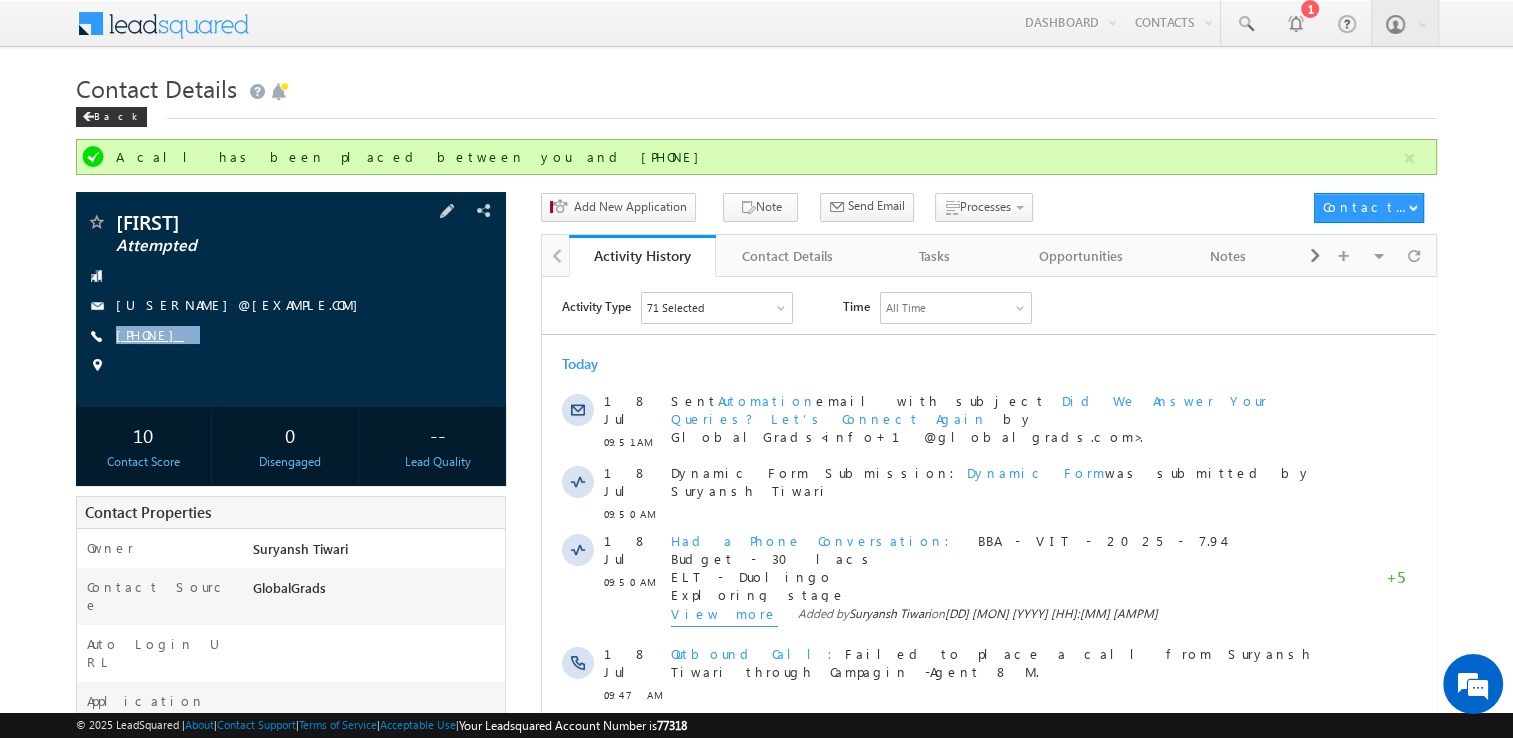 click on "[PHONE]" at bounding box center (150, 334) 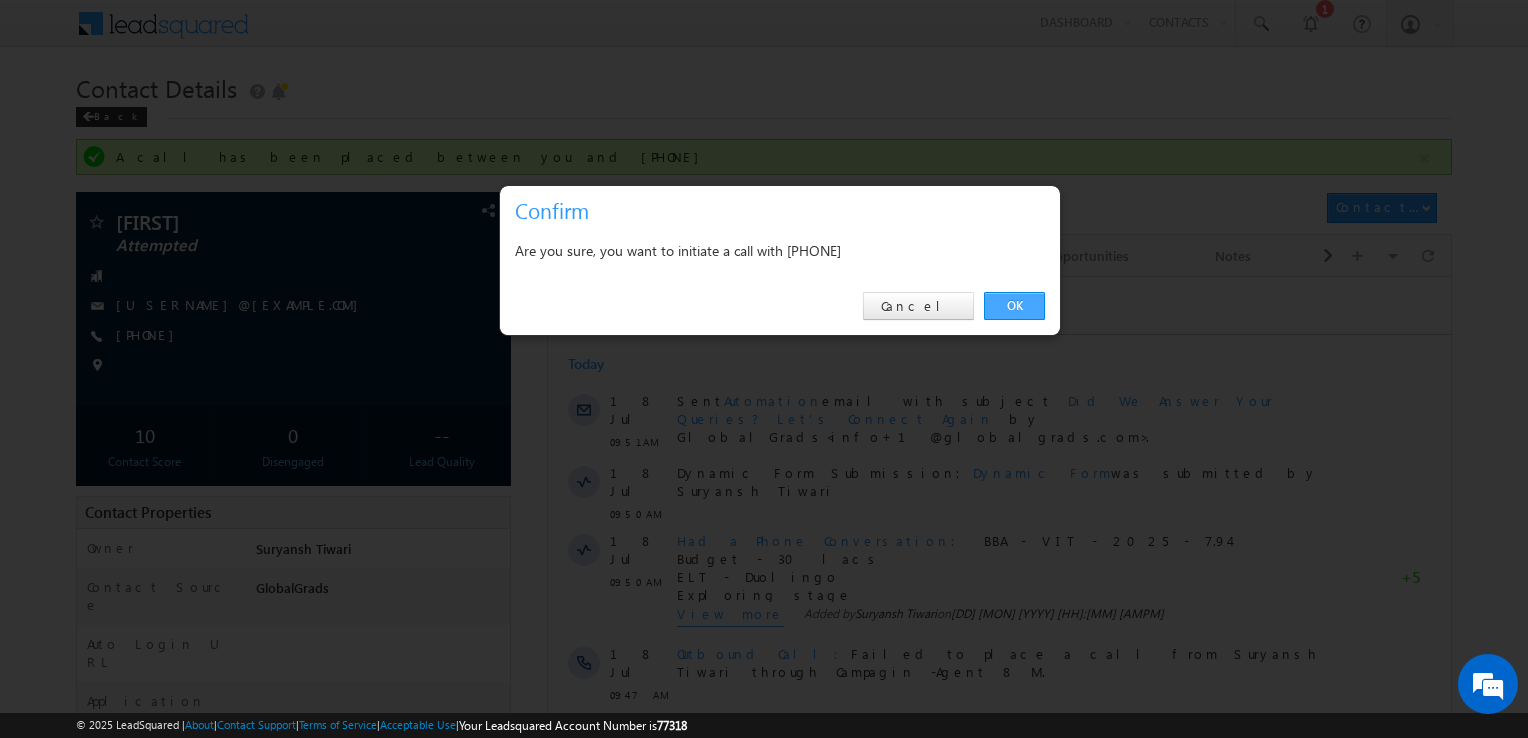 click on "OK" at bounding box center (1014, 306) 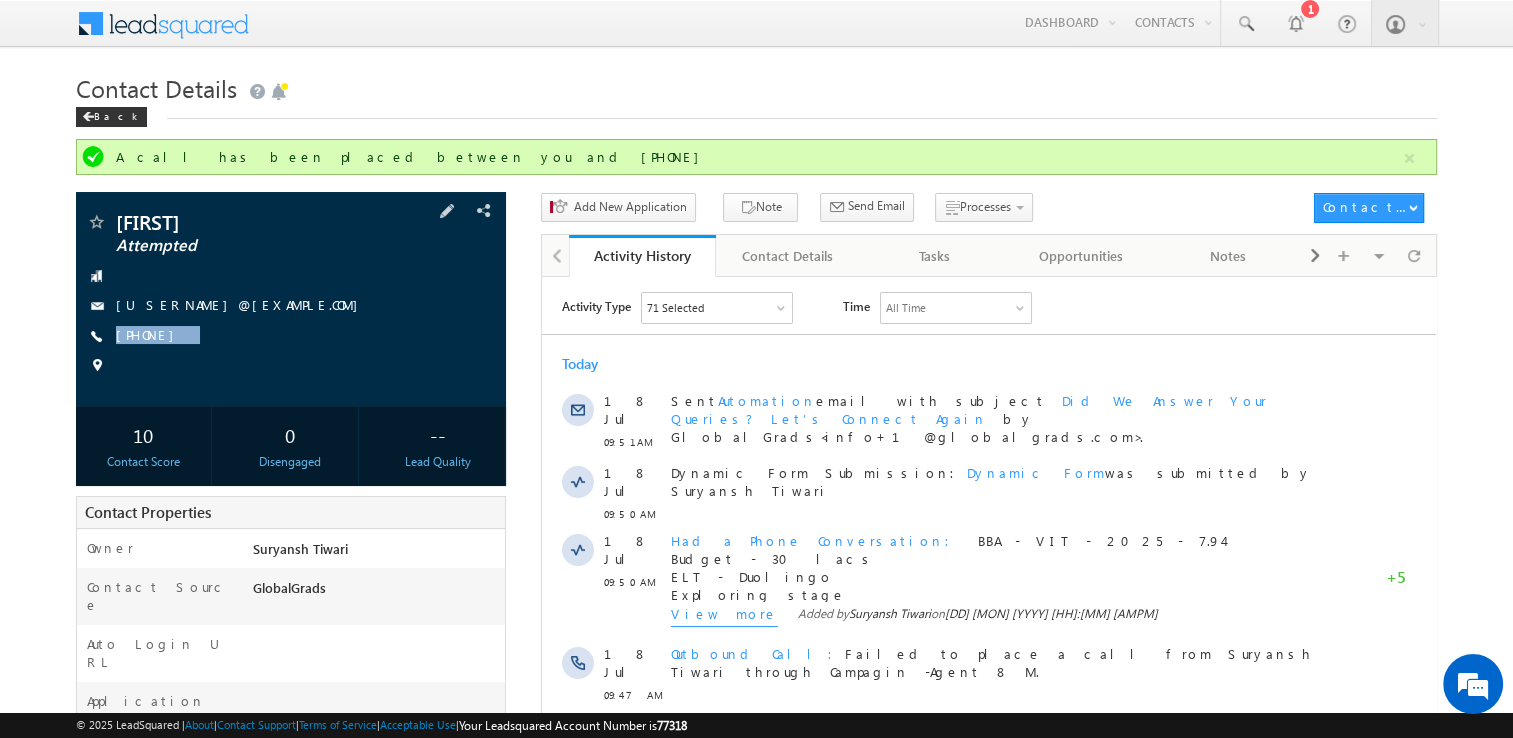 copy on "[PHONE]" 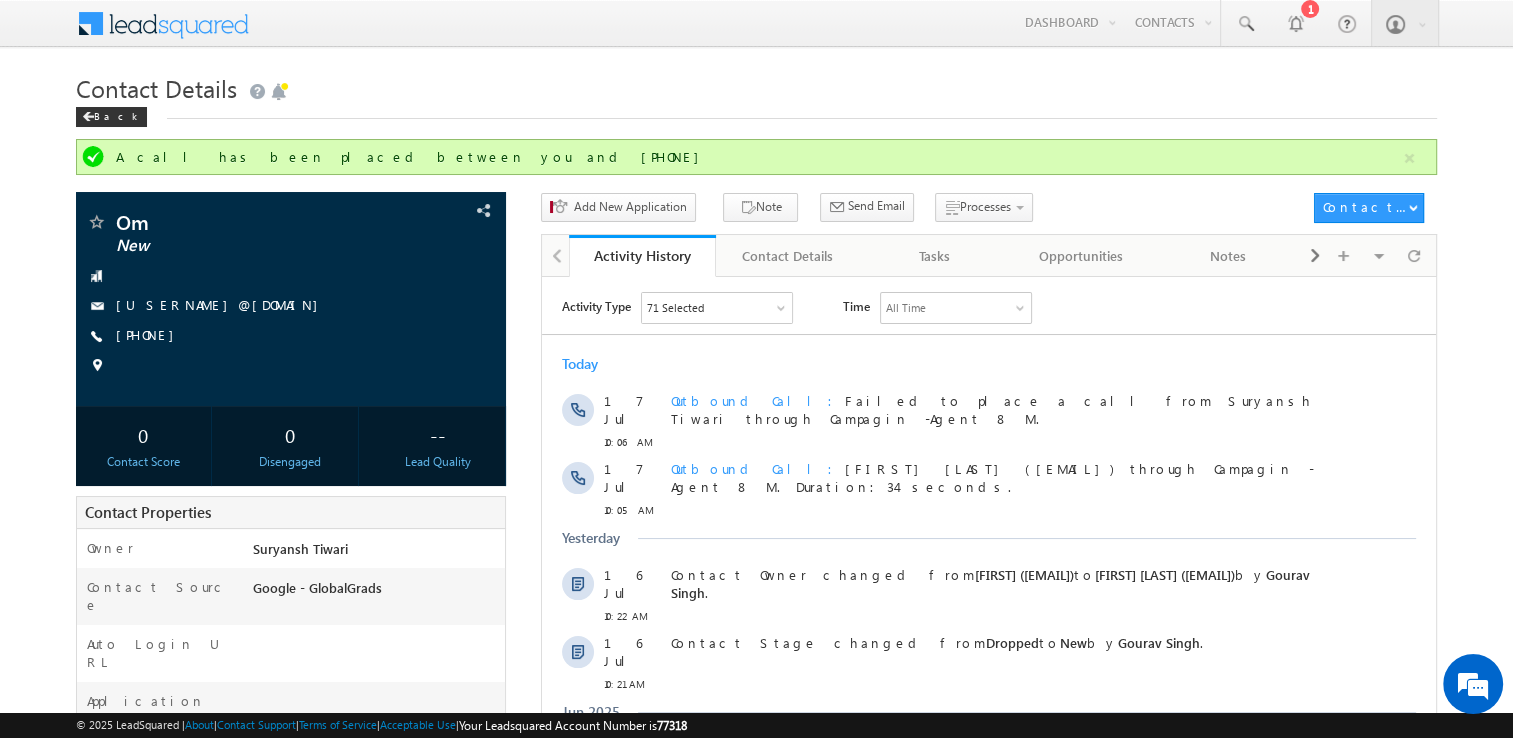 scroll, scrollTop: 0, scrollLeft: 0, axis: both 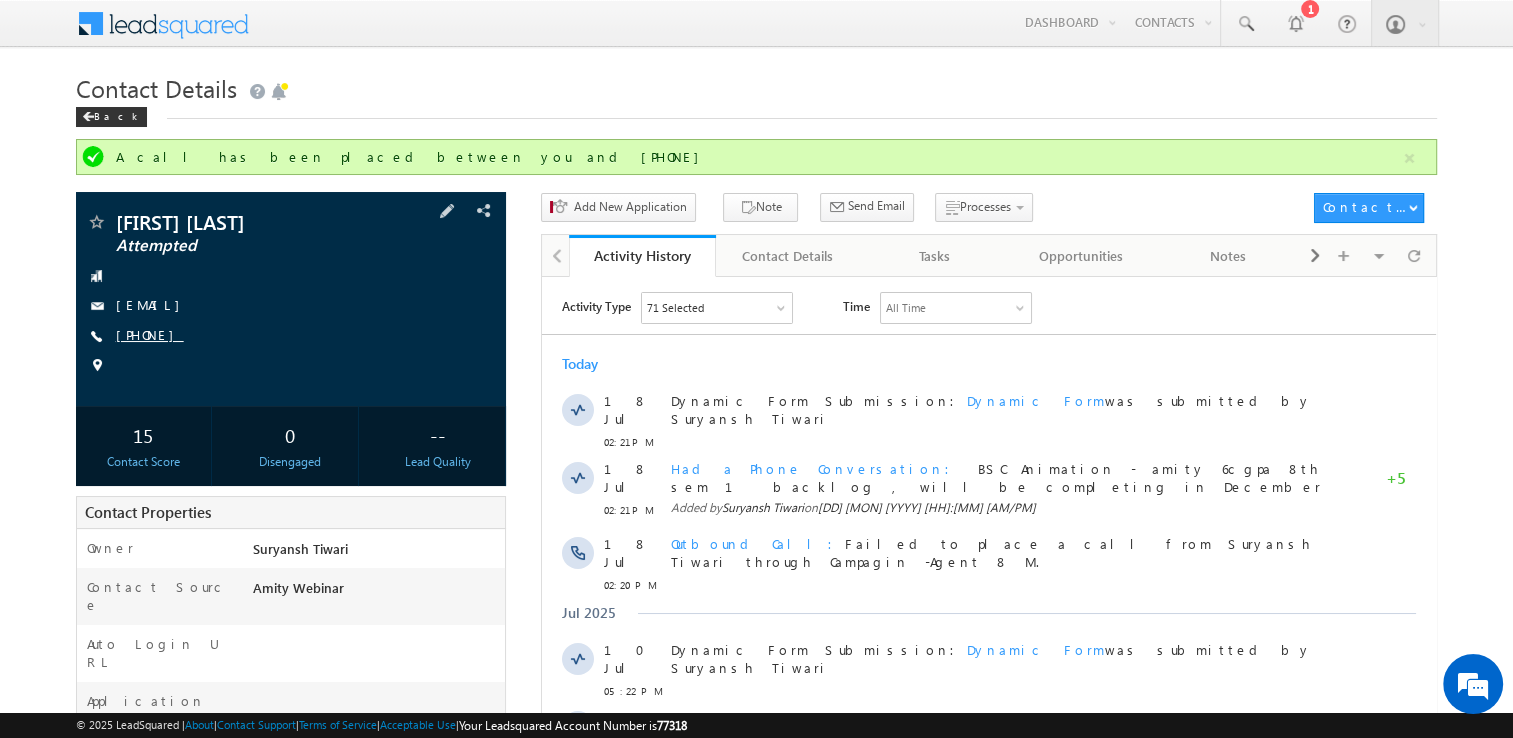 click on "+91-7439307237" at bounding box center (150, 334) 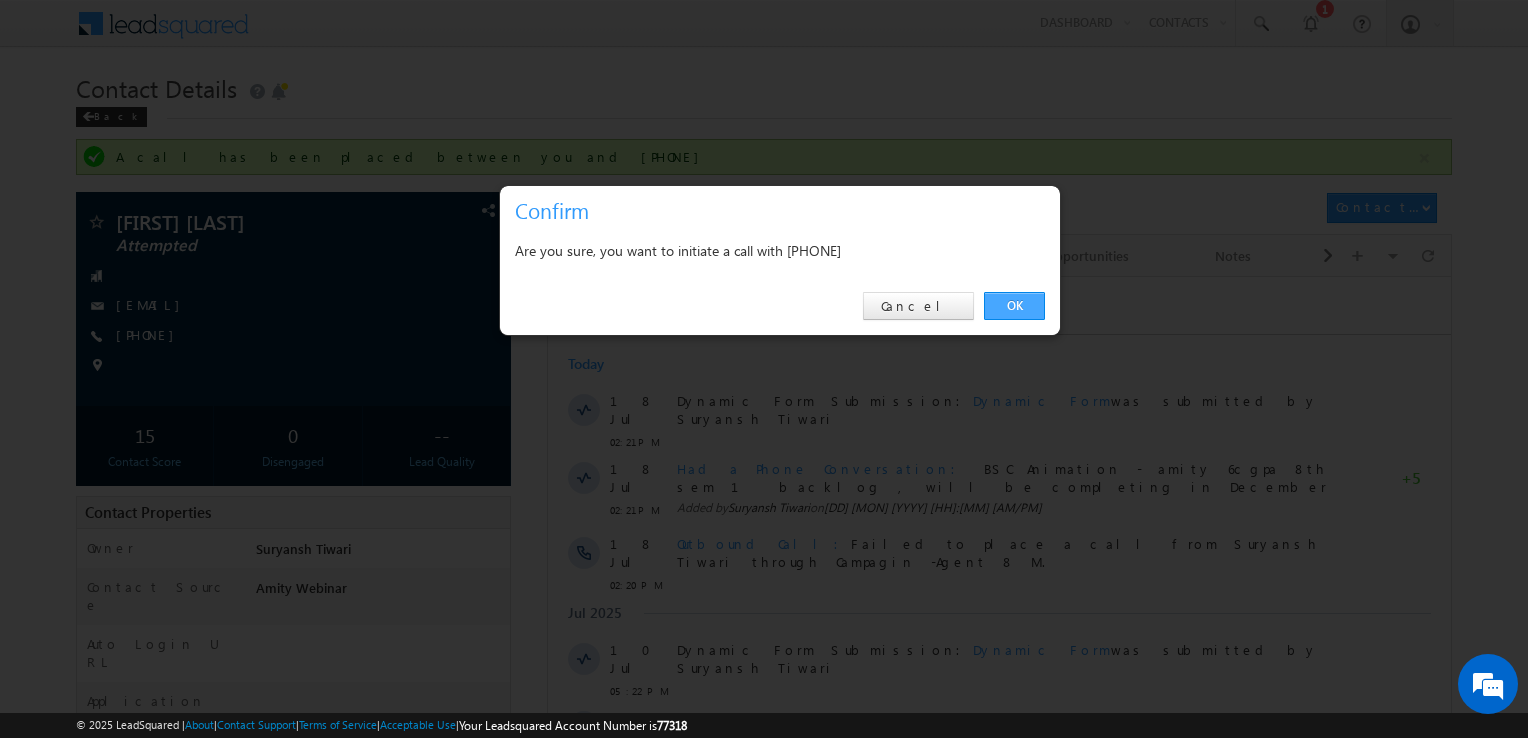 click on "OK" at bounding box center [1014, 306] 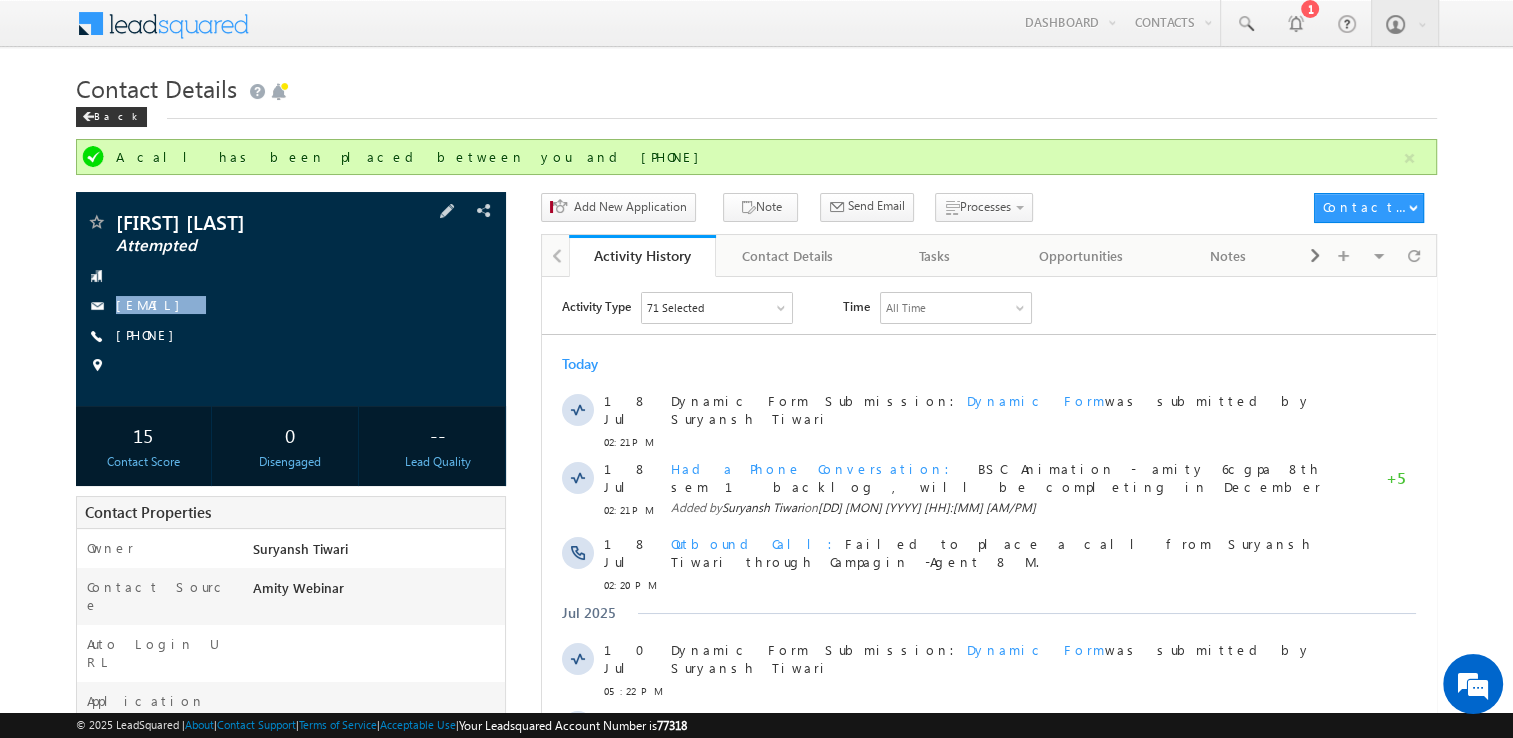 copy on "unnikrishnan7285@gmail.com" 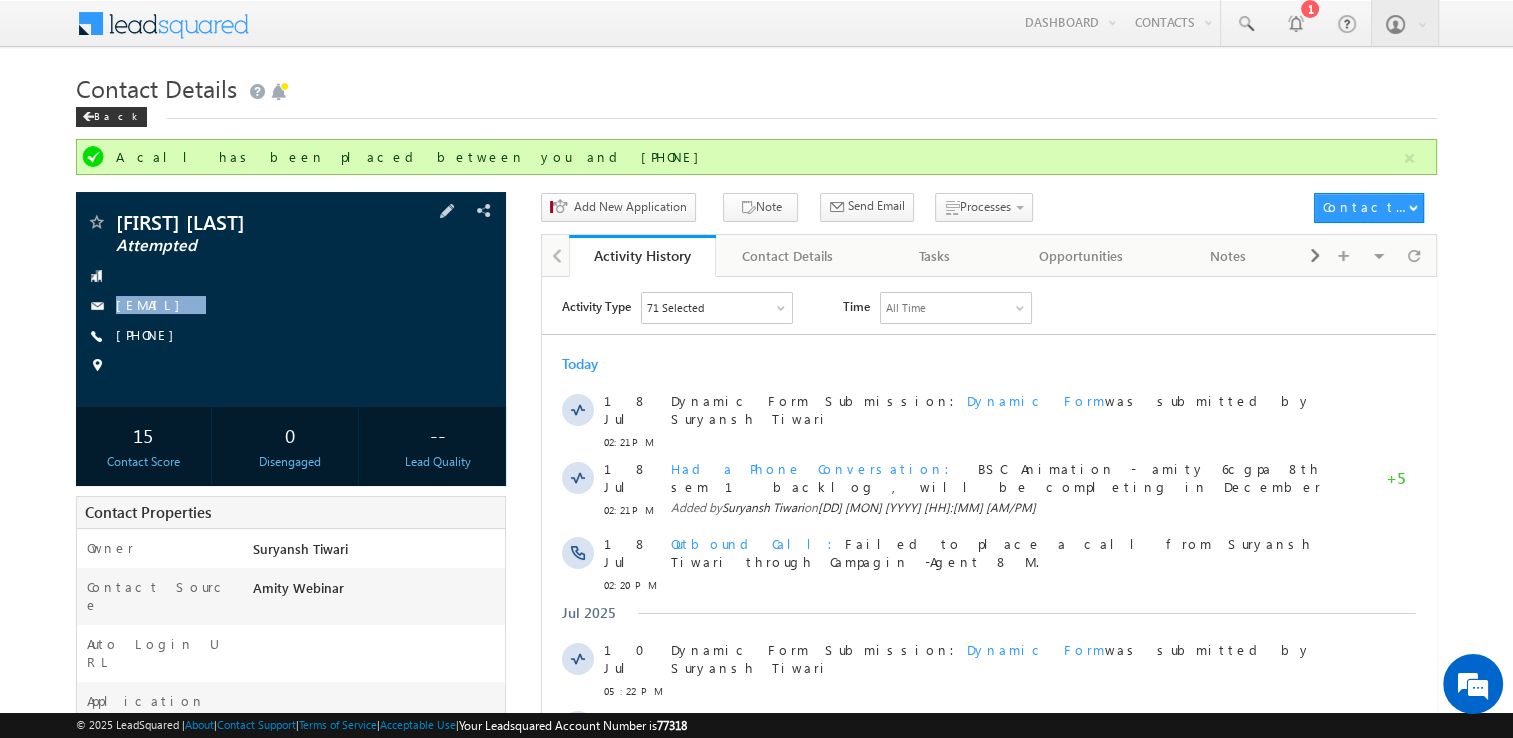drag, startPoint x: 114, startPoint y: 312, endPoint x: 281, endPoint y: 322, distance: 167.29913 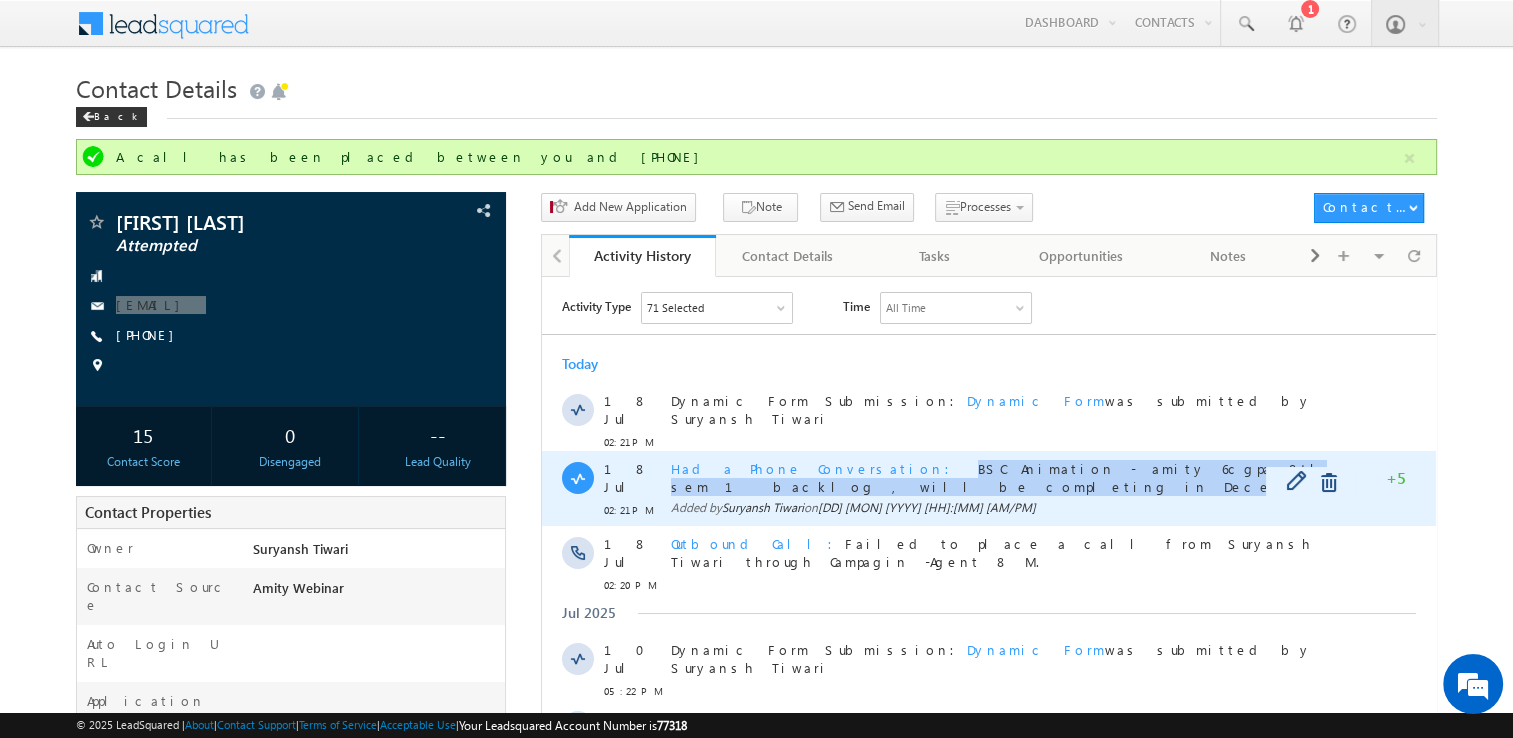 copy on "BSC Animation - amity 6cgpa 8th sem 1 backlog , will be completing in December" 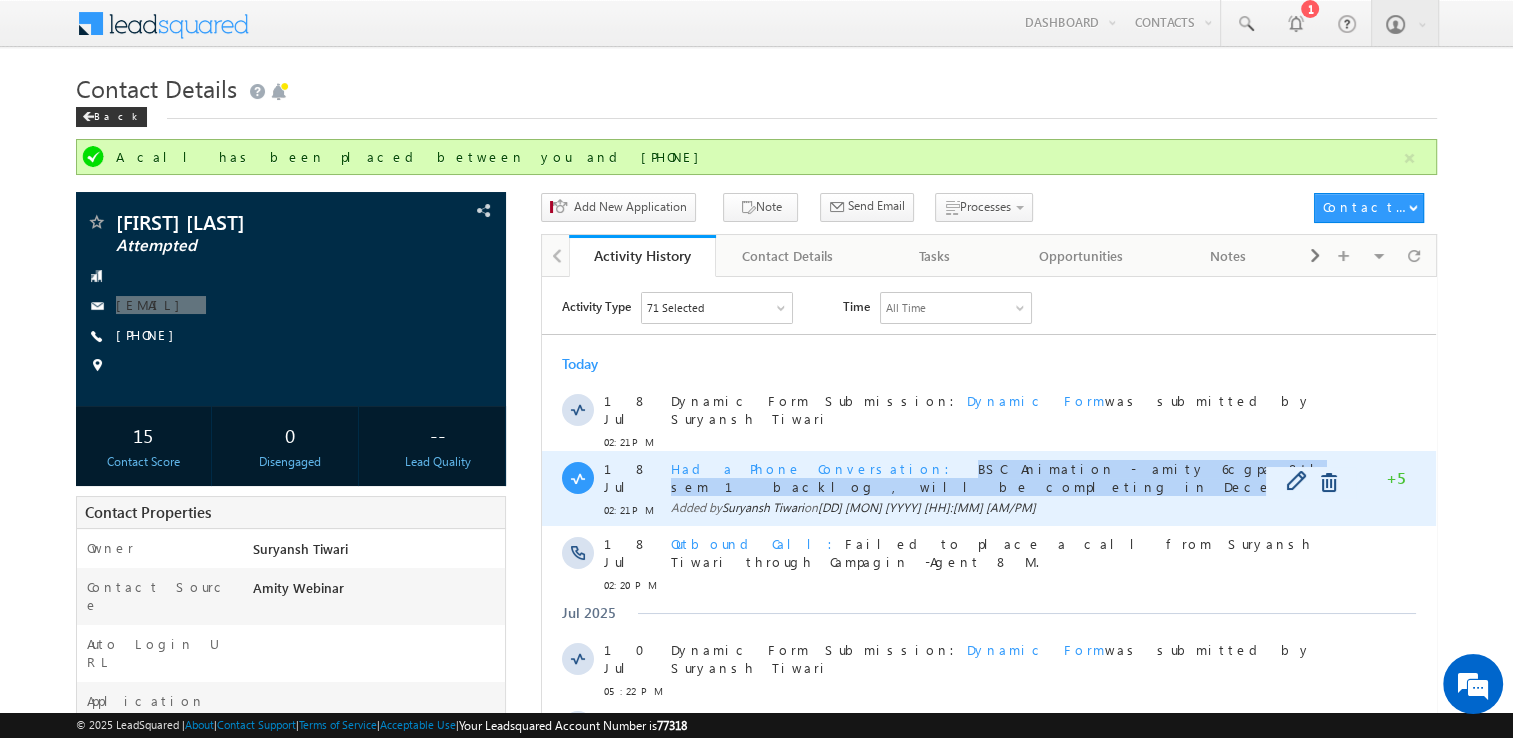 drag, startPoint x: 836, startPoint y: 458, endPoint x: 1304, endPoint y: 451, distance: 468.05234 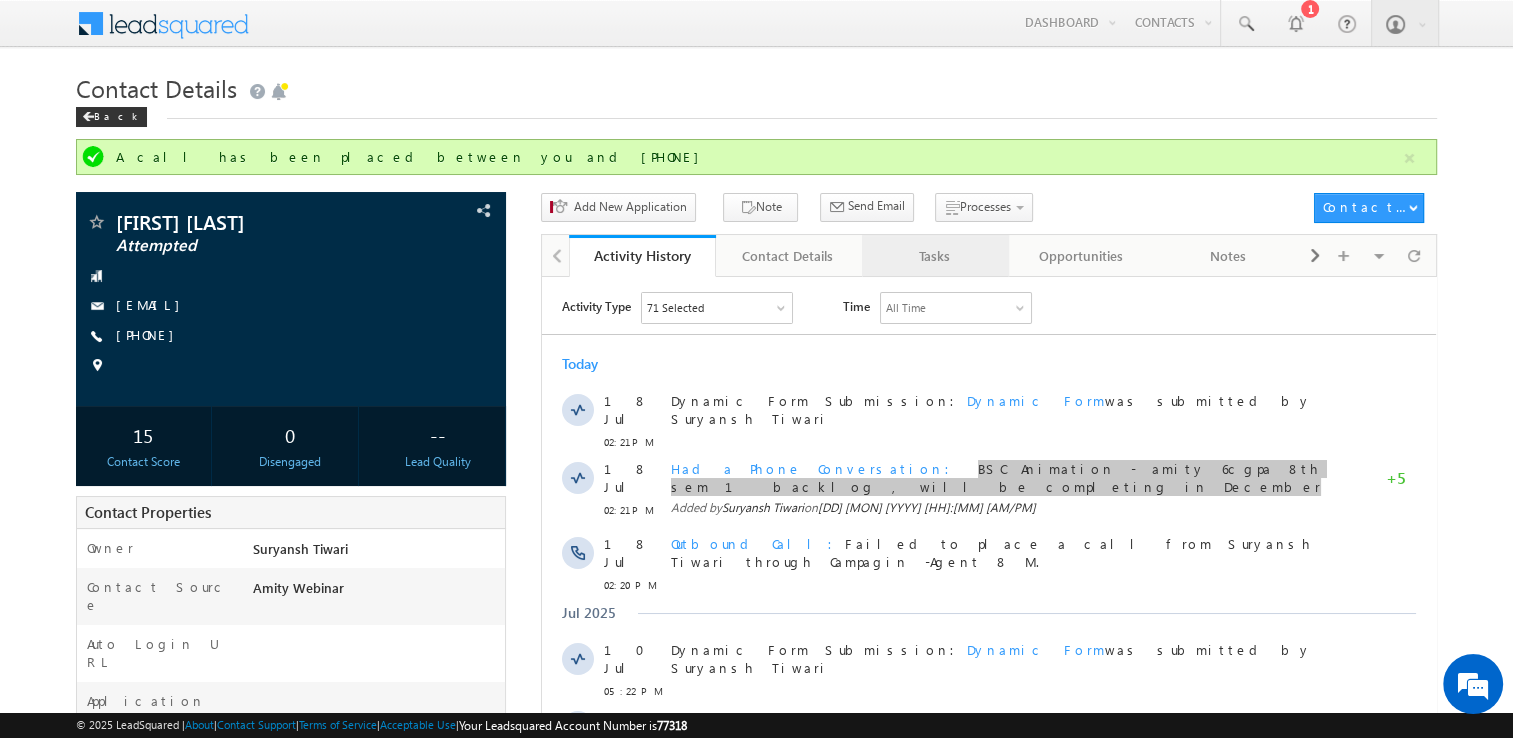drag, startPoint x: 896, startPoint y: 229, endPoint x: 927, endPoint y: 247, distance: 35.846897 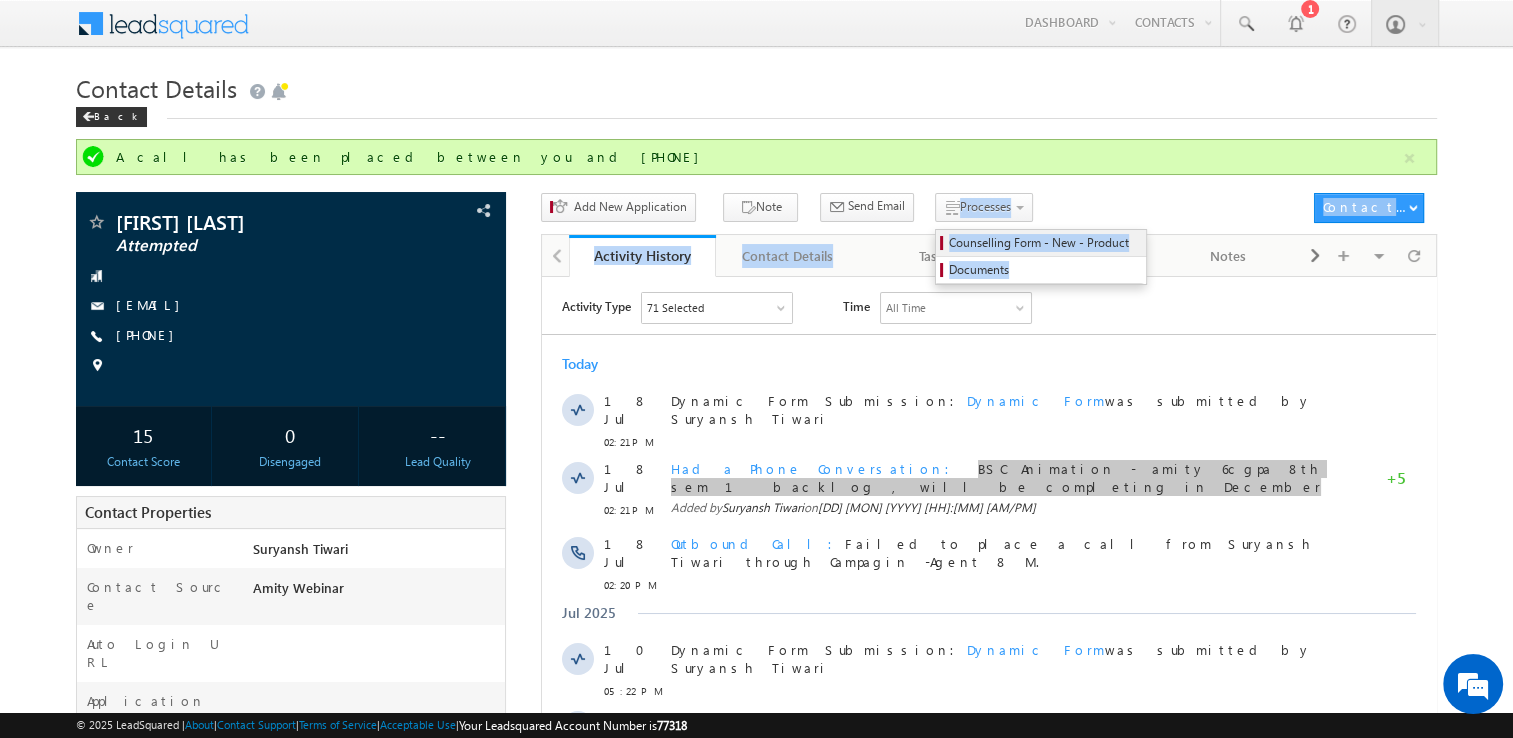 click at bounding box center [941, 243] 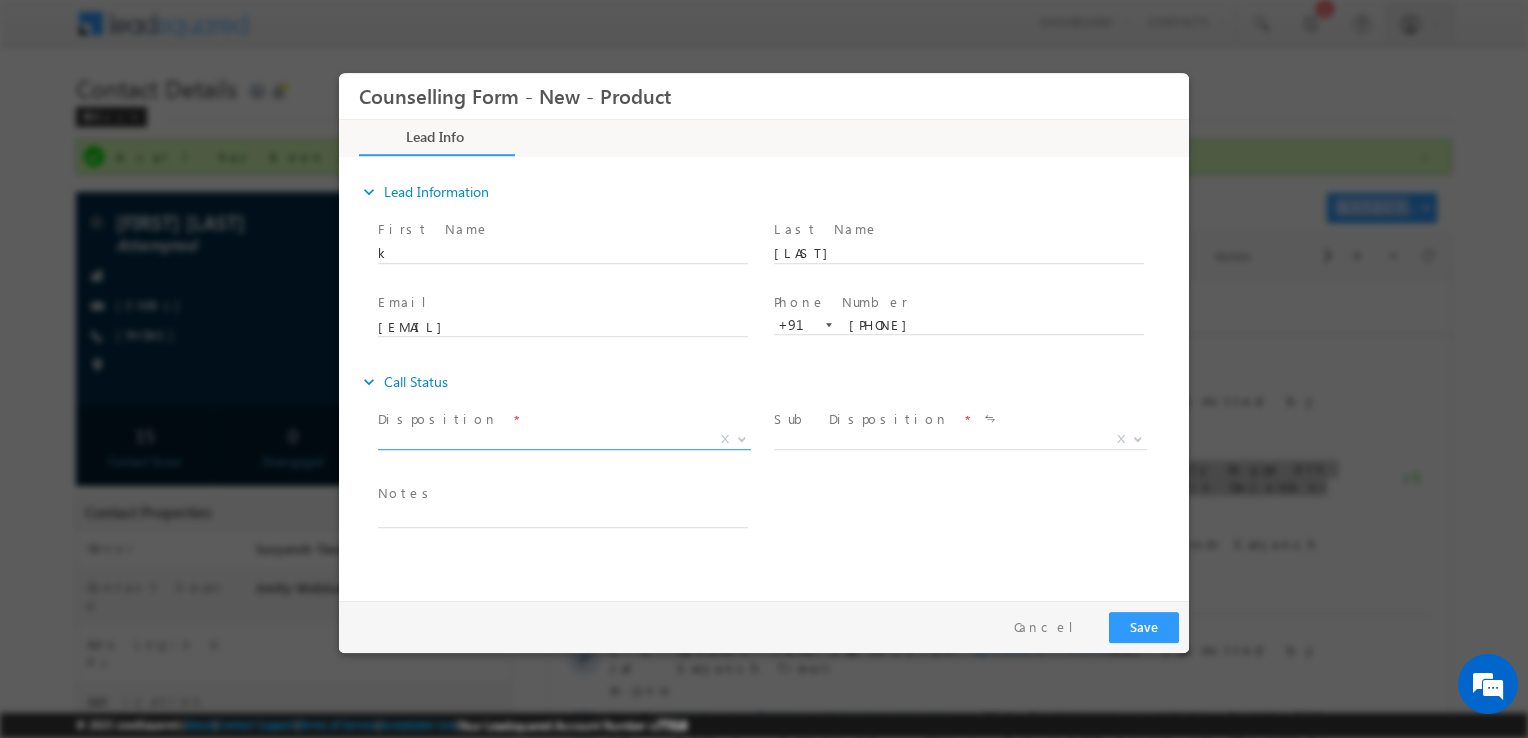 scroll, scrollTop: 0, scrollLeft: 0, axis: both 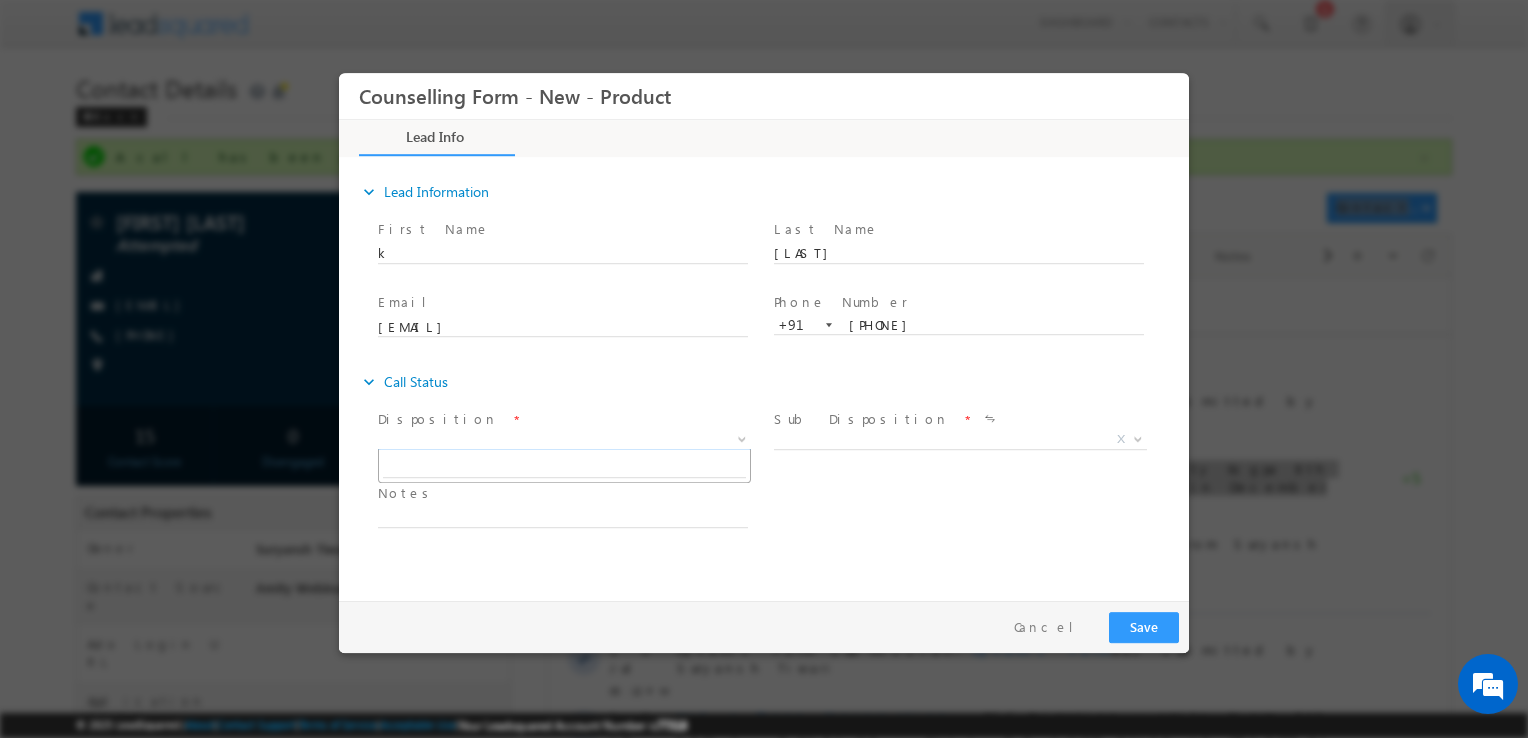 click on "X" at bounding box center [564, 440] 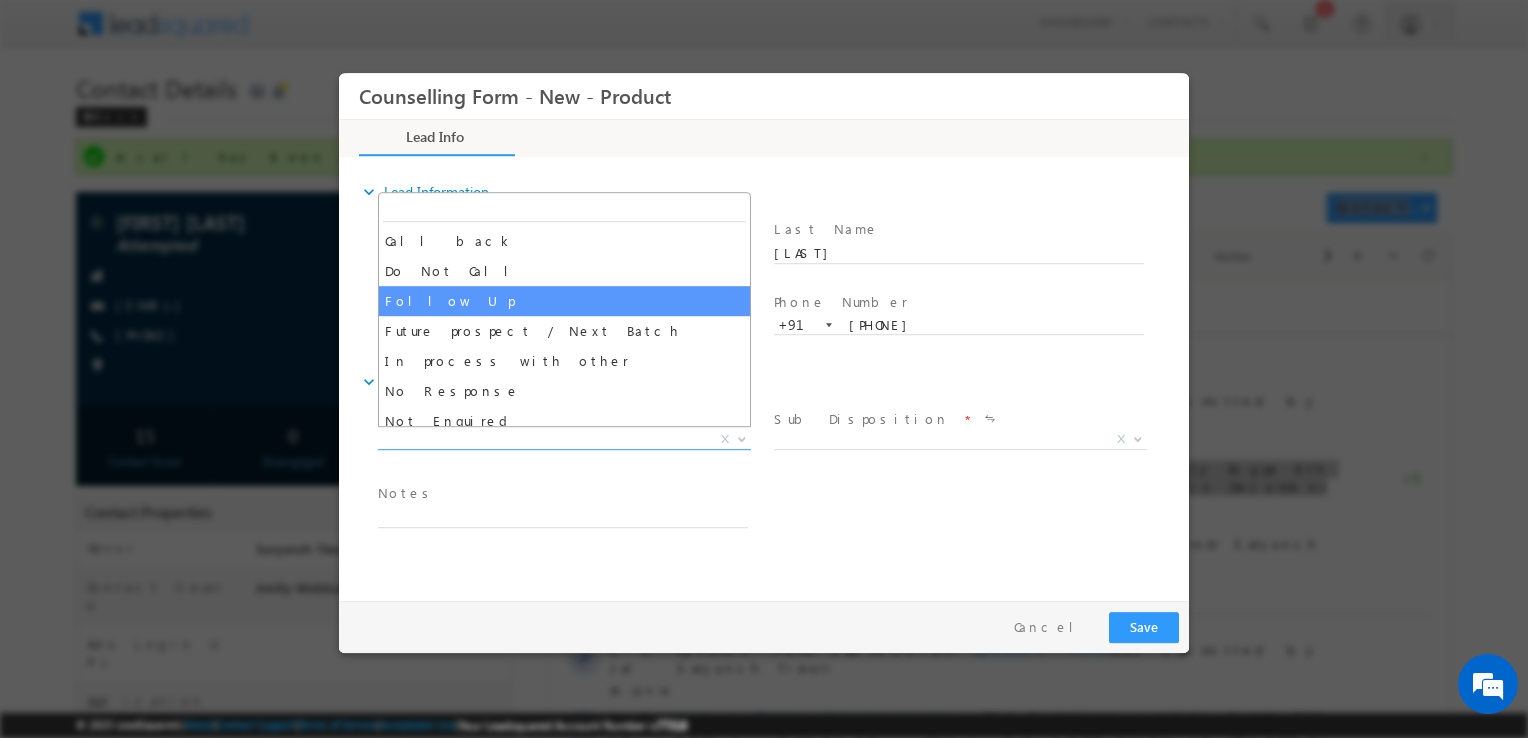 select on "Follow Up" 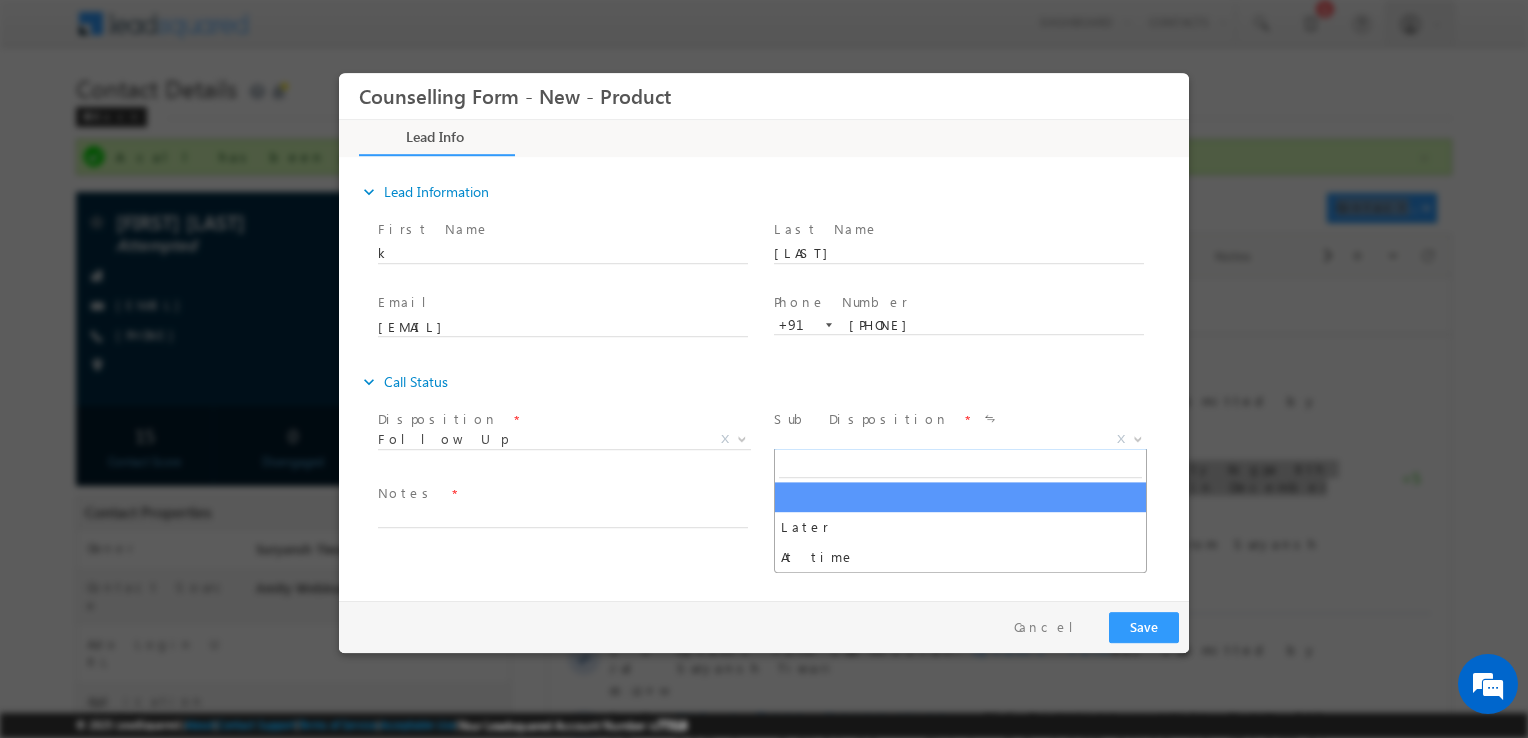 click on "X" at bounding box center (960, 440) 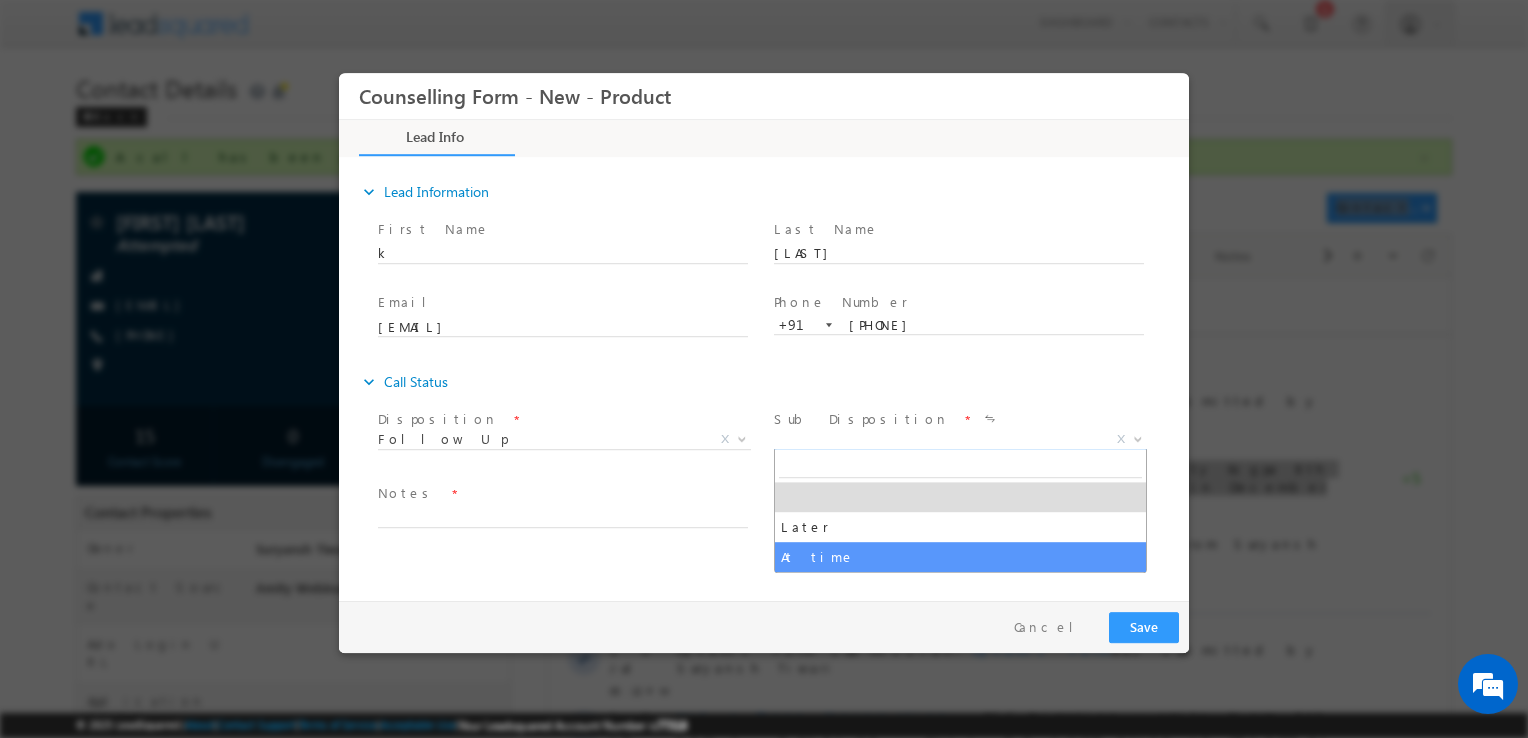 select on "At time" 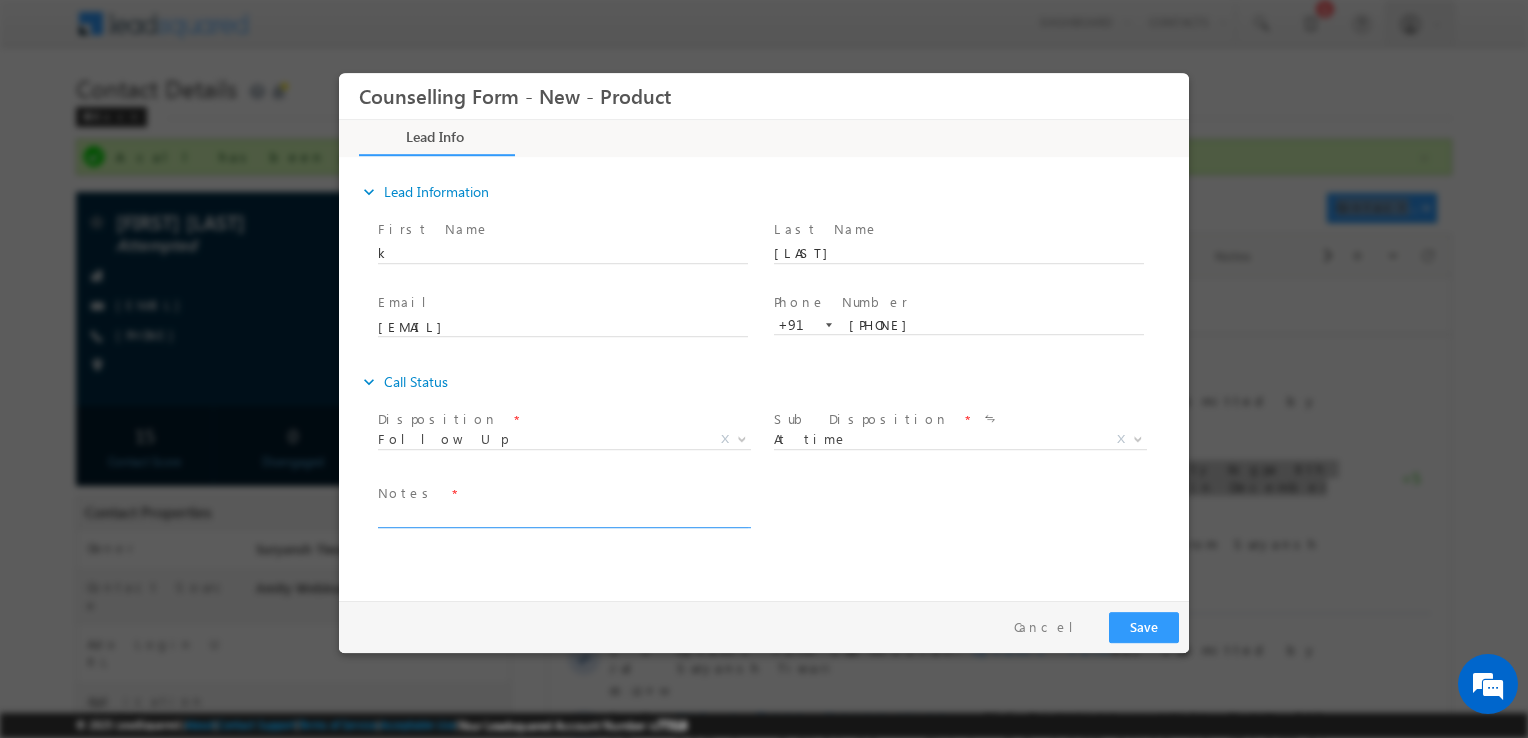 click at bounding box center (563, 516) 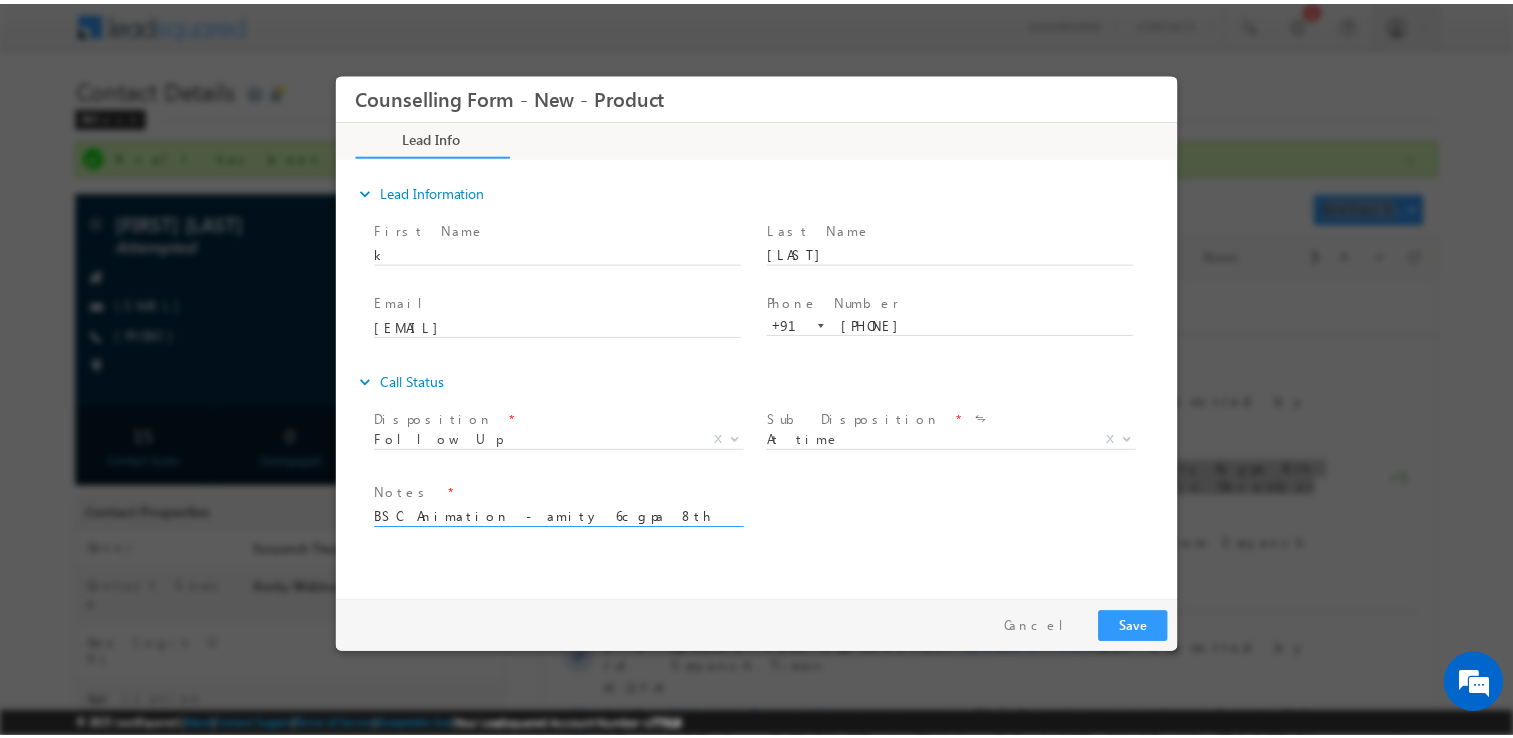 scroll, scrollTop: 4, scrollLeft: 0, axis: vertical 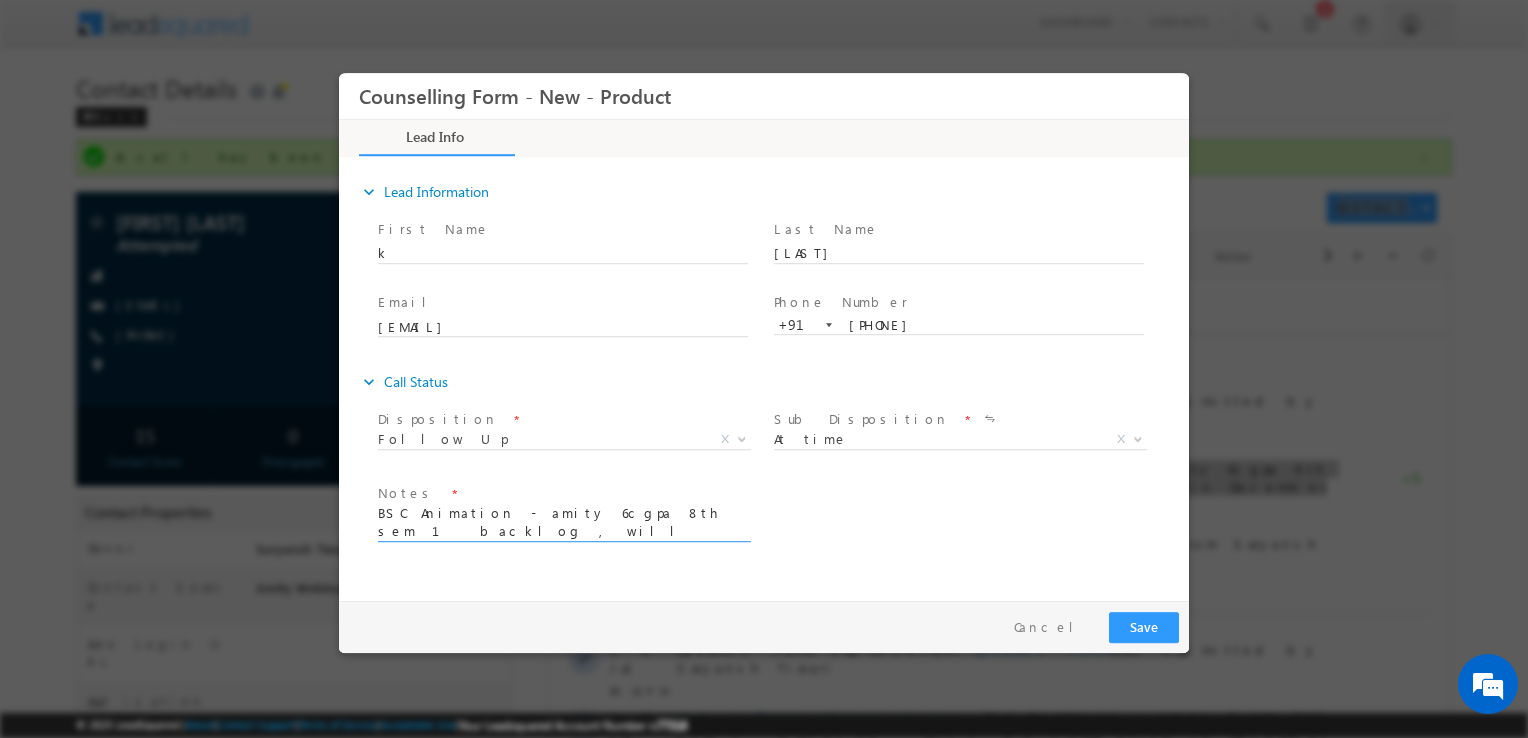 drag, startPoint x: 560, startPoint y: 530, endPoint x: 448, endPoint y: 531, distance: 112.00446 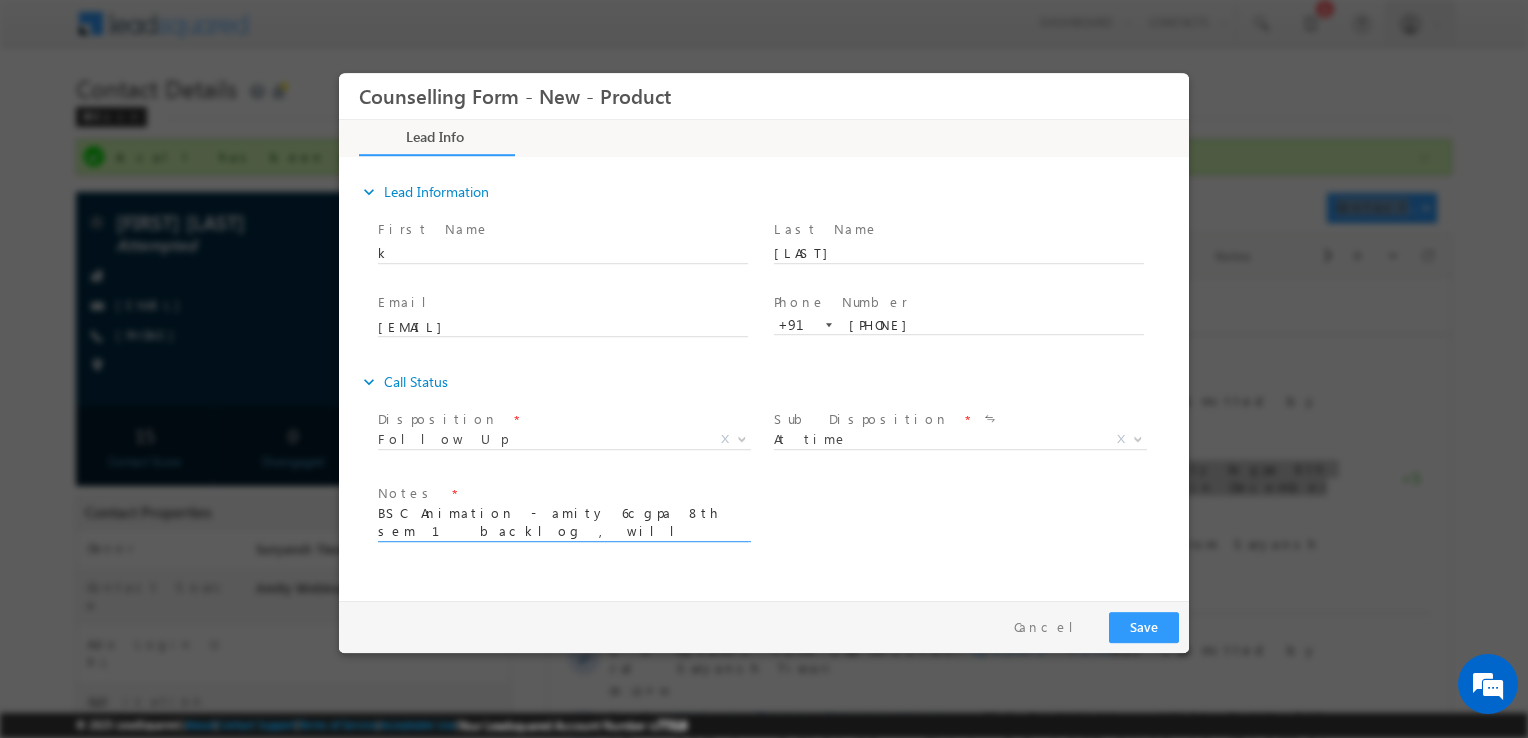click on "BSC Animation - amity 6cgpa 8th sem 1 backlog , will be completing in December" at bounding box center [563, 523] 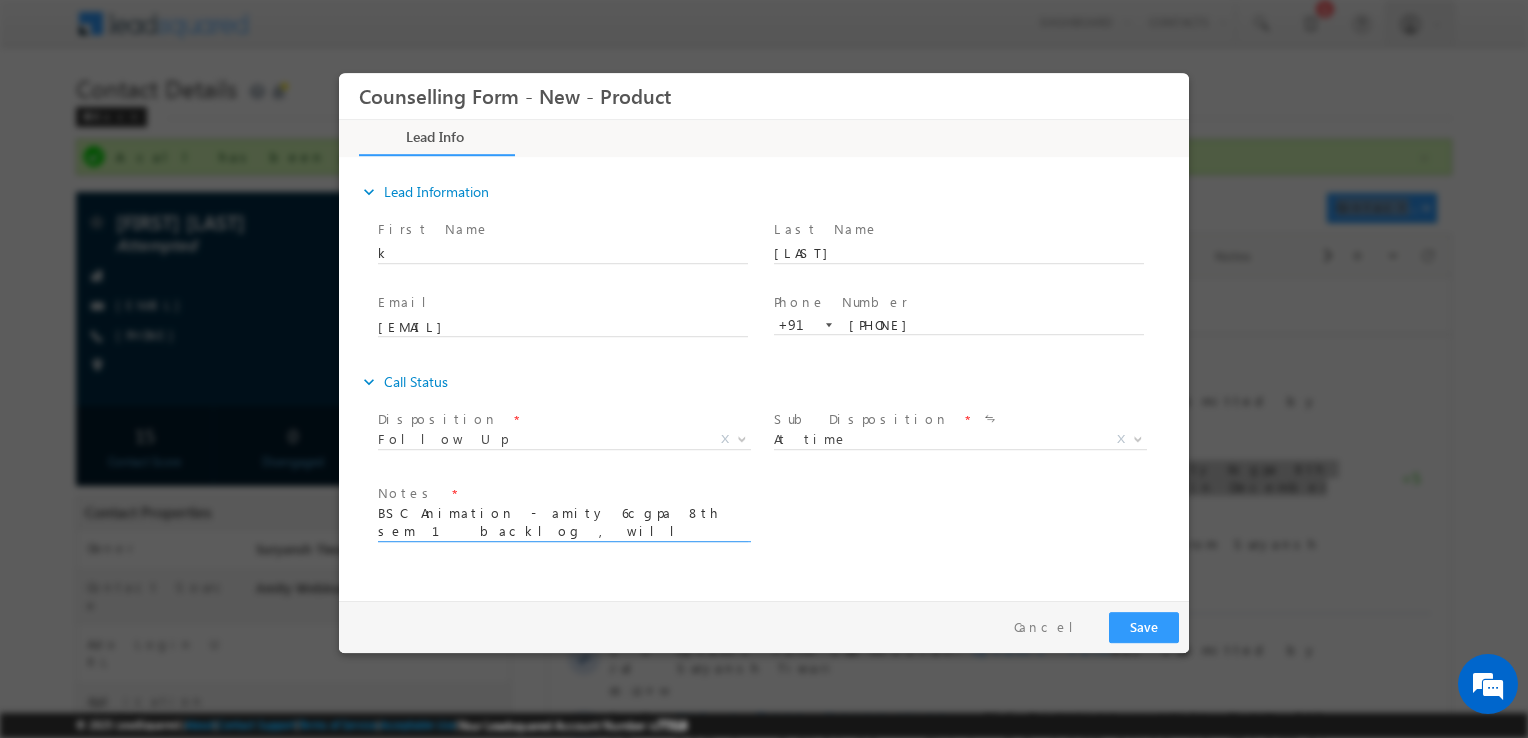 type on "BSC Animation - amity 6cgpa 8th sem 1 backlog , will be completing this month" 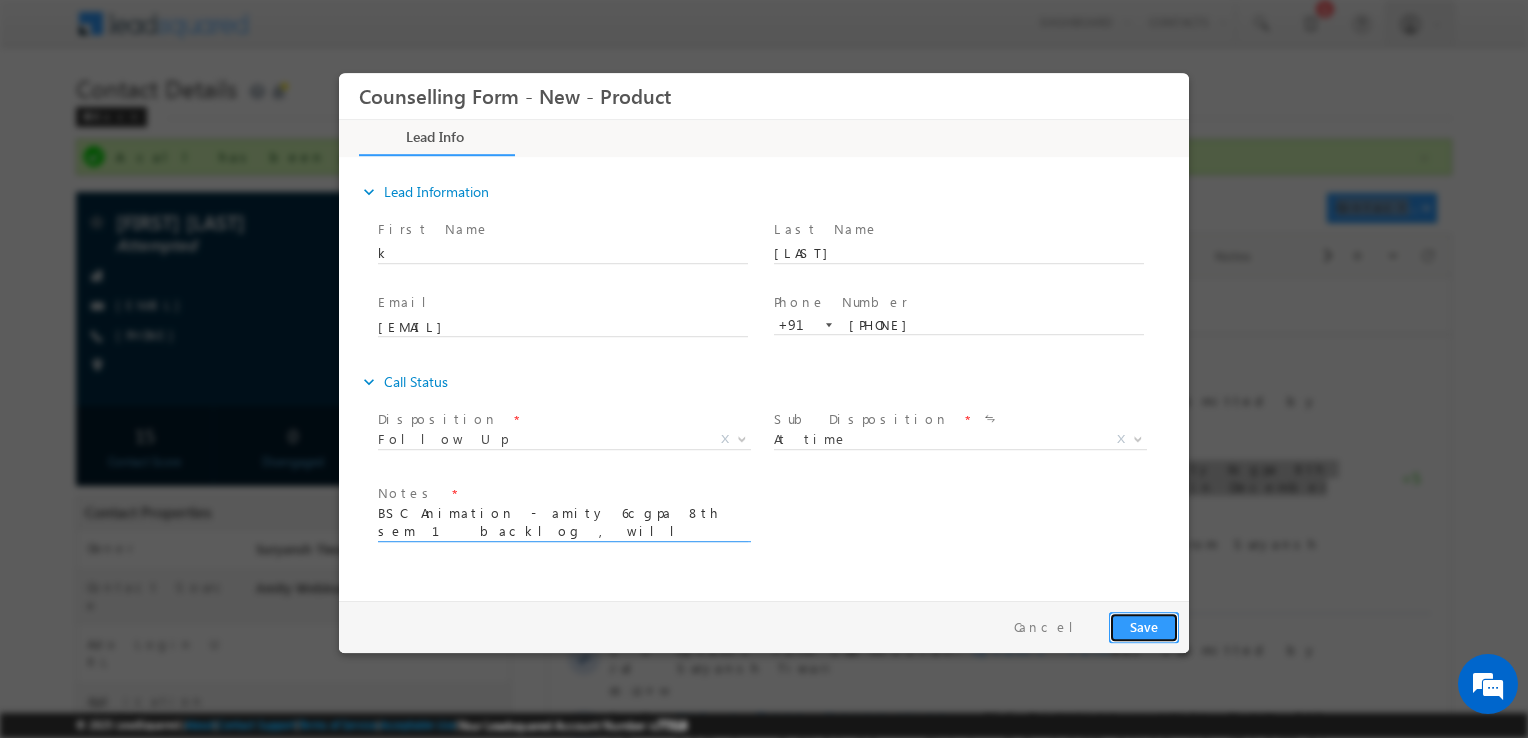 click on "Save" at bounding box center [1144, 627] 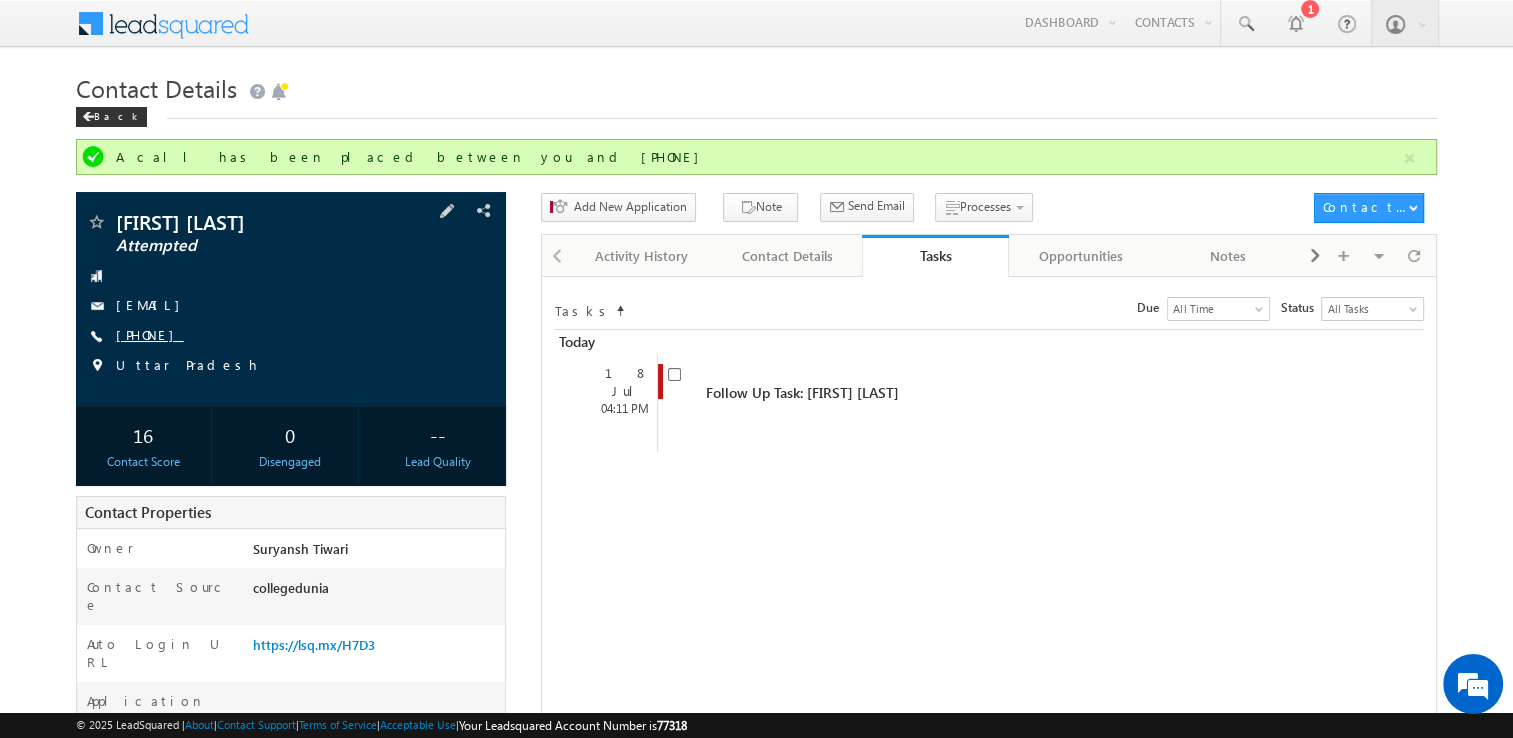 scroll, scrollTop: 0, scrollLeft: 0, axis: both 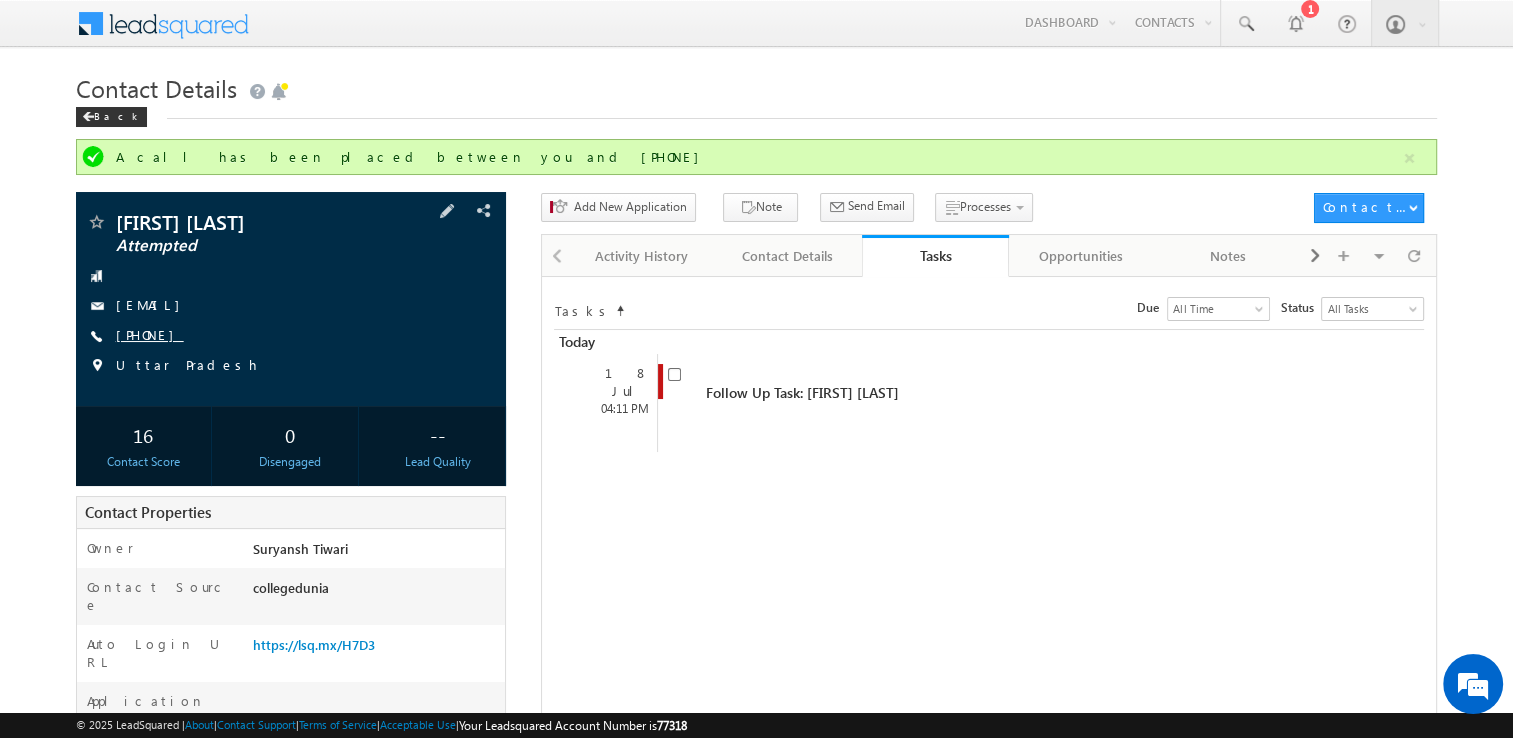 click on "+91-7455845050" at bounding box center [150, 334] 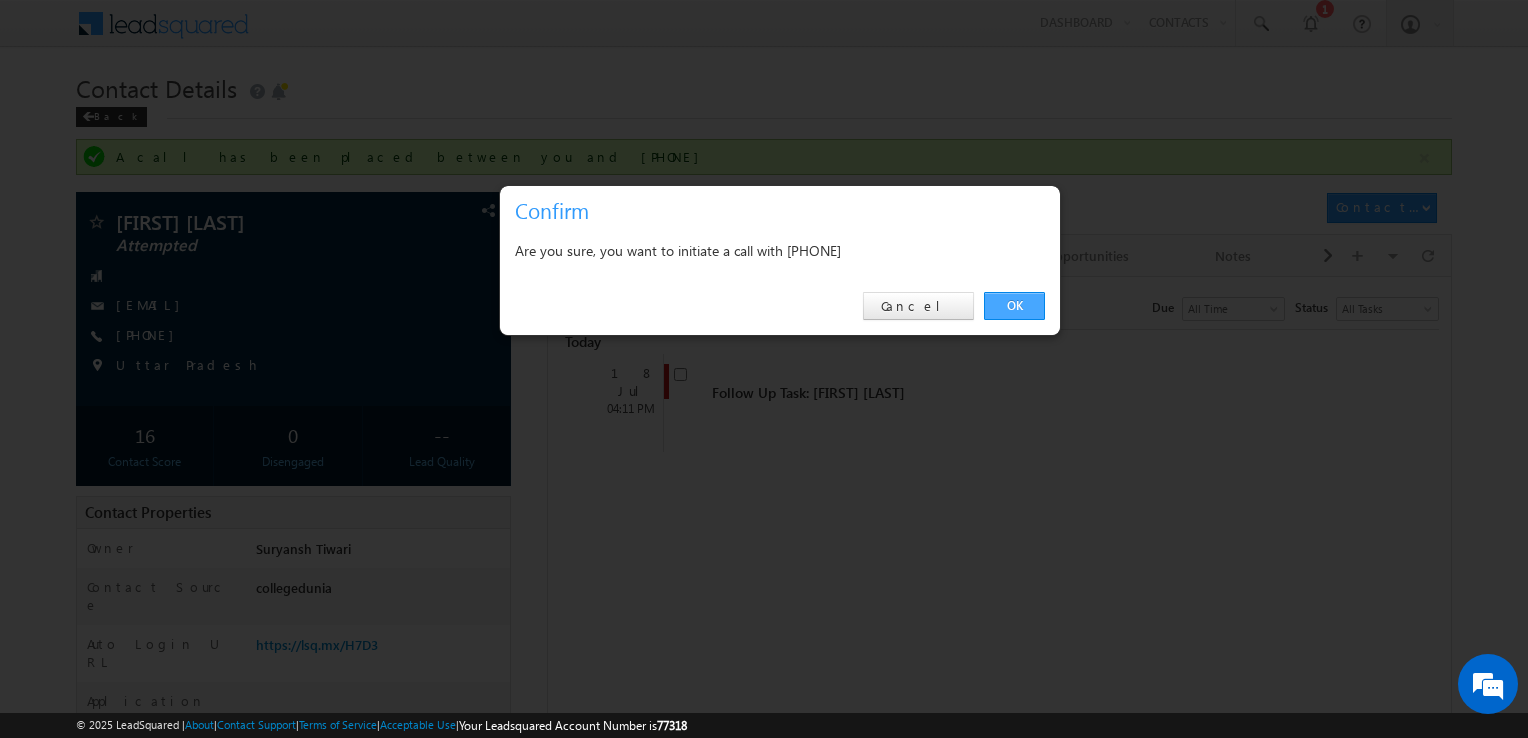 click on "OK" at bounding box center (1014, 306) 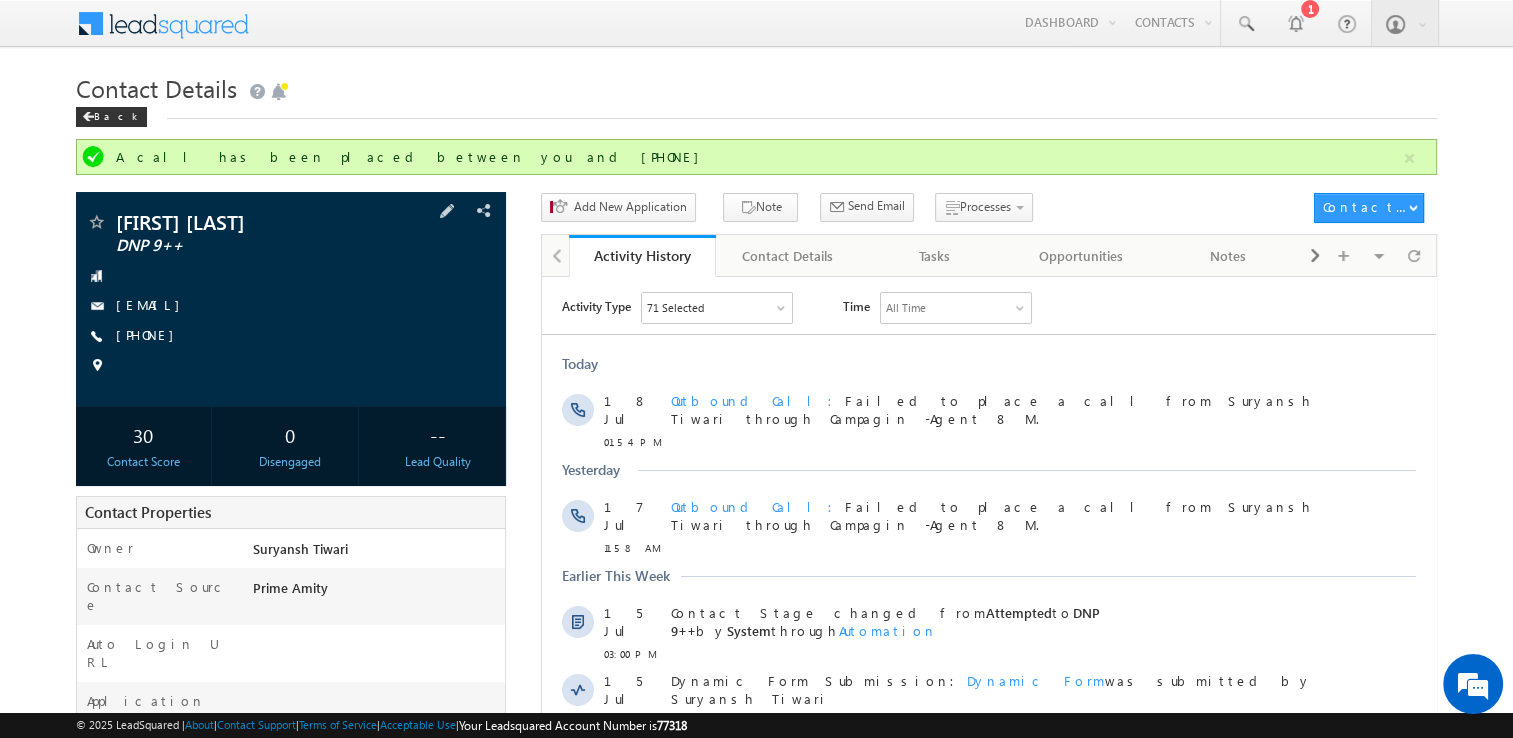 scroll, scrollTop: 0, scrollLeft: 0, axis: both 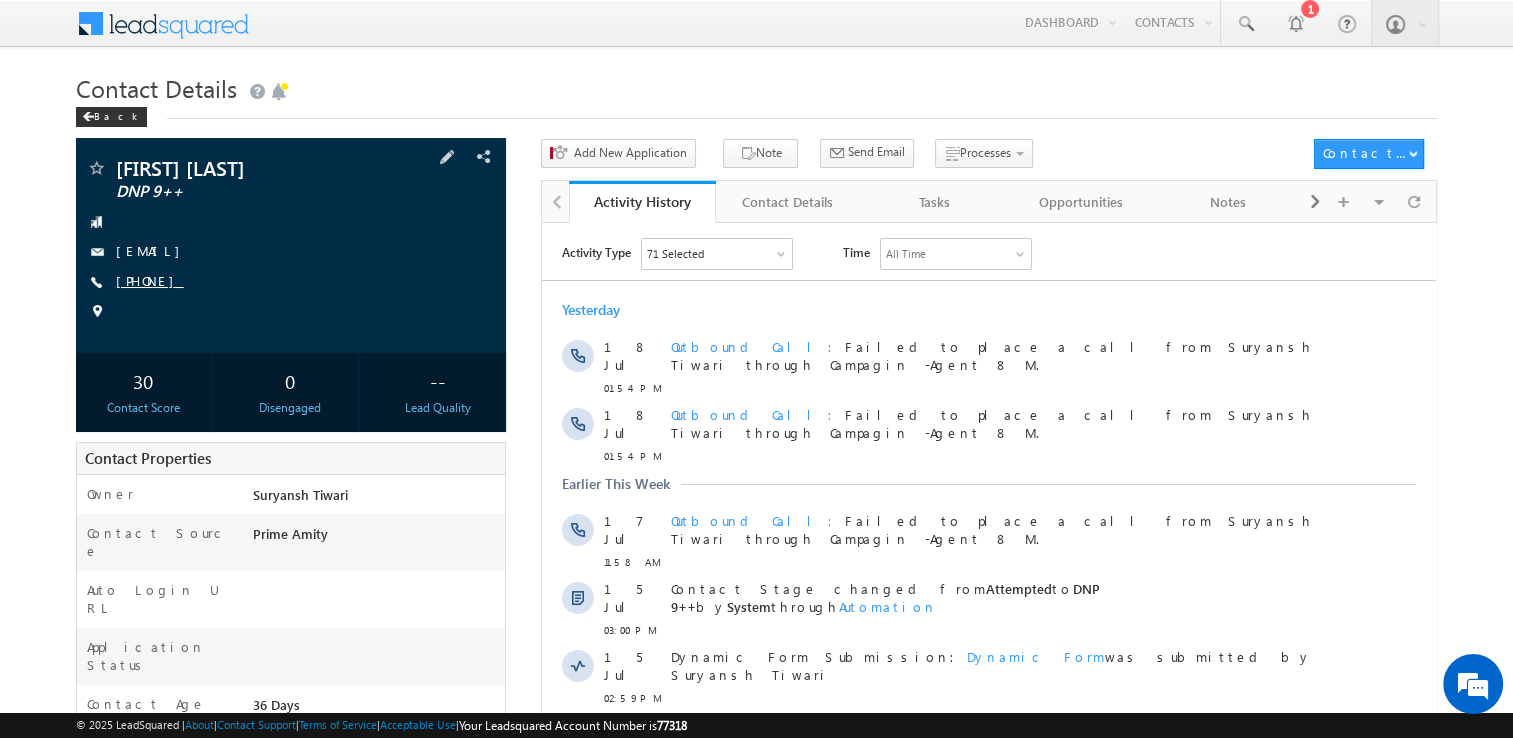 click on "[PHONE]" at bounding box center [150, 280] 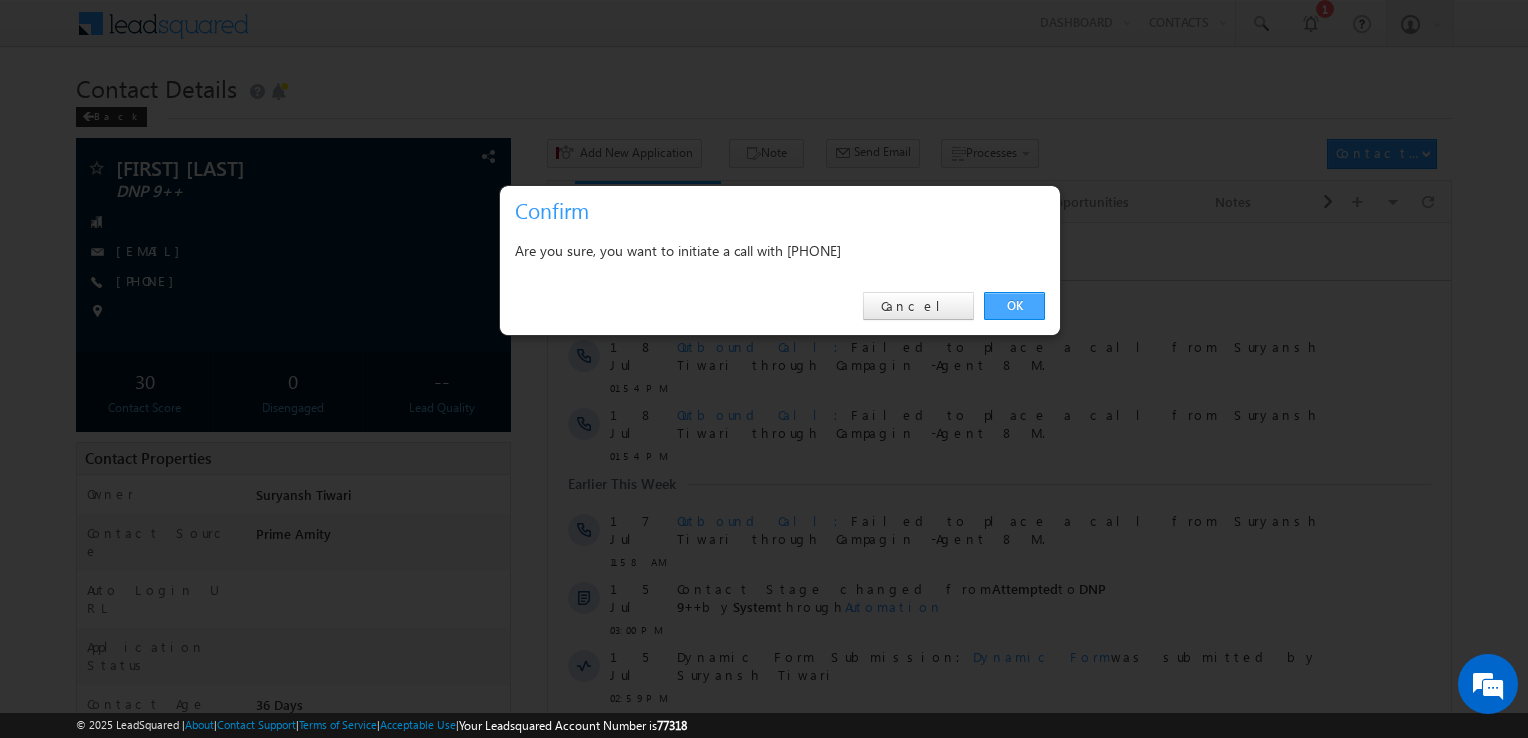 click on "OK" at bounding box center [1014, 306] 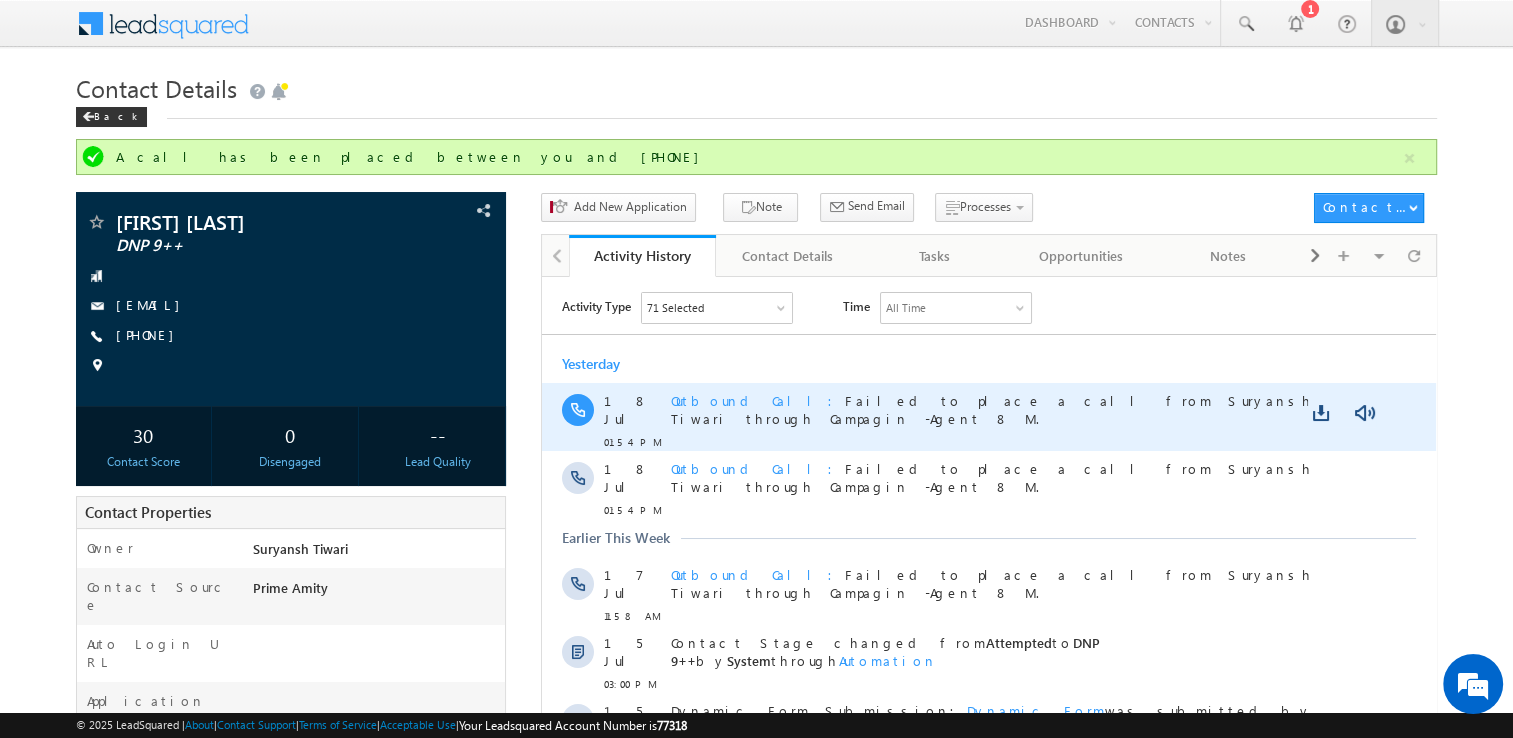 scroll, scrollTop: 0, scrollLeft: 0, axis: both 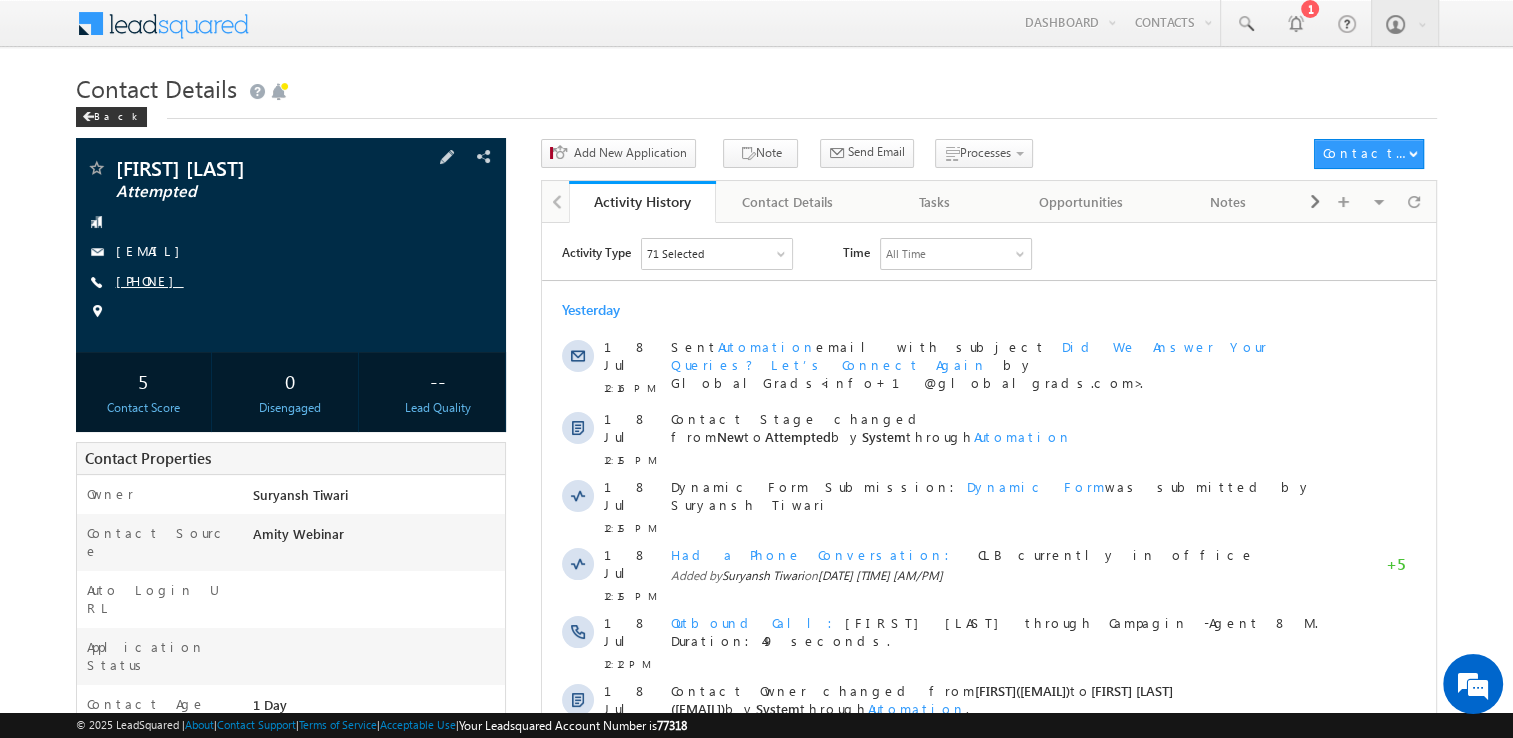 click on "[PHONE]" at bounding box center (150, 280) 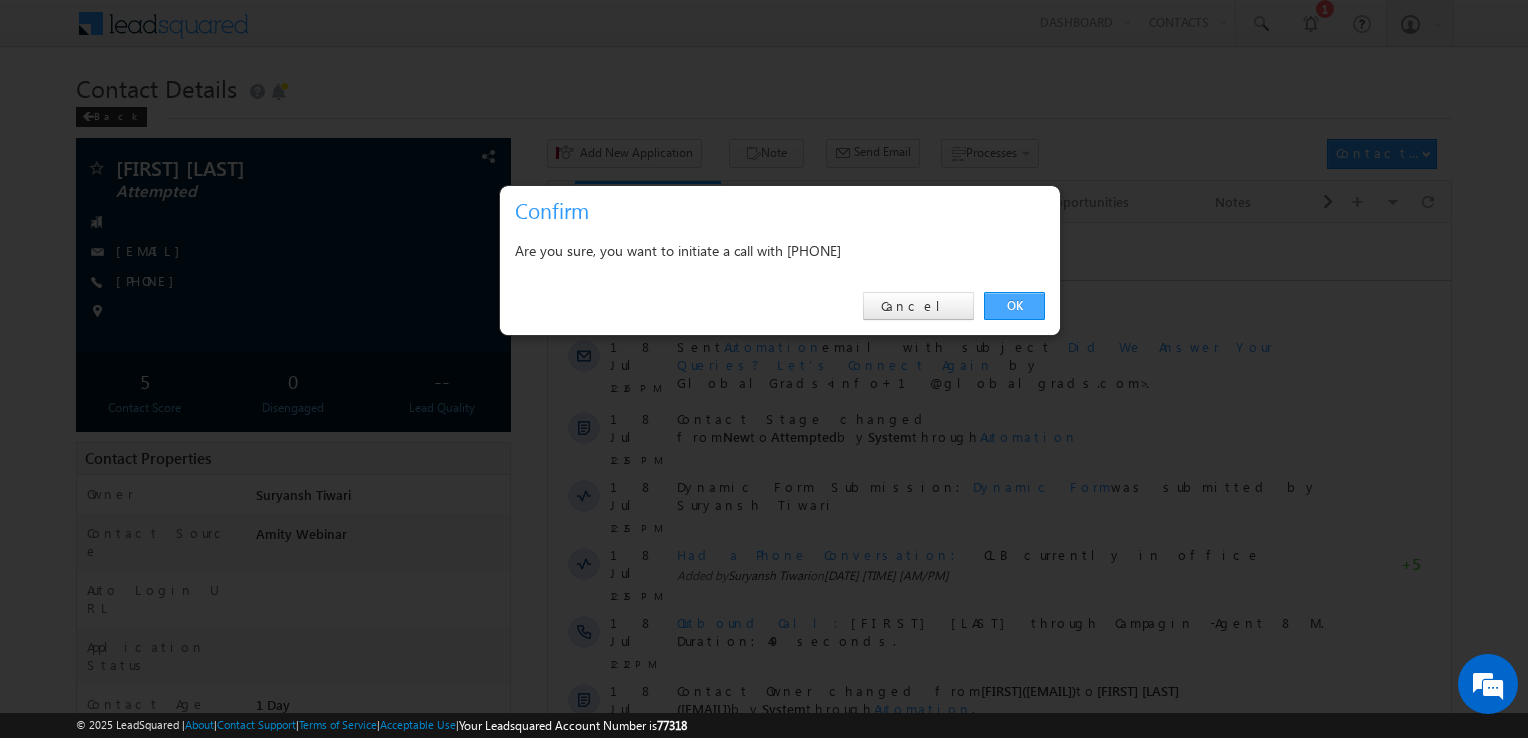 click on "OK" at bounding box center (1014, 306) 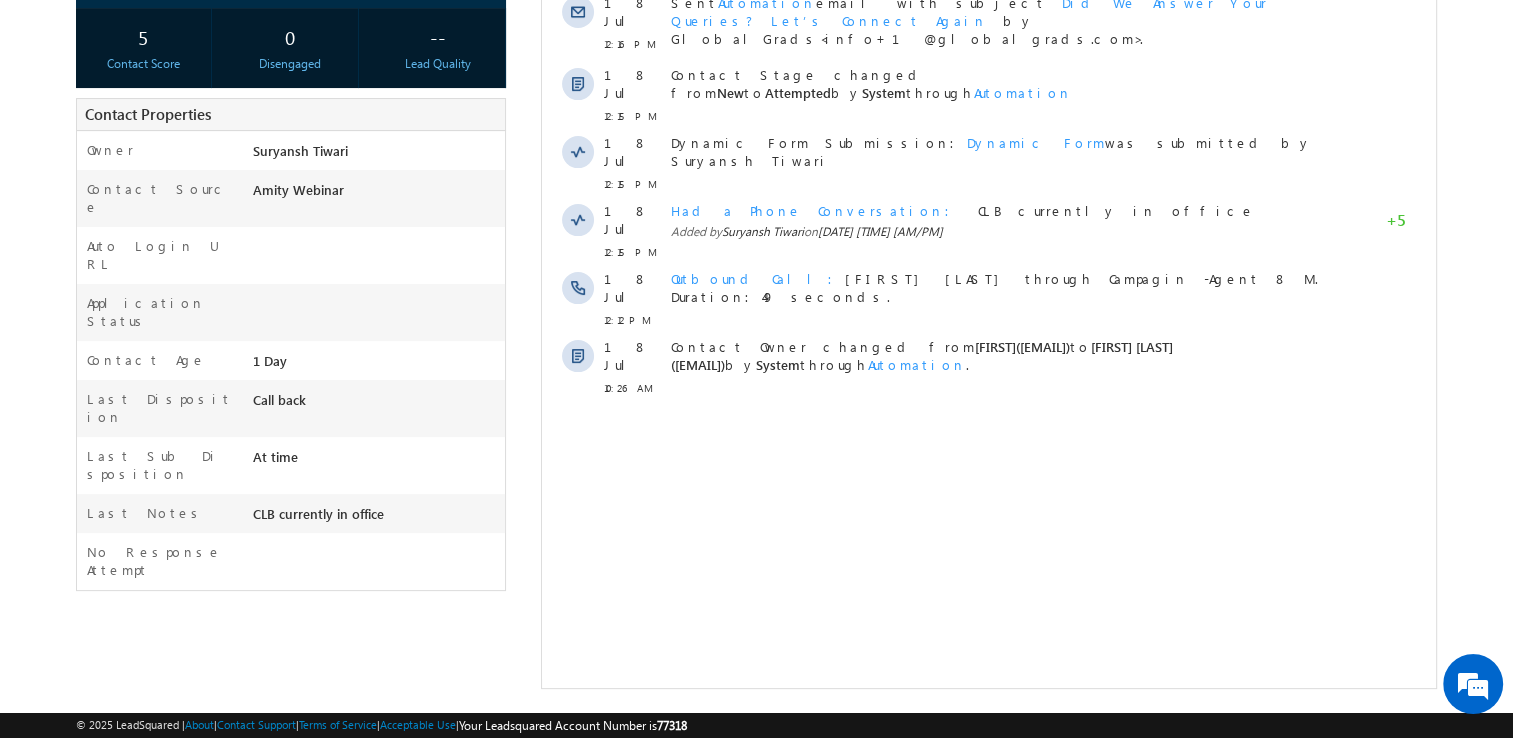 scroll, scrollTop: 0, scrollLeft: 0, axis: both 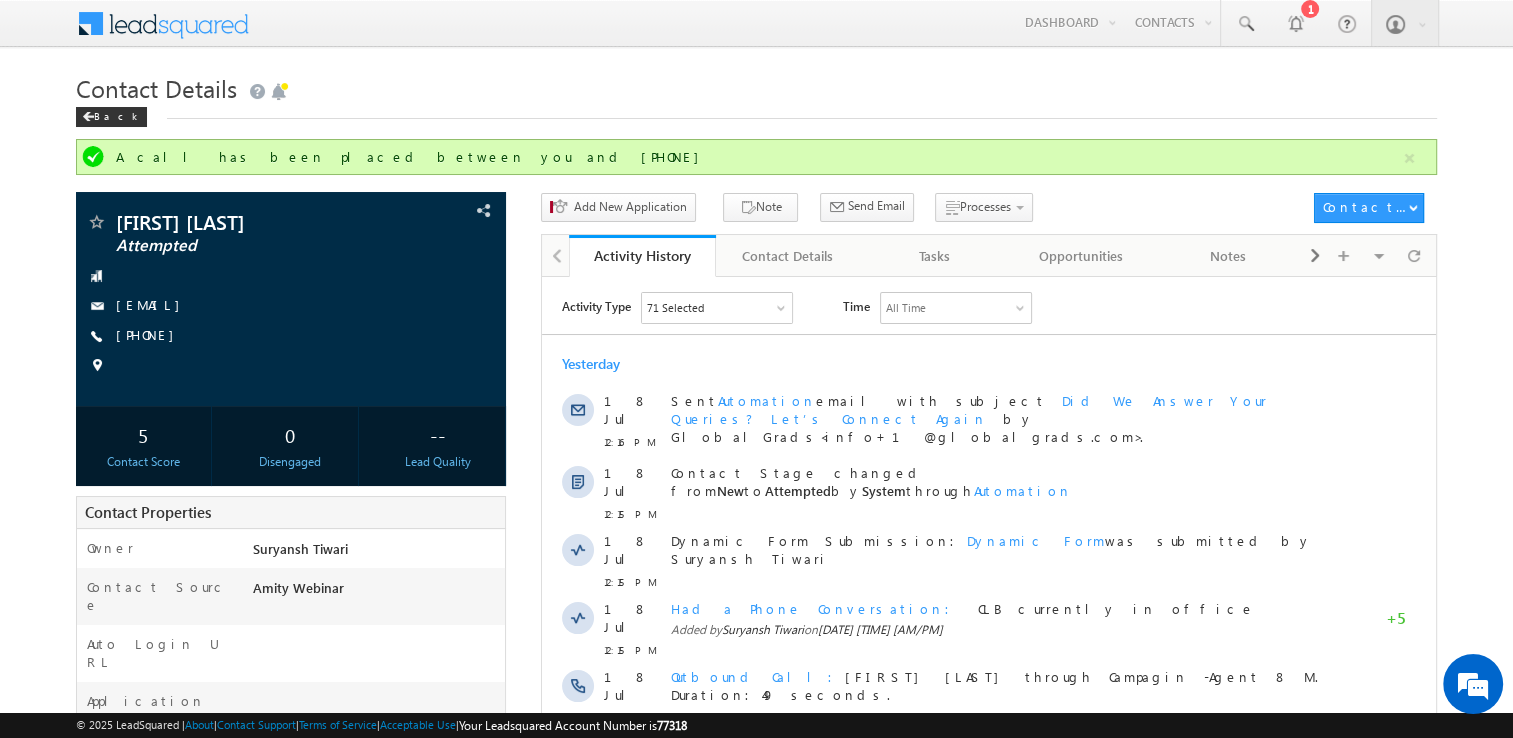 click on "Activity Type
71 Selected
Select All Sales Activities 1 Sales Activity Opportunities 1 University Application Email Activities 18 Email Bounced Email Link Clicked Email Marked Spam Email Opened Inbound Contact through Email Mailing preference link clicked Negative Response to Email Neutral Response to Email Positive Response to Email Resubscribed Subscribed To Newsletter Subscribed To Promotional Emails Unsubscribe Link Clicked Unsubscribed Unsubscribed From Newsletter Unsubscribed From Promotional Emails View in browser link Clicked Email Sent Web Activities 5 Conversion Button Clicked Converted to Contact Form Submitted on Website Page Visited on Website Tracking URL Clicked Contact Capture Activities 1 Contact Capture Phone Call Activities 2 Inbound Phone Call Activity Outbound Phone Call Activity Other Activities 19 Application Form Document Generation Had a Phone Conversation Meeting Notes 5" at bounding box center (999, 307) 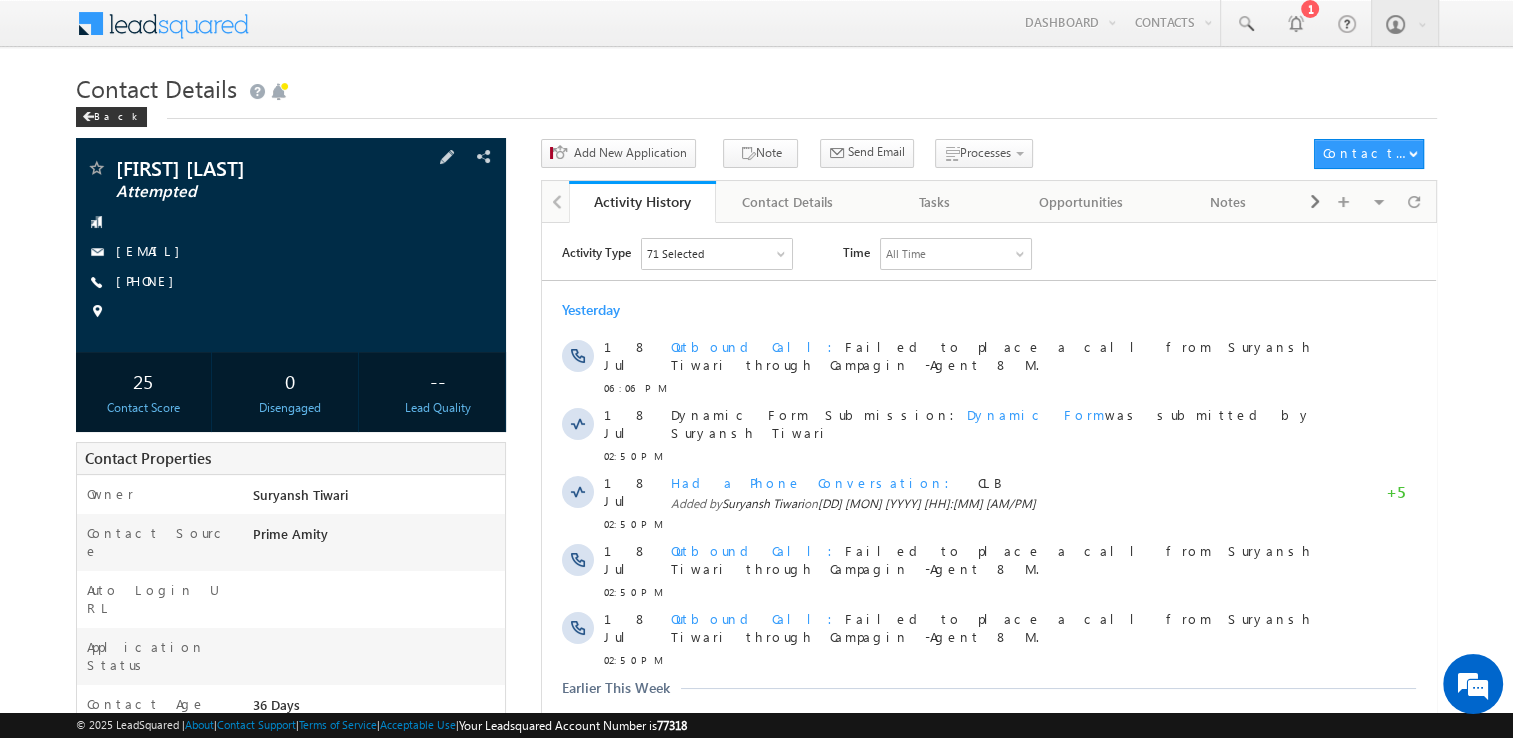 scroll, scrollTop: 0, scrollLeft: 0, axis: both 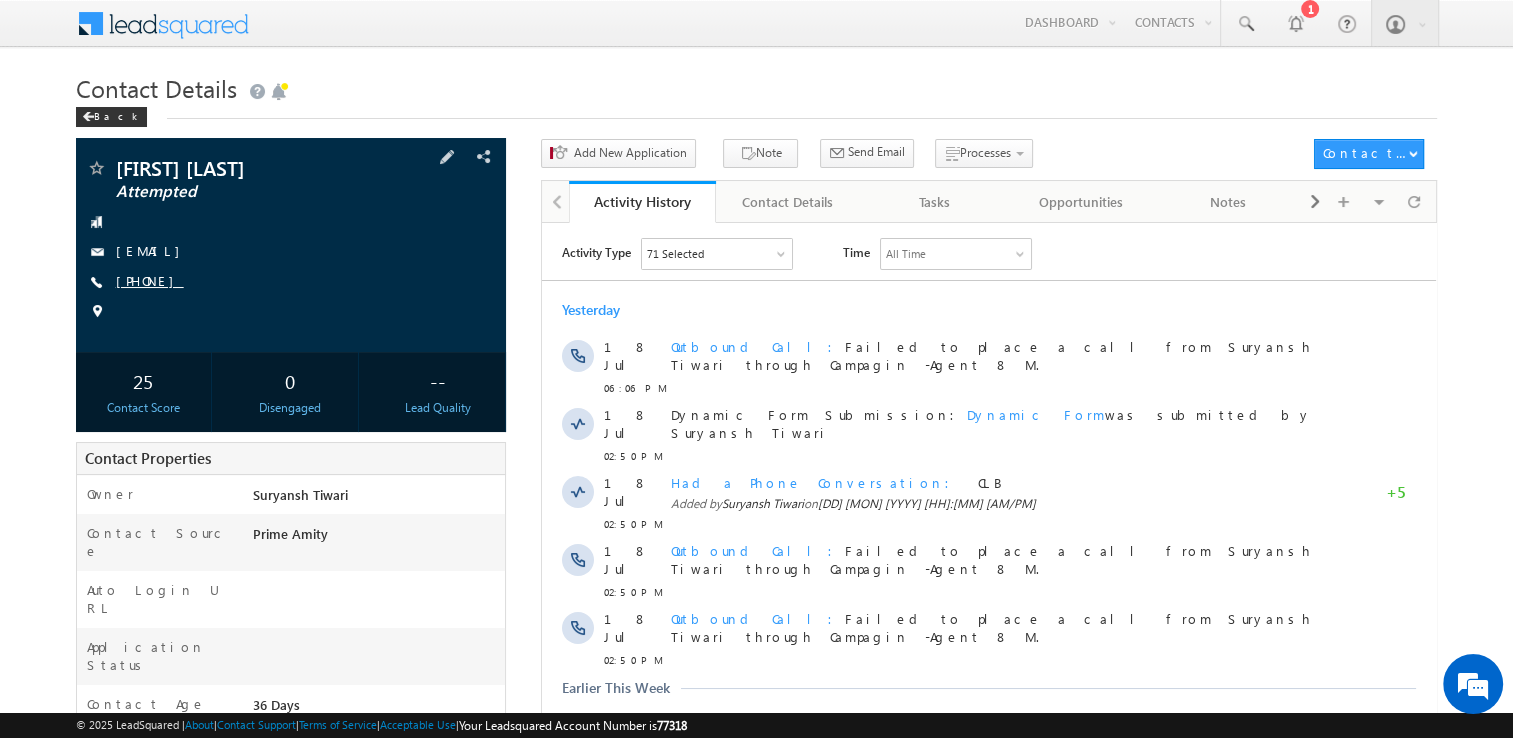 click on "[PHONE]" at bounding box center [150, 280] 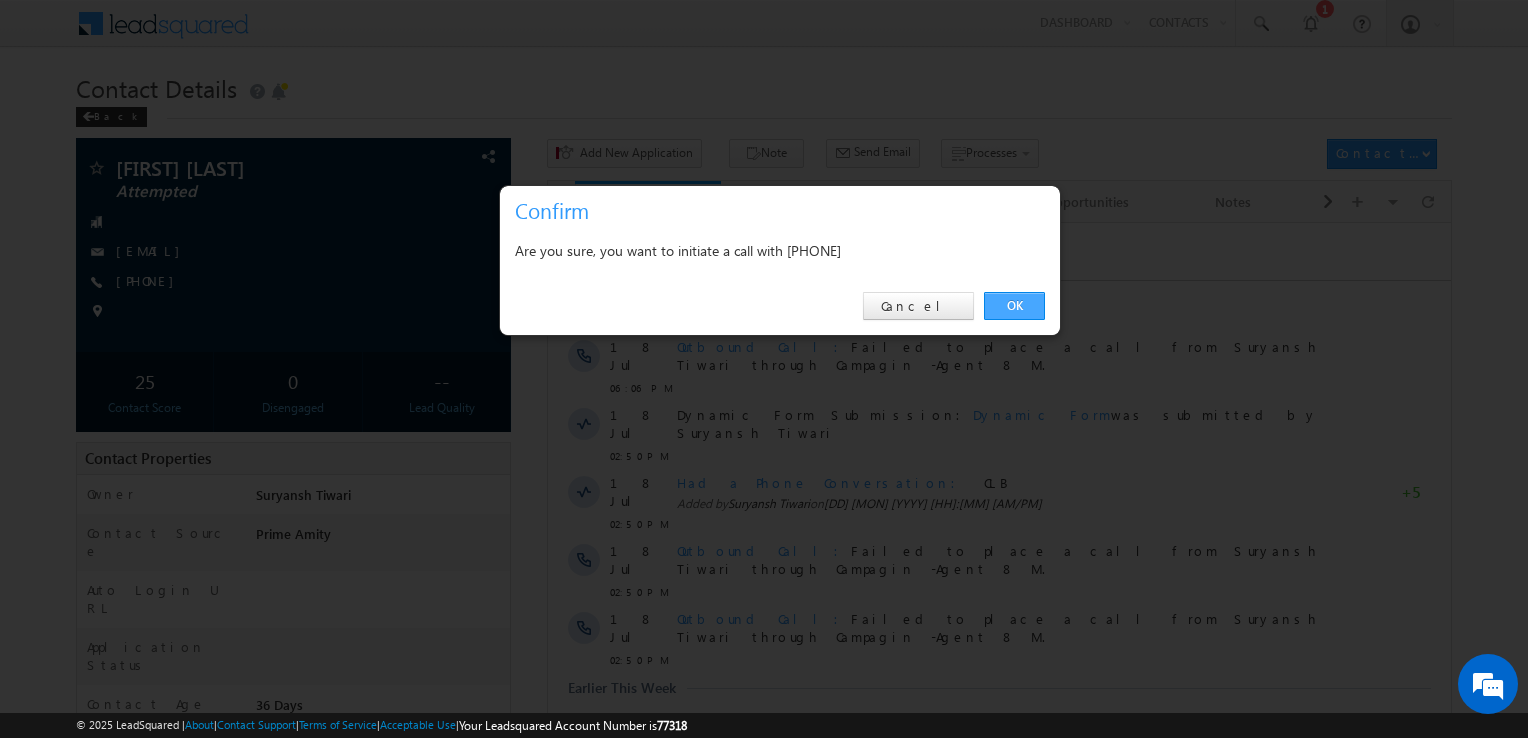 click on "OK" at bounding box center (1014, 306) 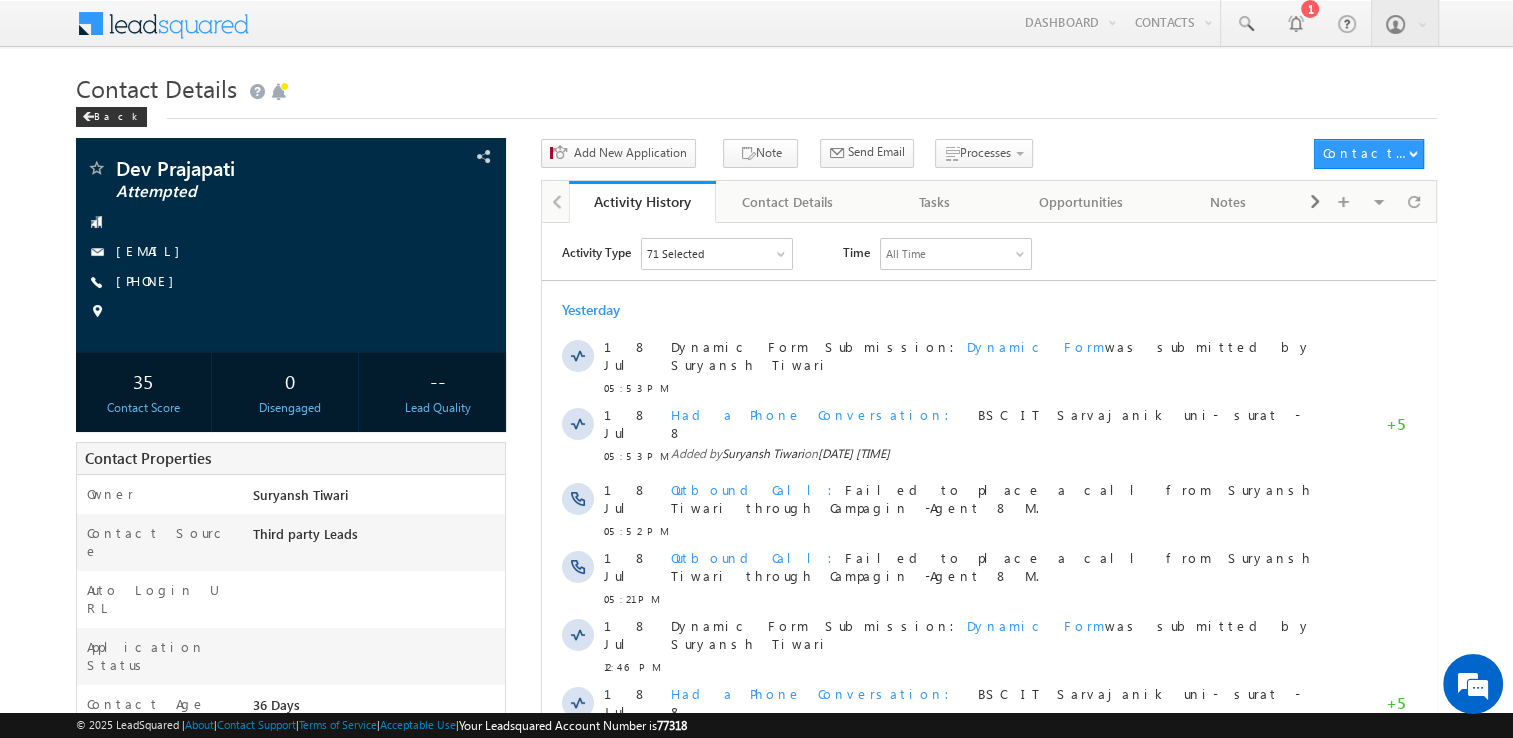 scroll, scrollTop: 0, scrollLeft: 0, axis: both 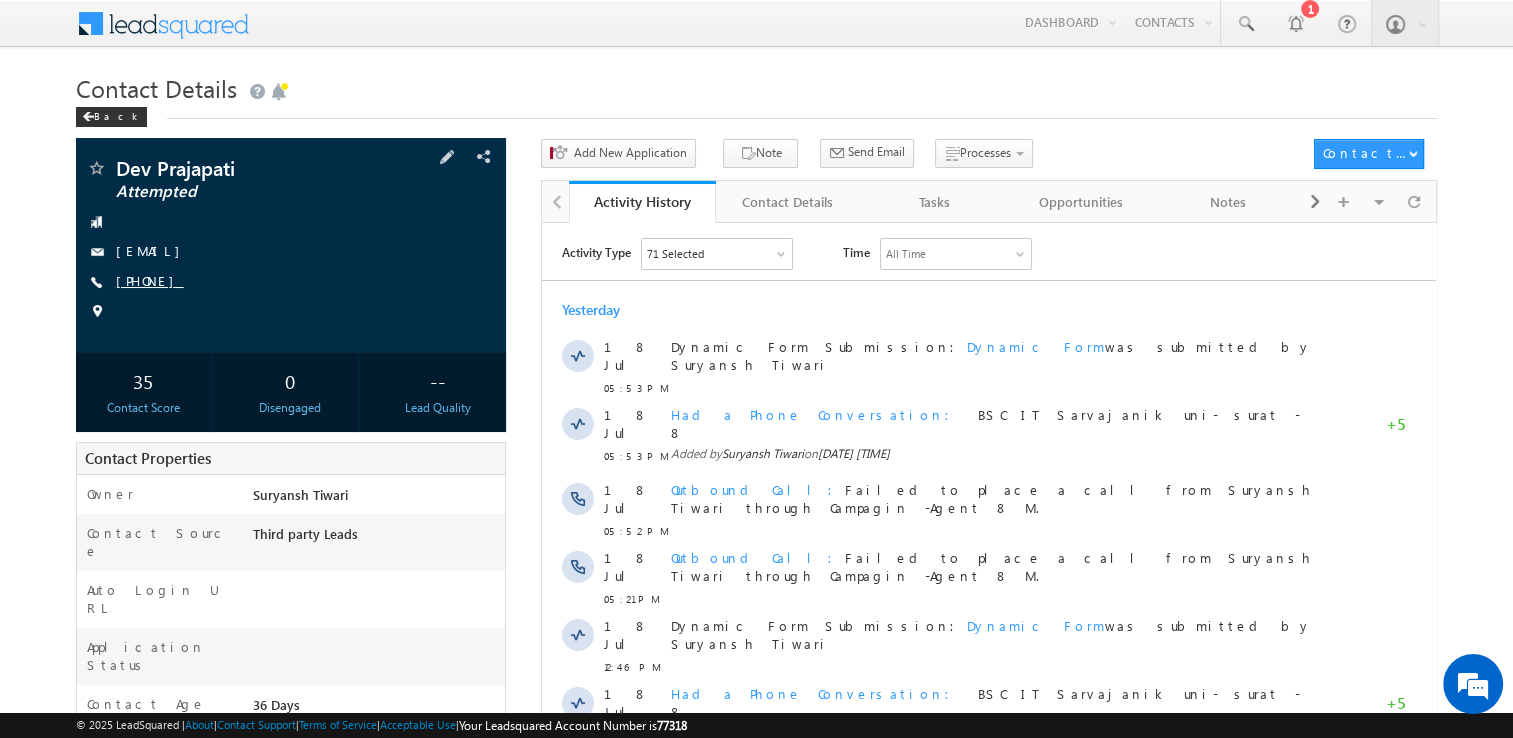 click on "+91-9099742680" at bounding box center [150, 280] 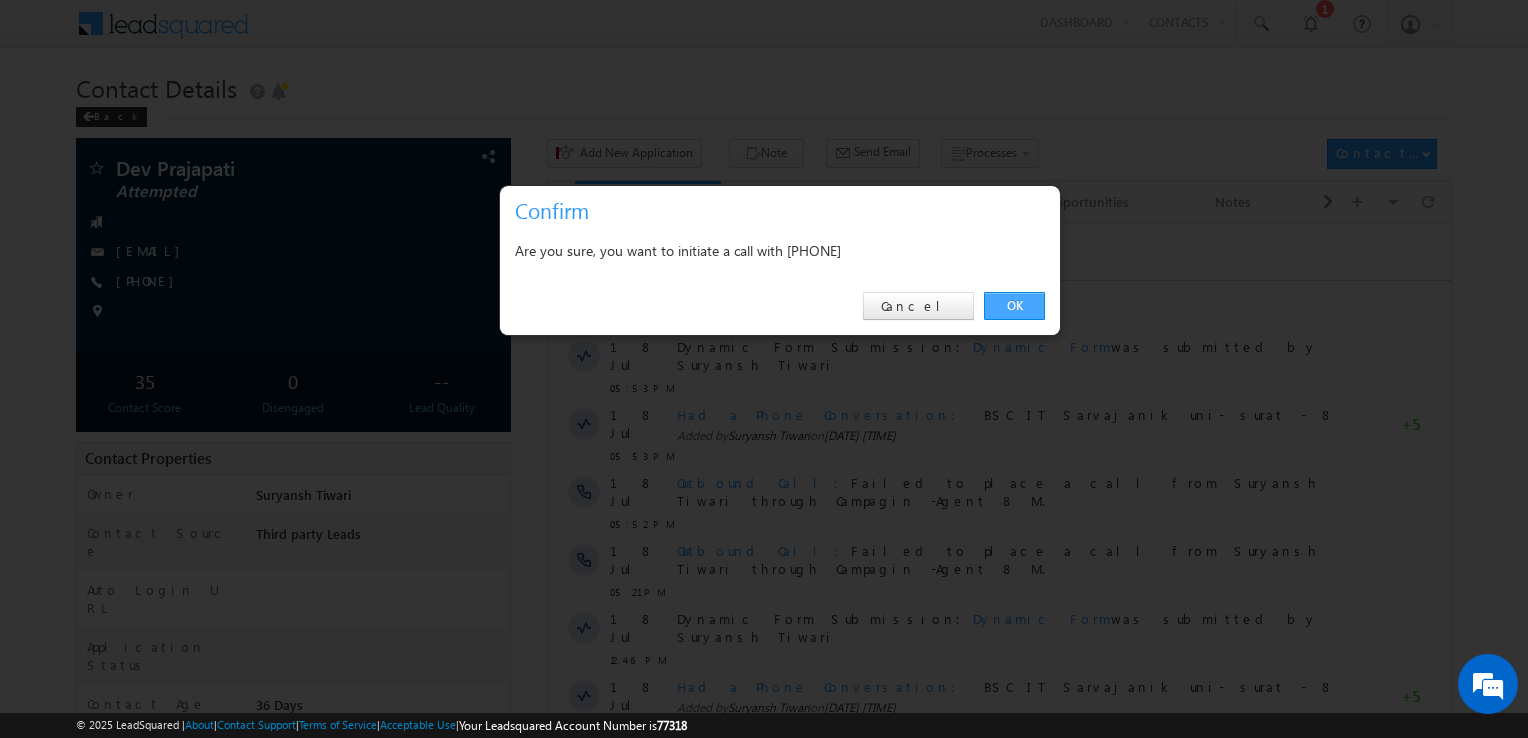 click on "OK" at bounding box center [1014, 306] 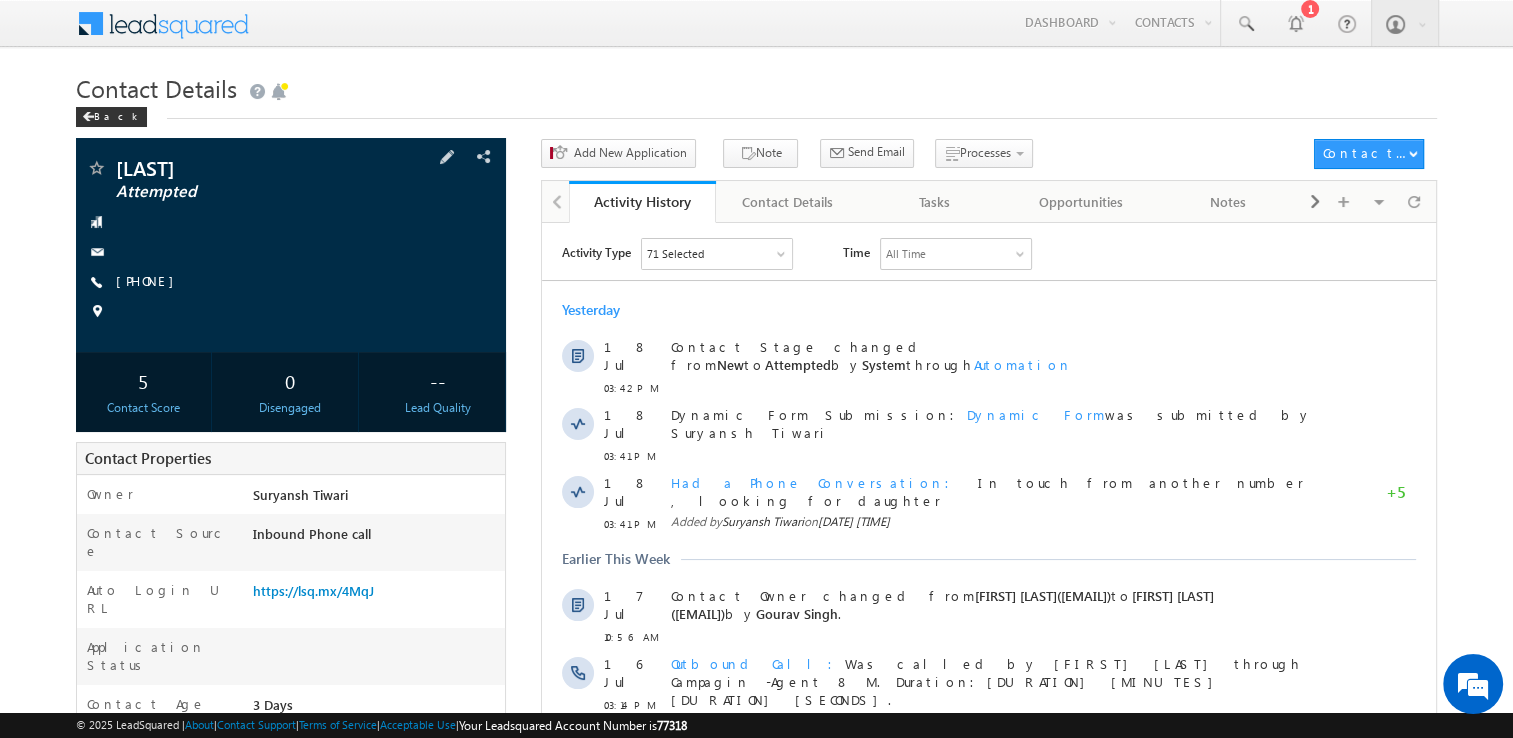 scroll, scrollTop: 0, scrollLeft: 0, axis: both 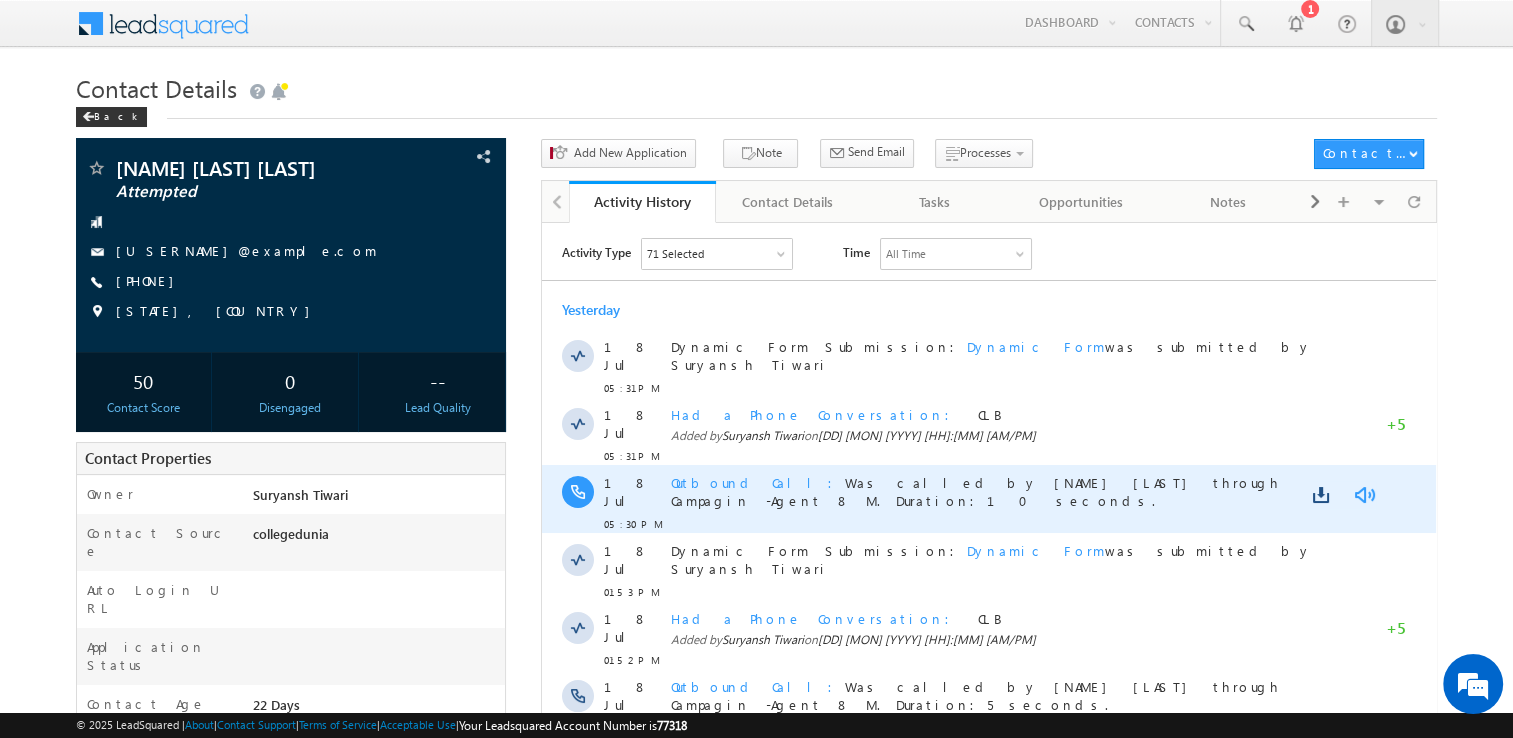 click at bounding box center (1364, 494) 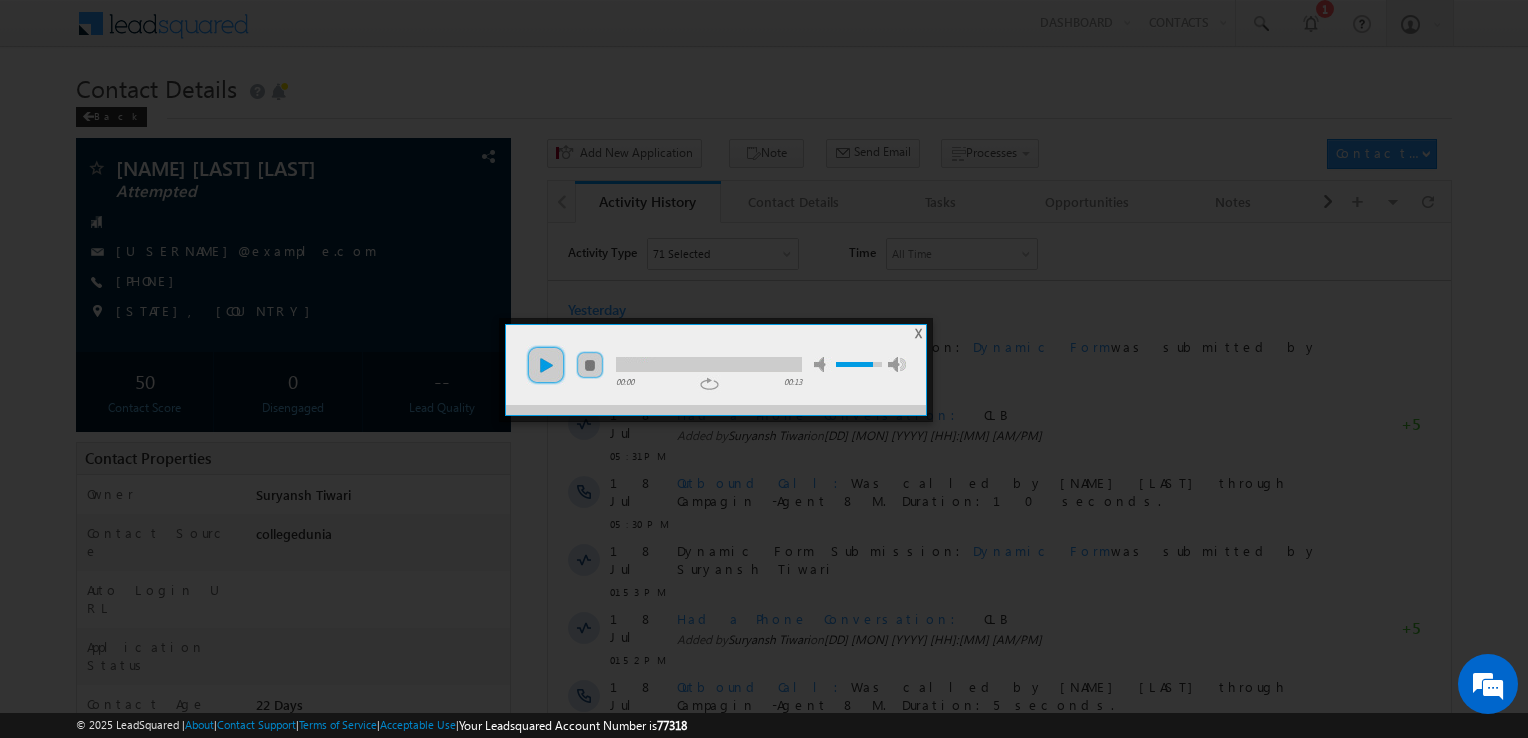 click on "play
pause
stop
mute
unmute
max
volume" at bounding box center [716, 355] 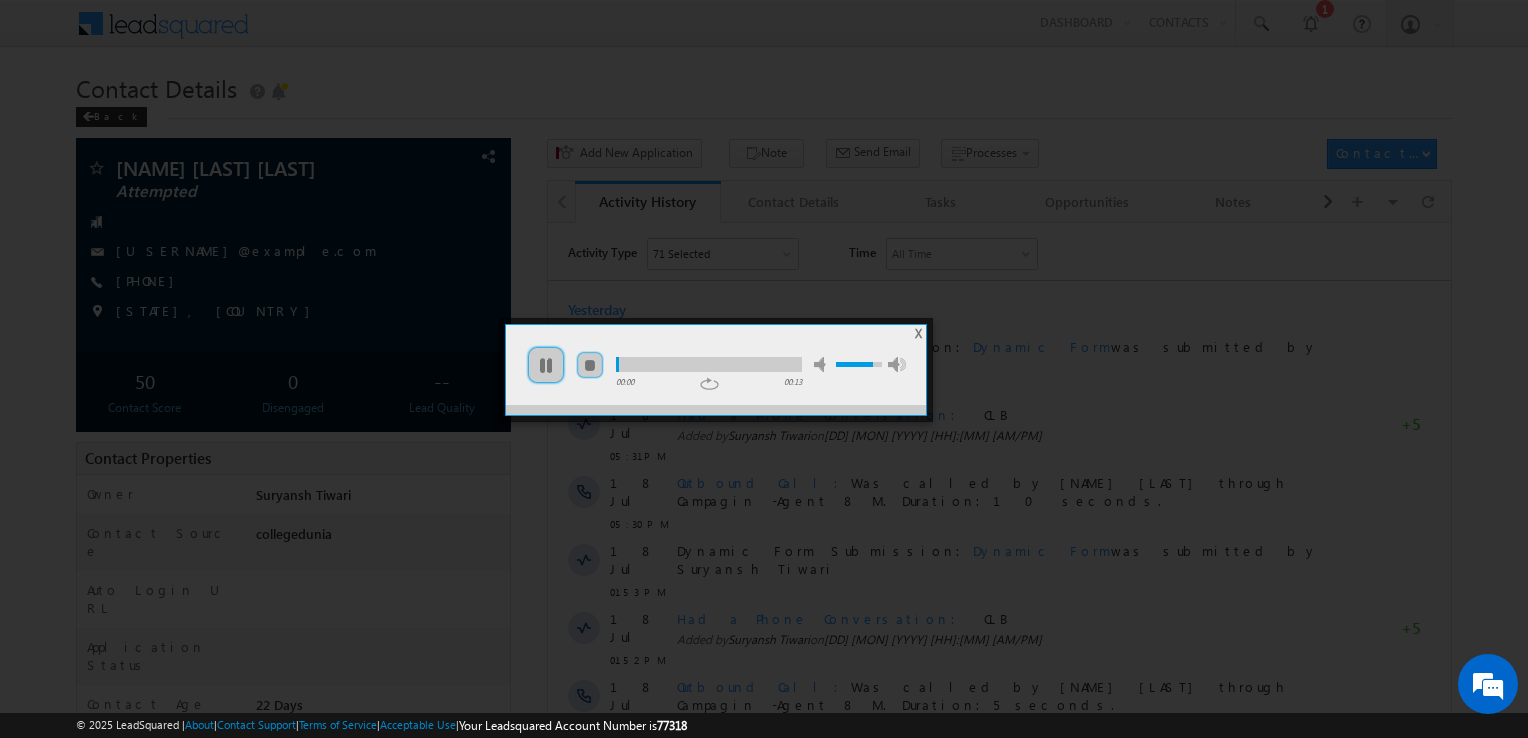 click at bounding box center [709, 364] 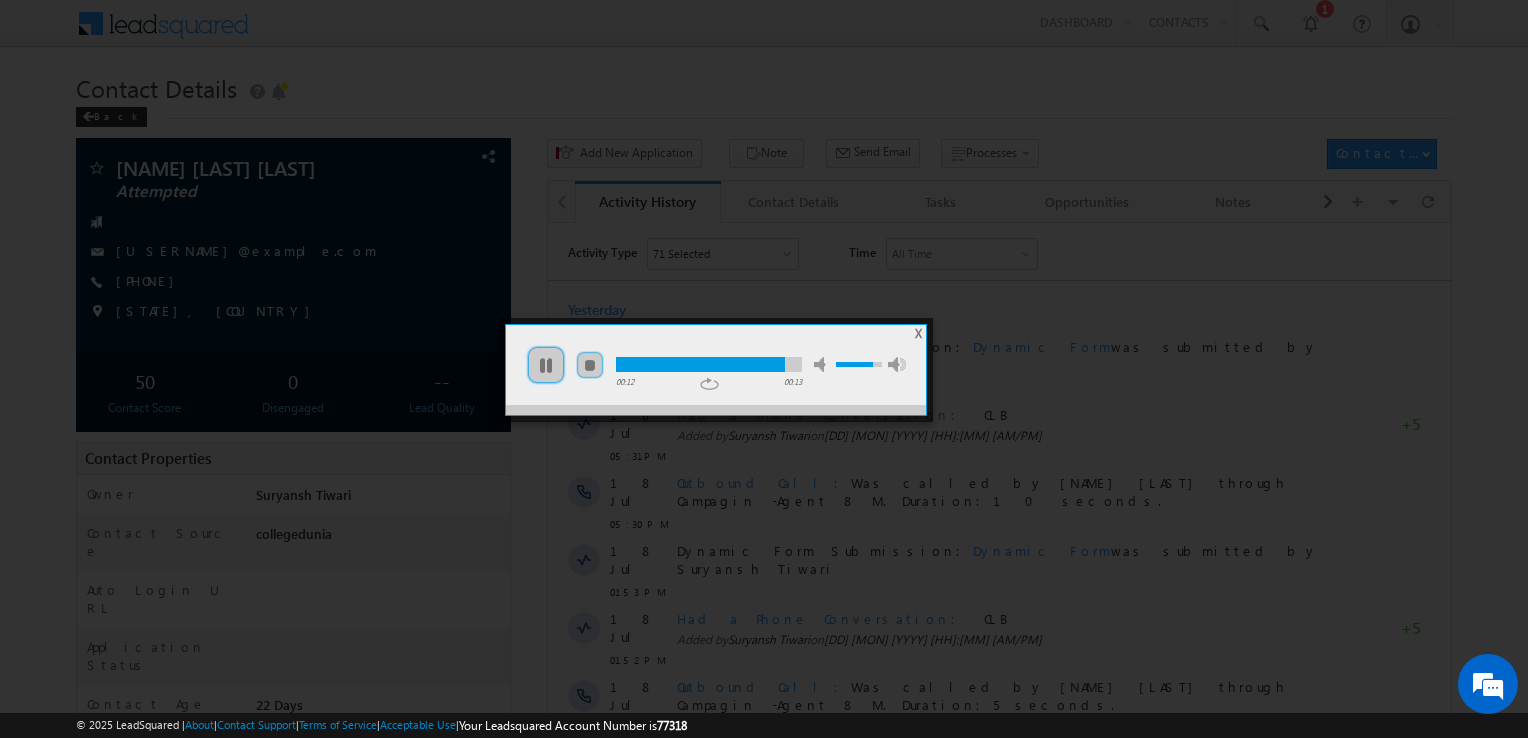 click on "X" at bounding box center [918, 333] 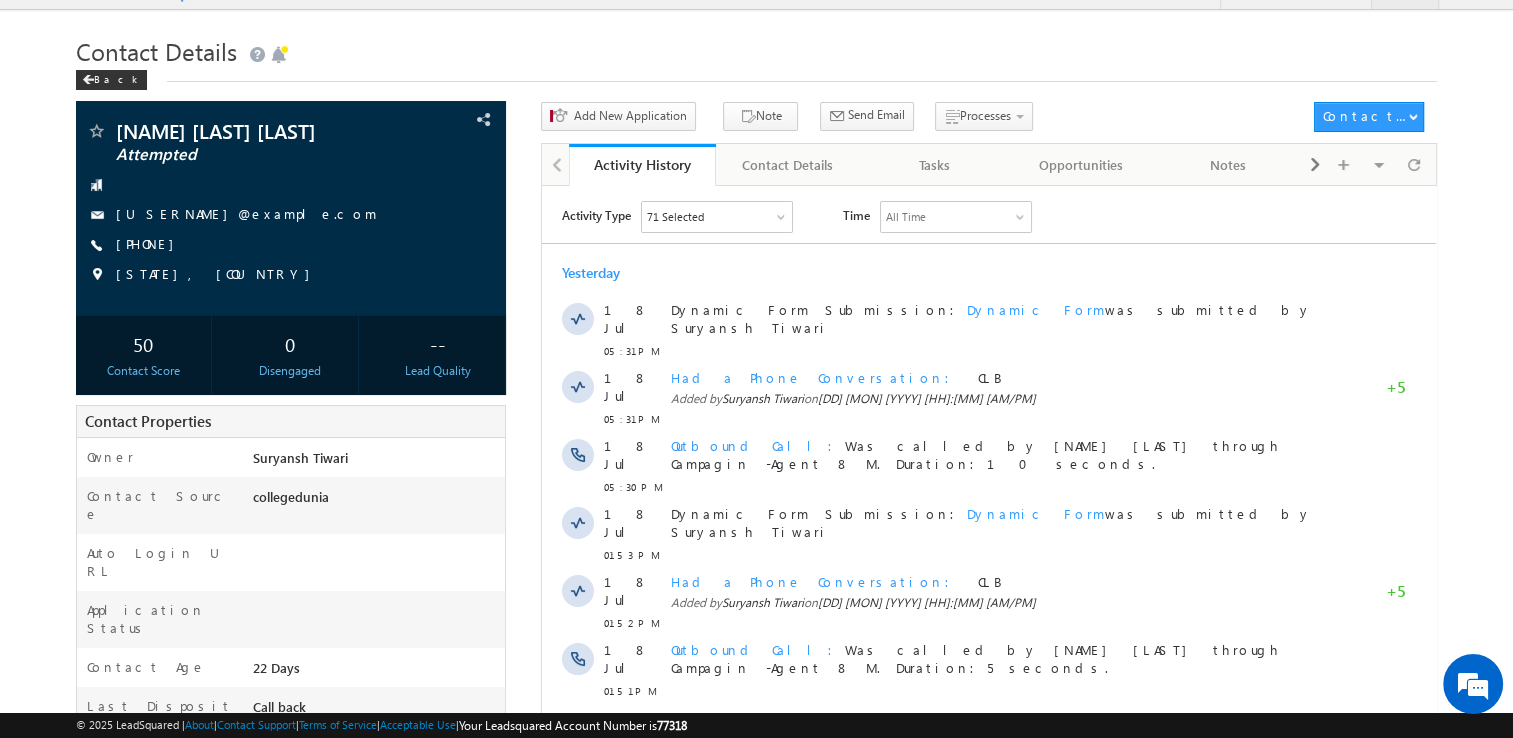 scroll, scrollTop: 0, scrollLeft: 0, axis: both 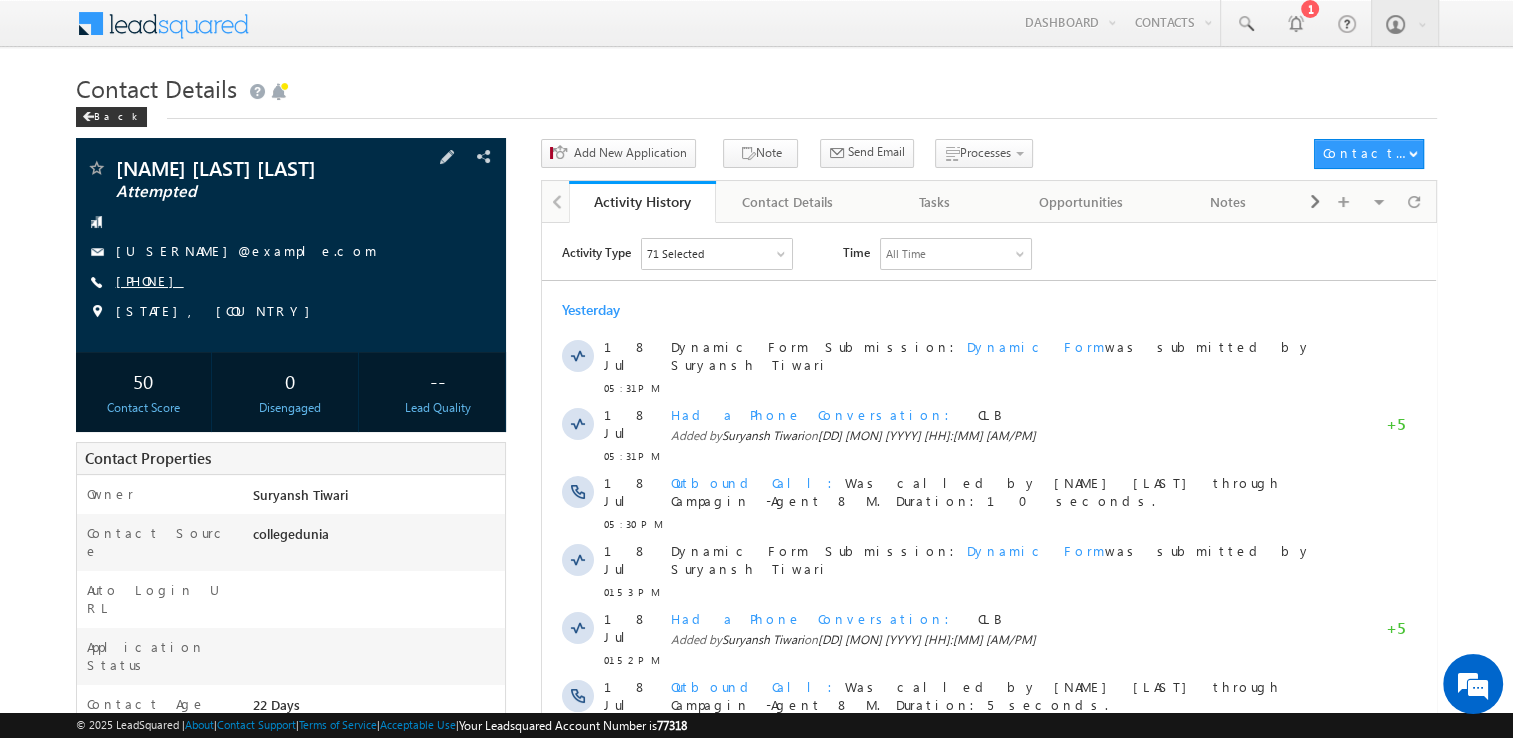 click on "+91-8019051004" at bounding box center (150, 280) 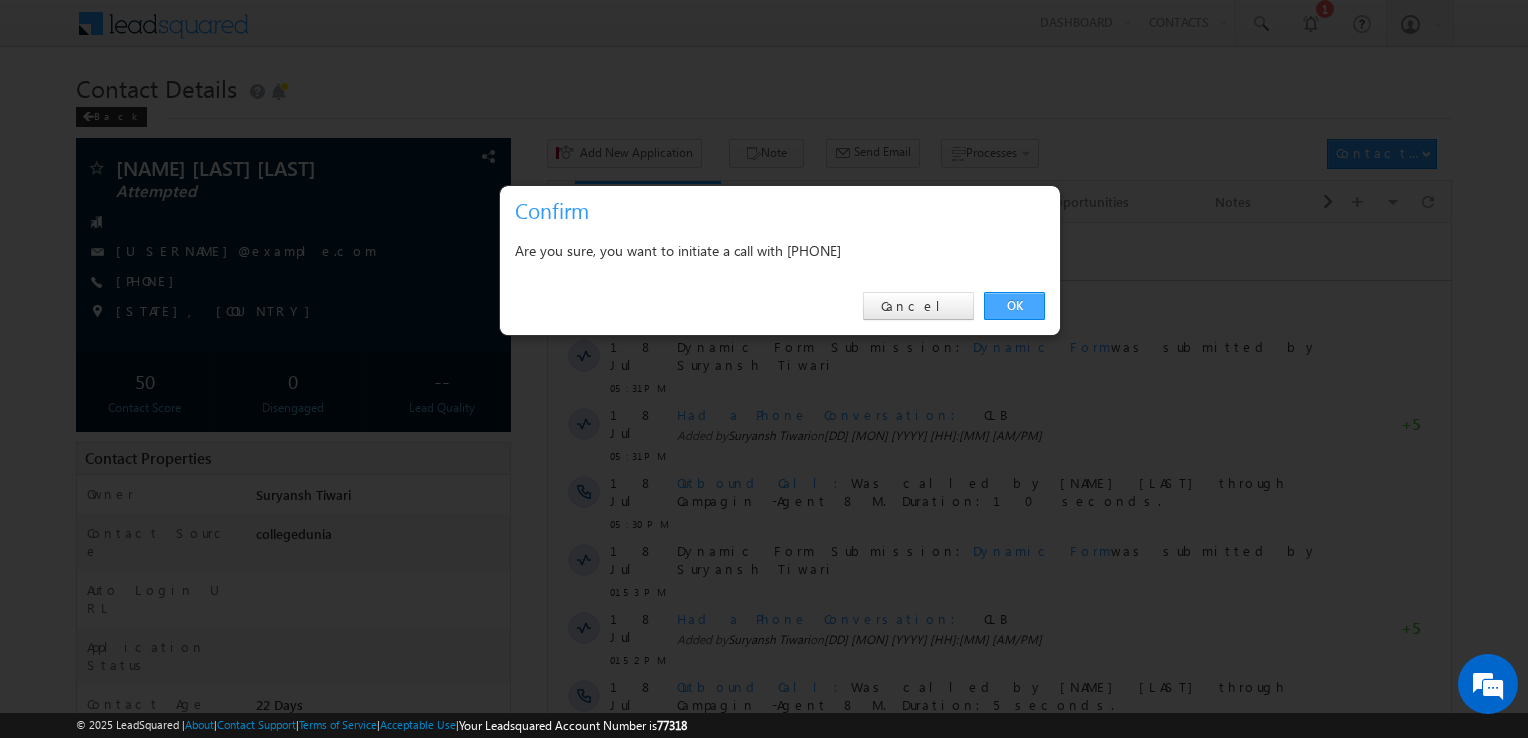 click on "OK" at bounding box center [1014, 306] 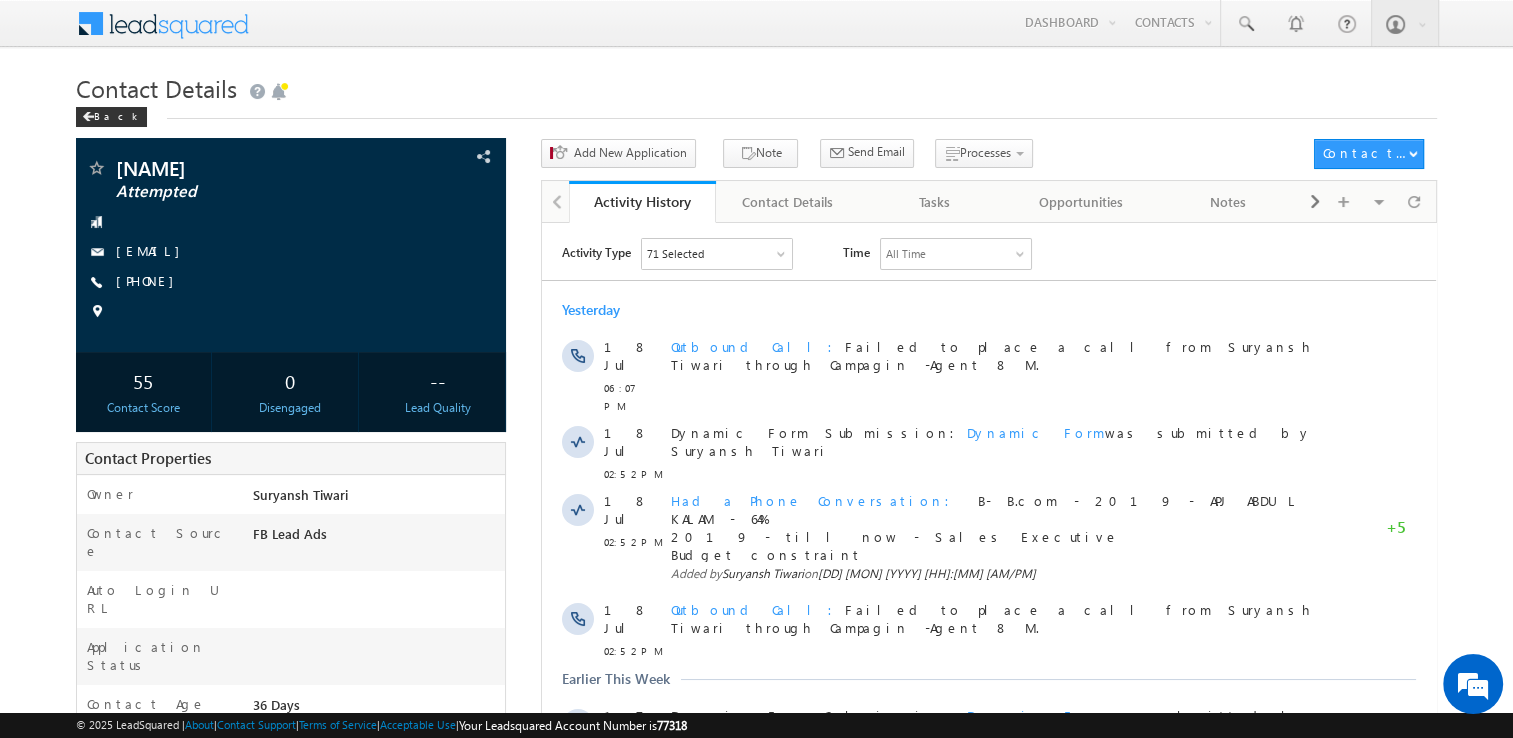 scroll, scrollTop: 0, scrollLeft: 0, axis: both 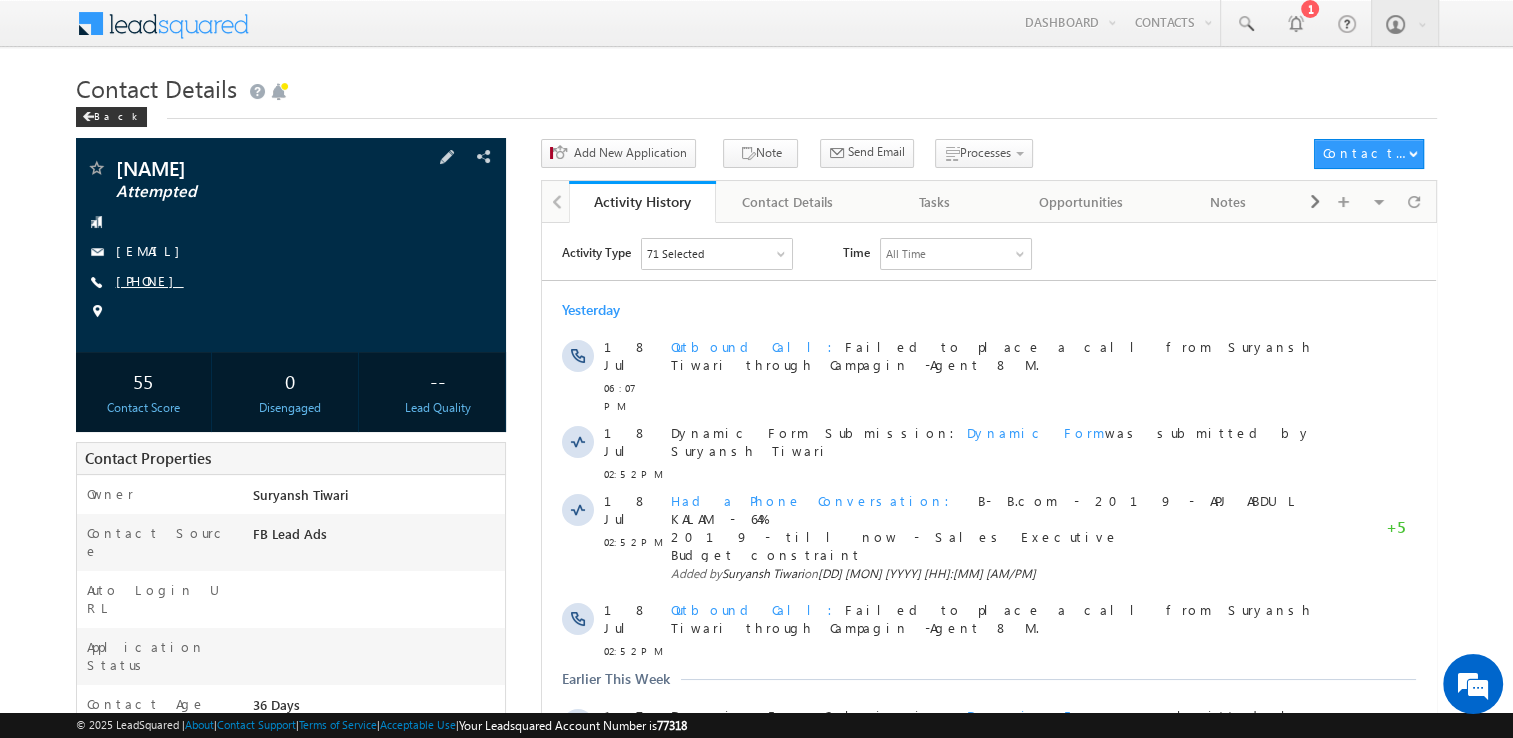 click on "+91-7907159321" at bounding box center [150, 280] 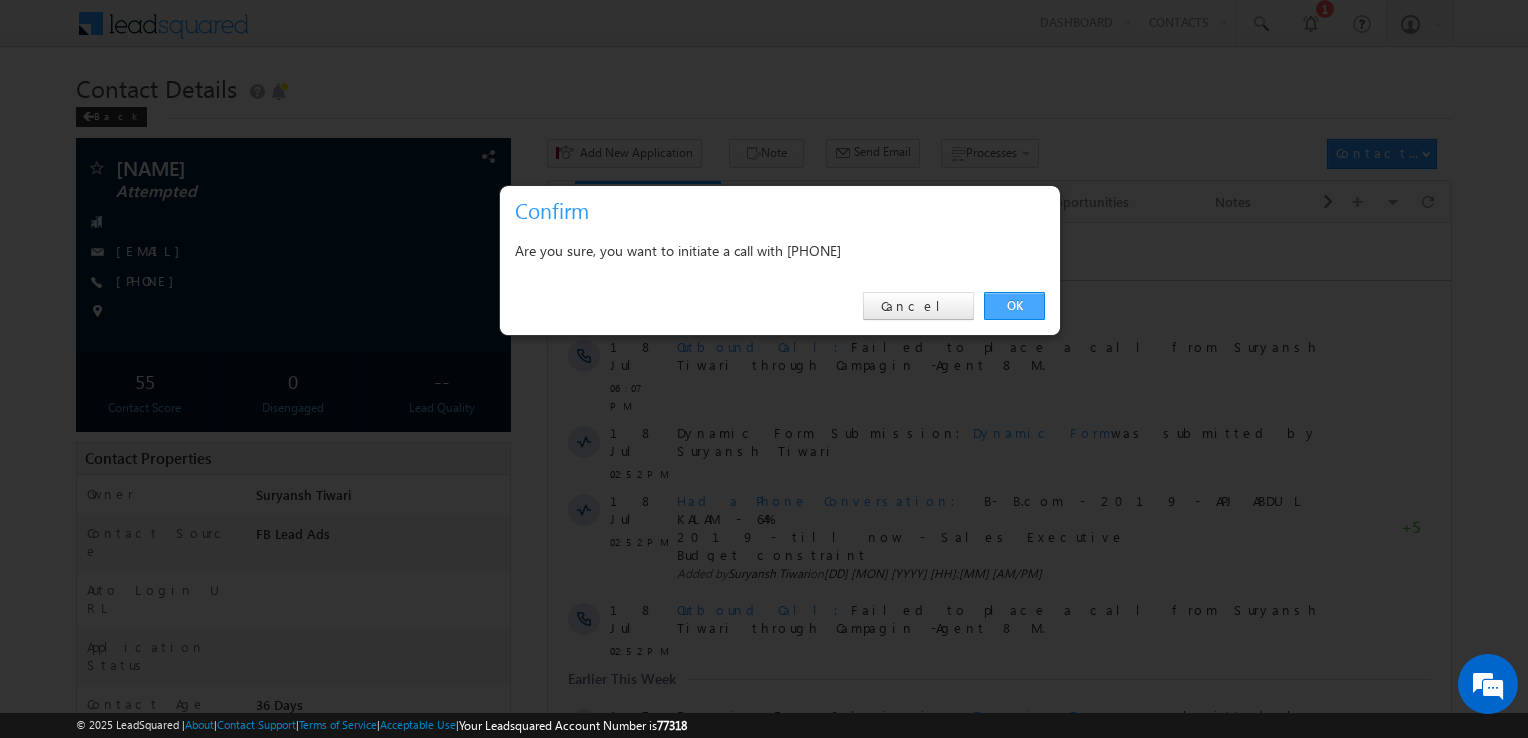 click on "OK" at bounding box center [1014, 306] 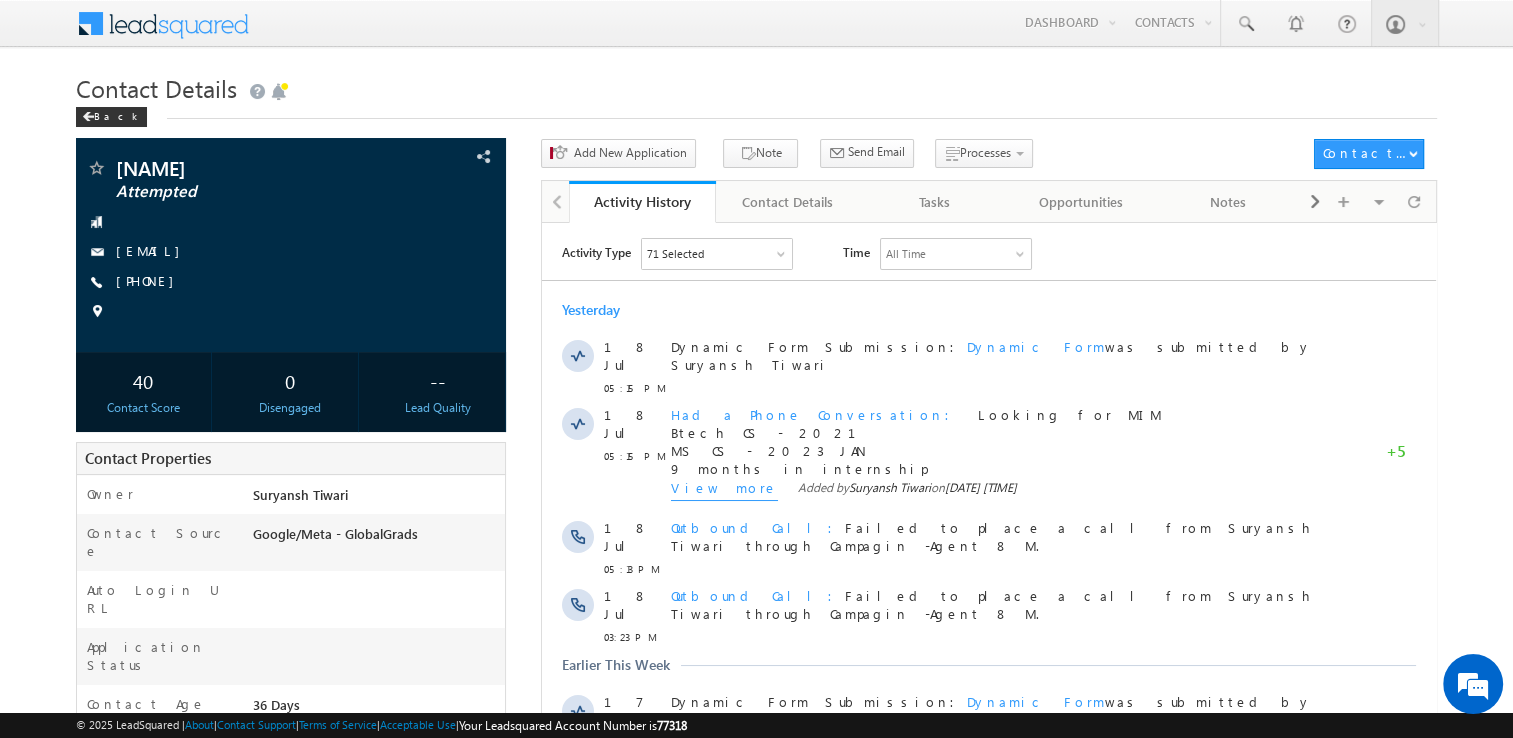 scroll, scrollTop: 0, scrollLeft: 0, axis: both 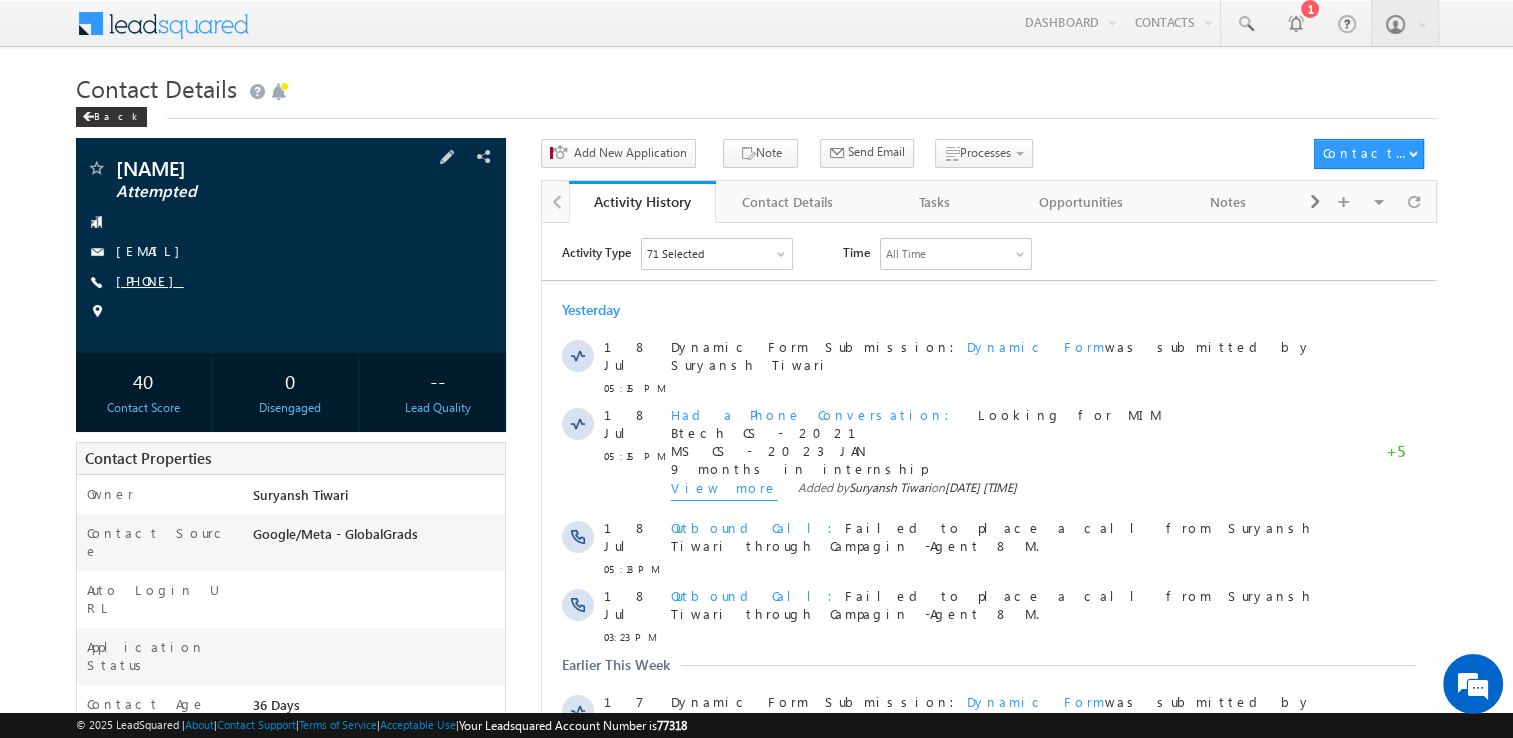 click on "+91-9894796785" at bounding box center [150, 280] 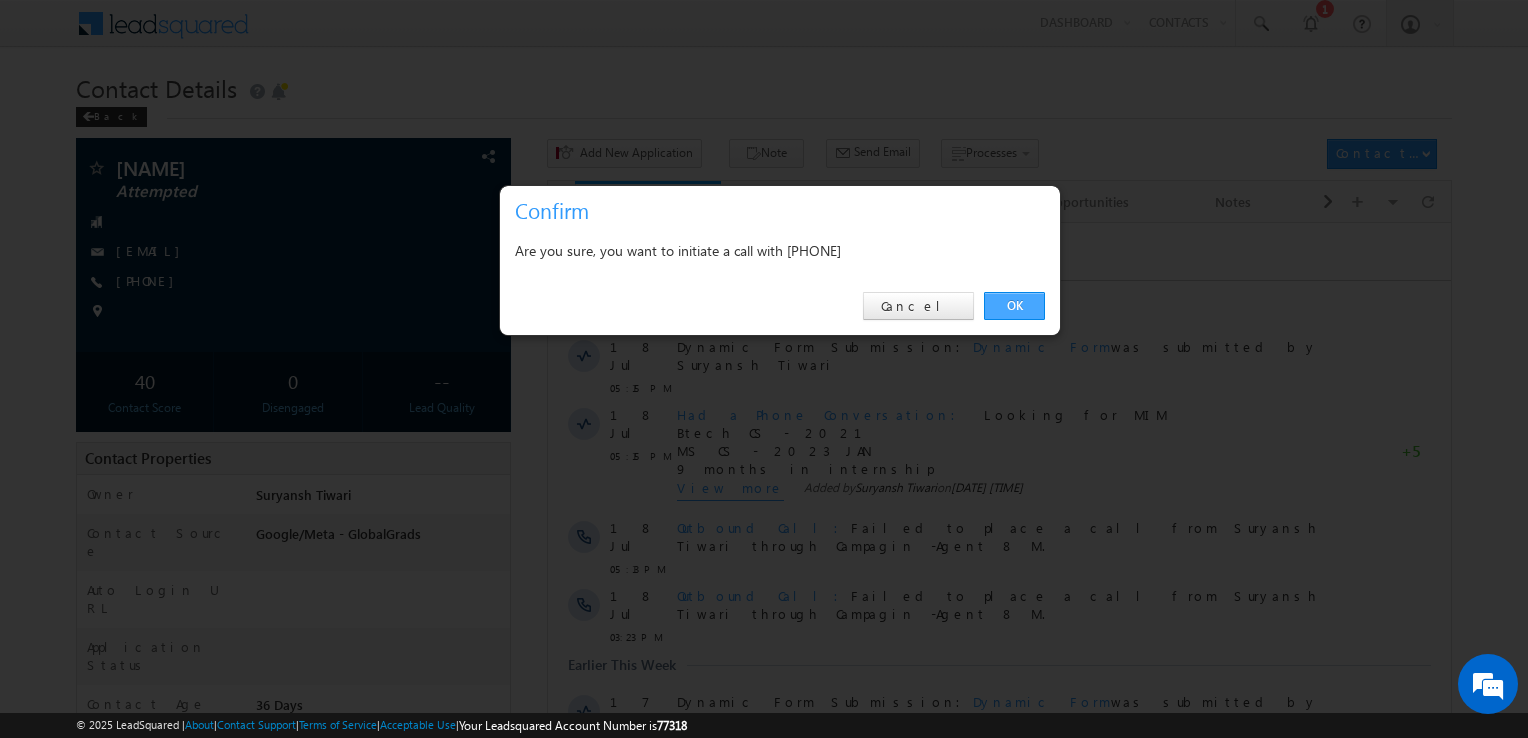 drag, startPoint x: 811, startPoint y: 313, endPoint x: 1006, endPoint y: 298, distance: 195.57607 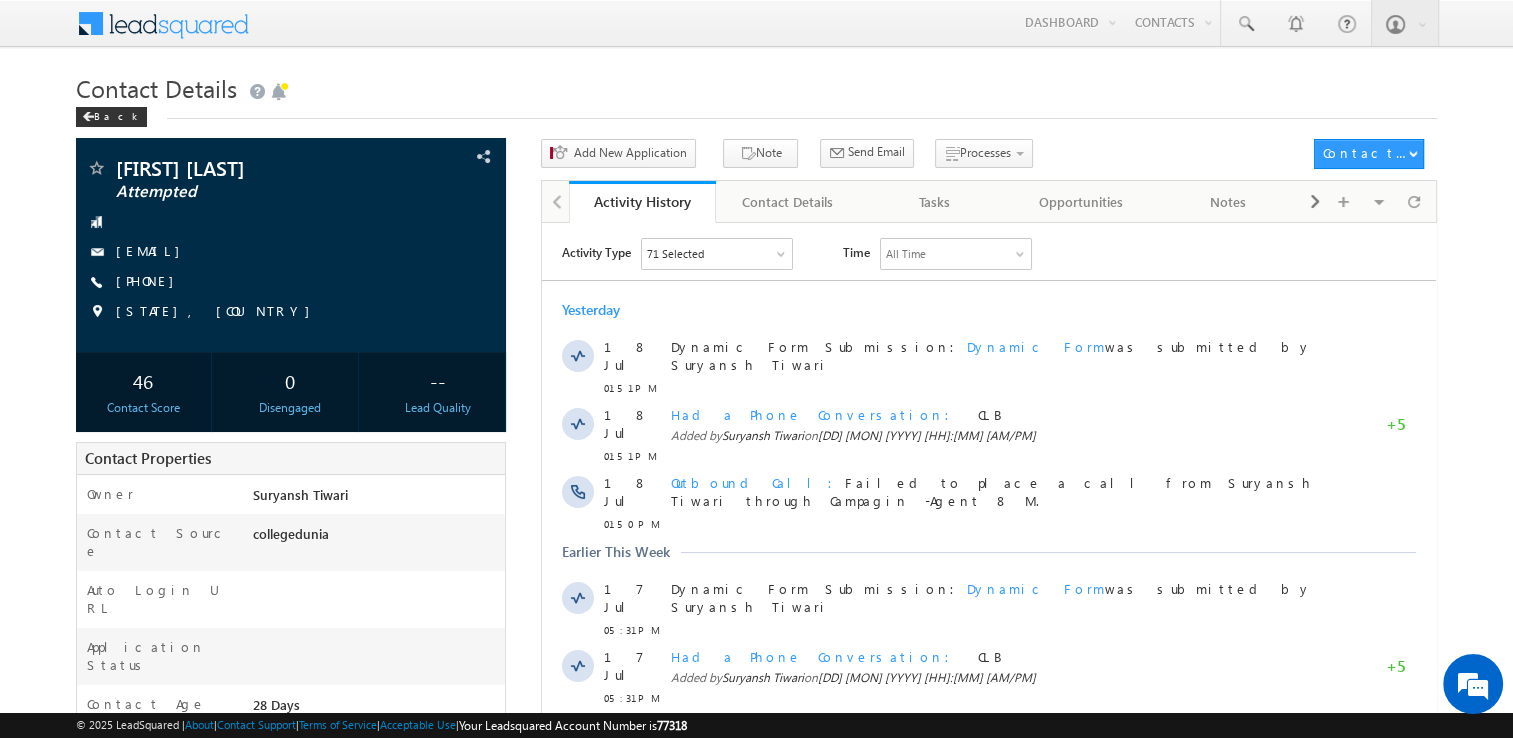 scroll, scrollTop: 0, scrollLeft: 0, axis: both 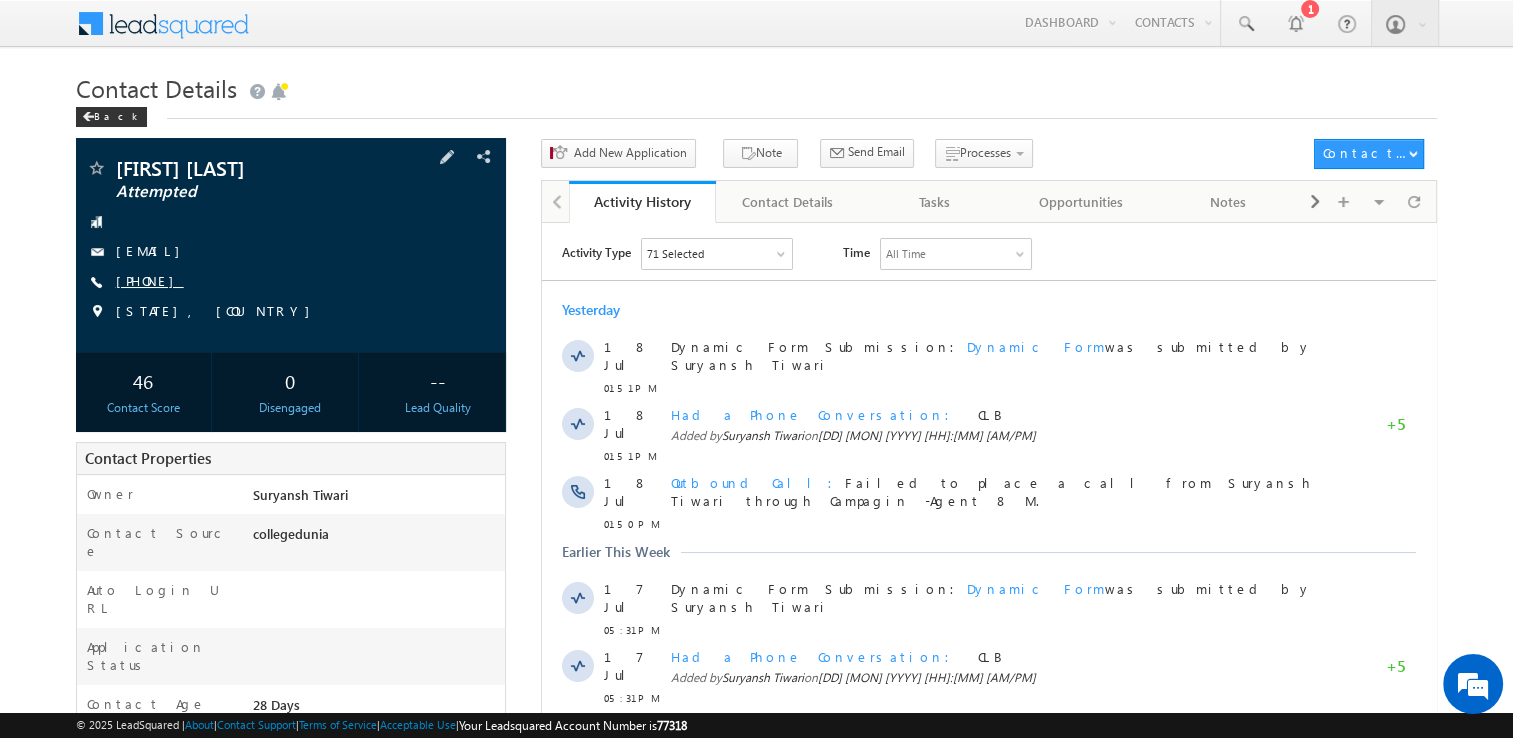 click on "[PHONE]" at bounding box center (150, 280) 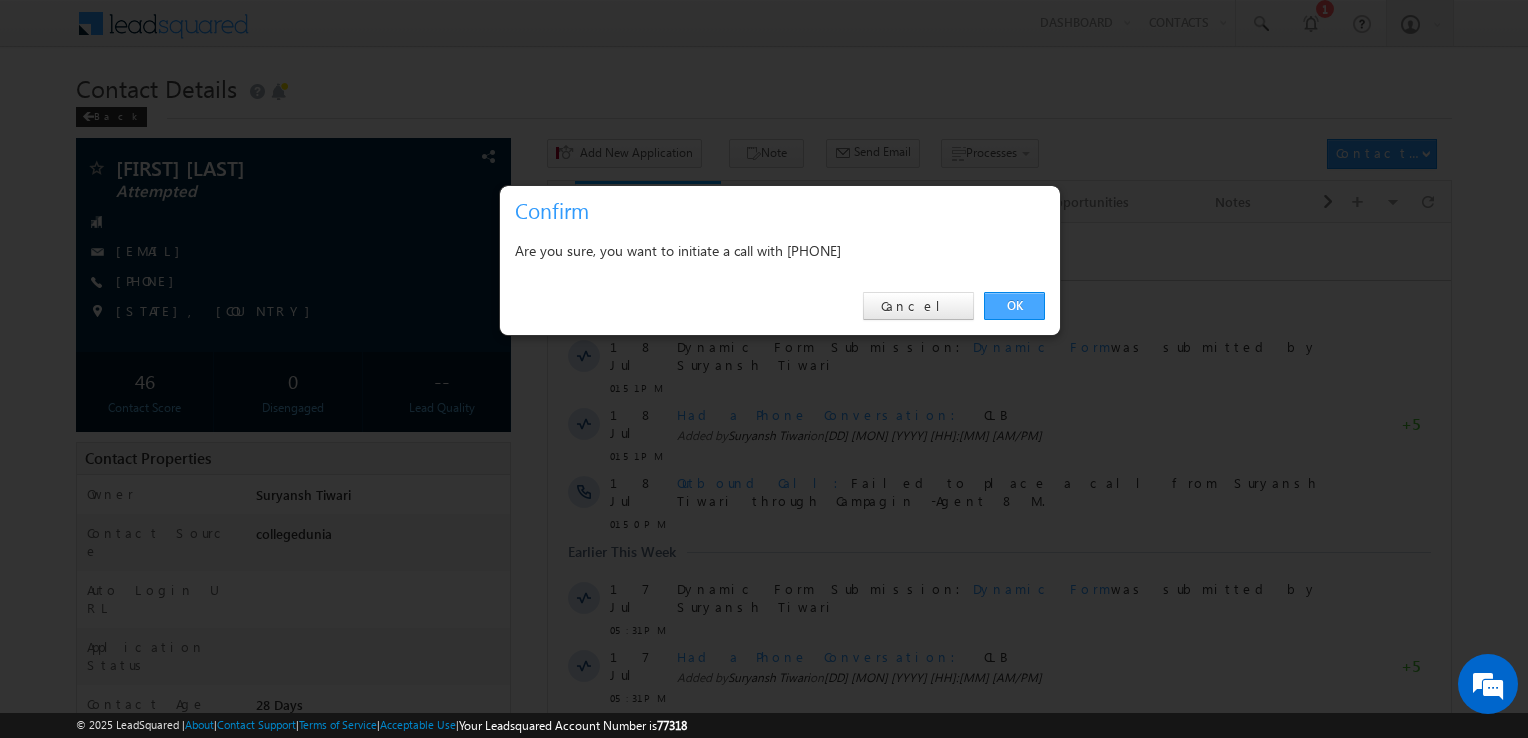 click on "OK" at bounding box center (1014, 306) 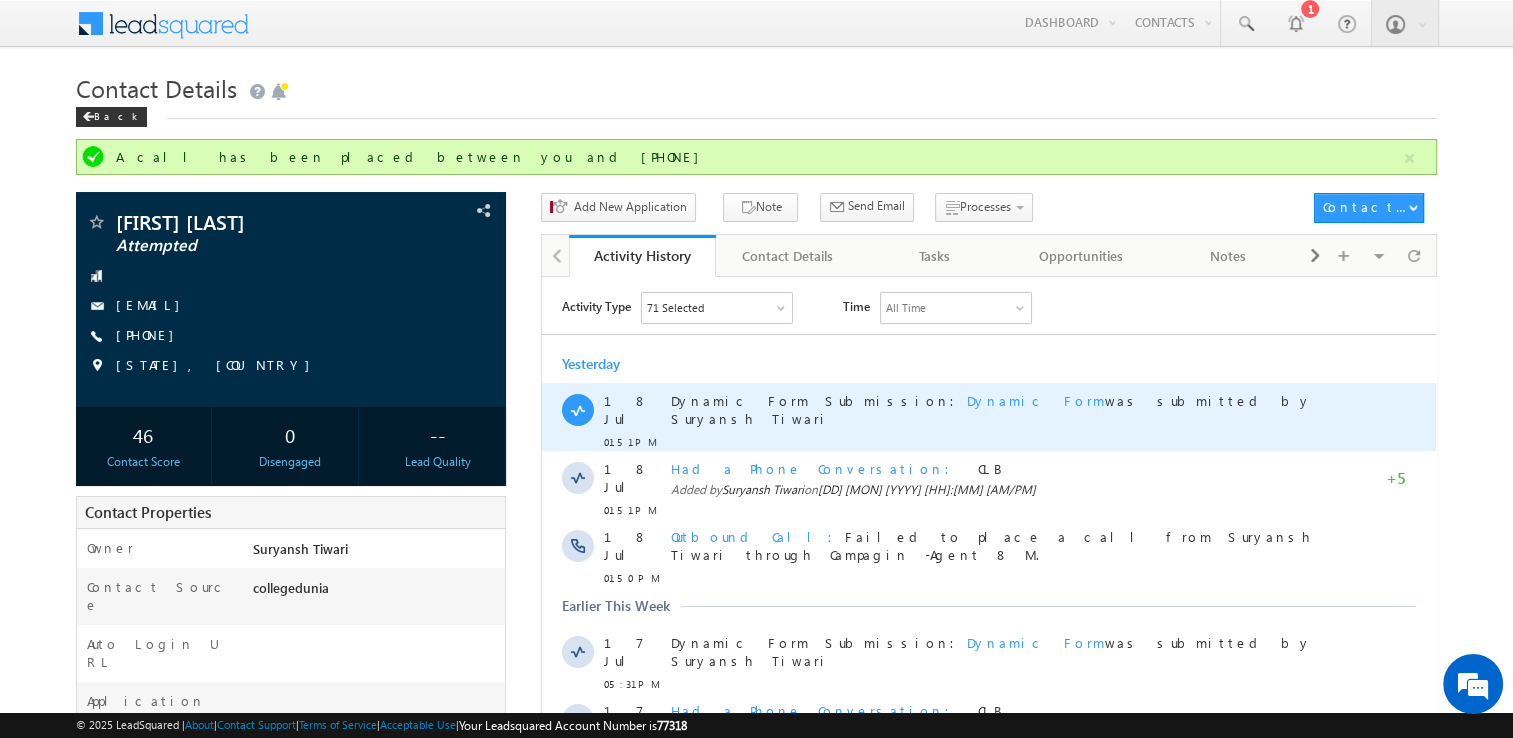 scroll, scrollTop: 0, scrollLeft: 0, axis: both 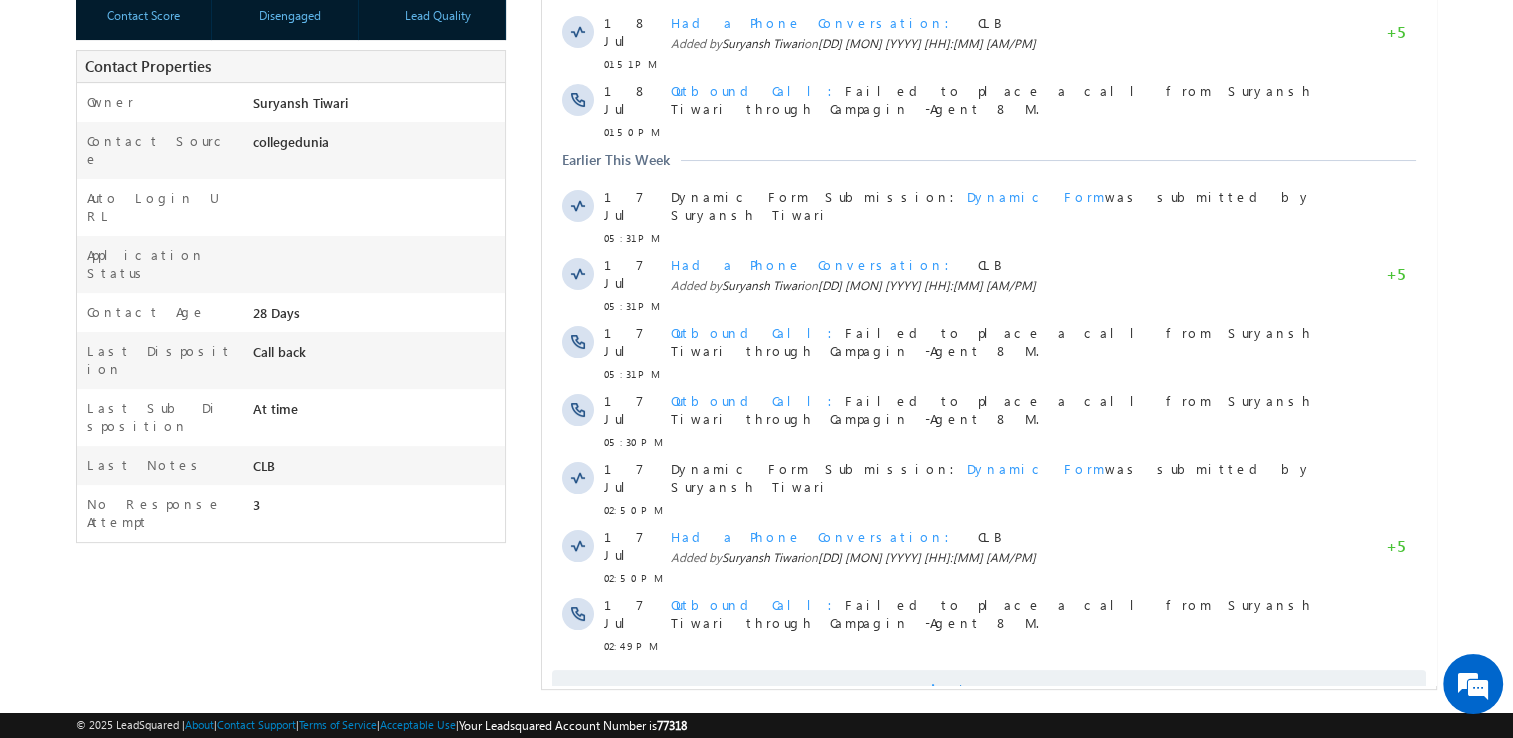 click at bounding box center (936, 693) 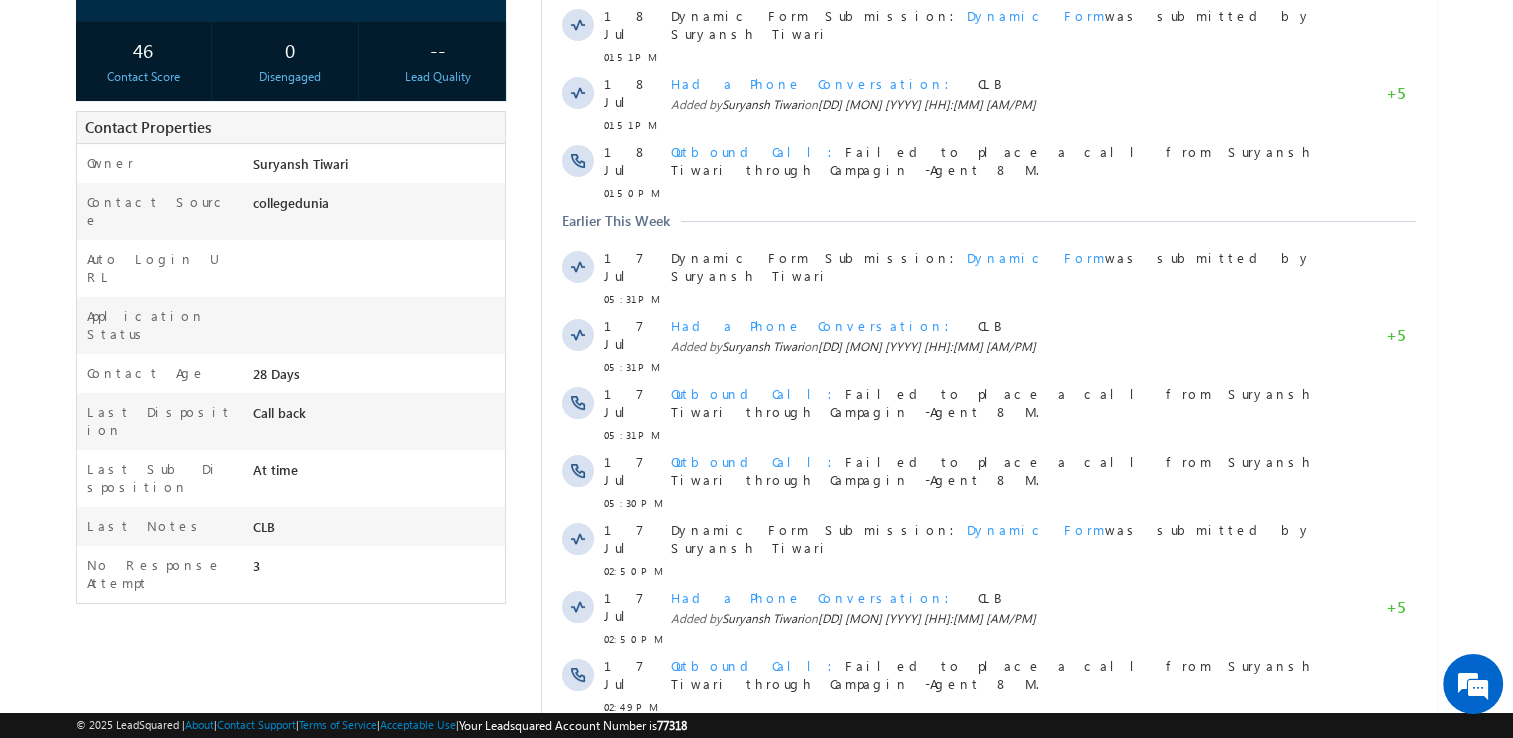 scroll, scrollTop: 0, scrollLeft: 0, axis: both 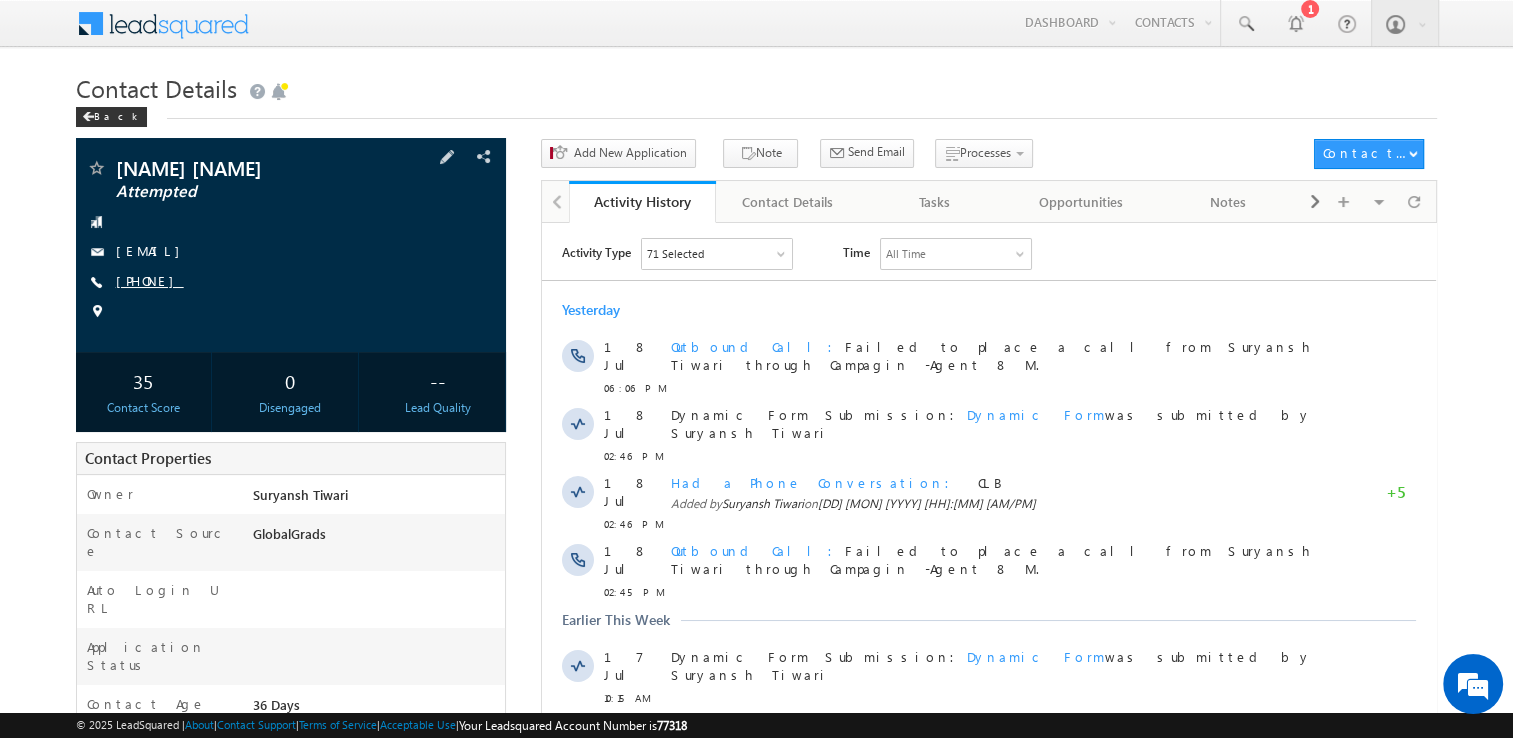 click on "+91-8218057508" at bounding box center [150, 280] 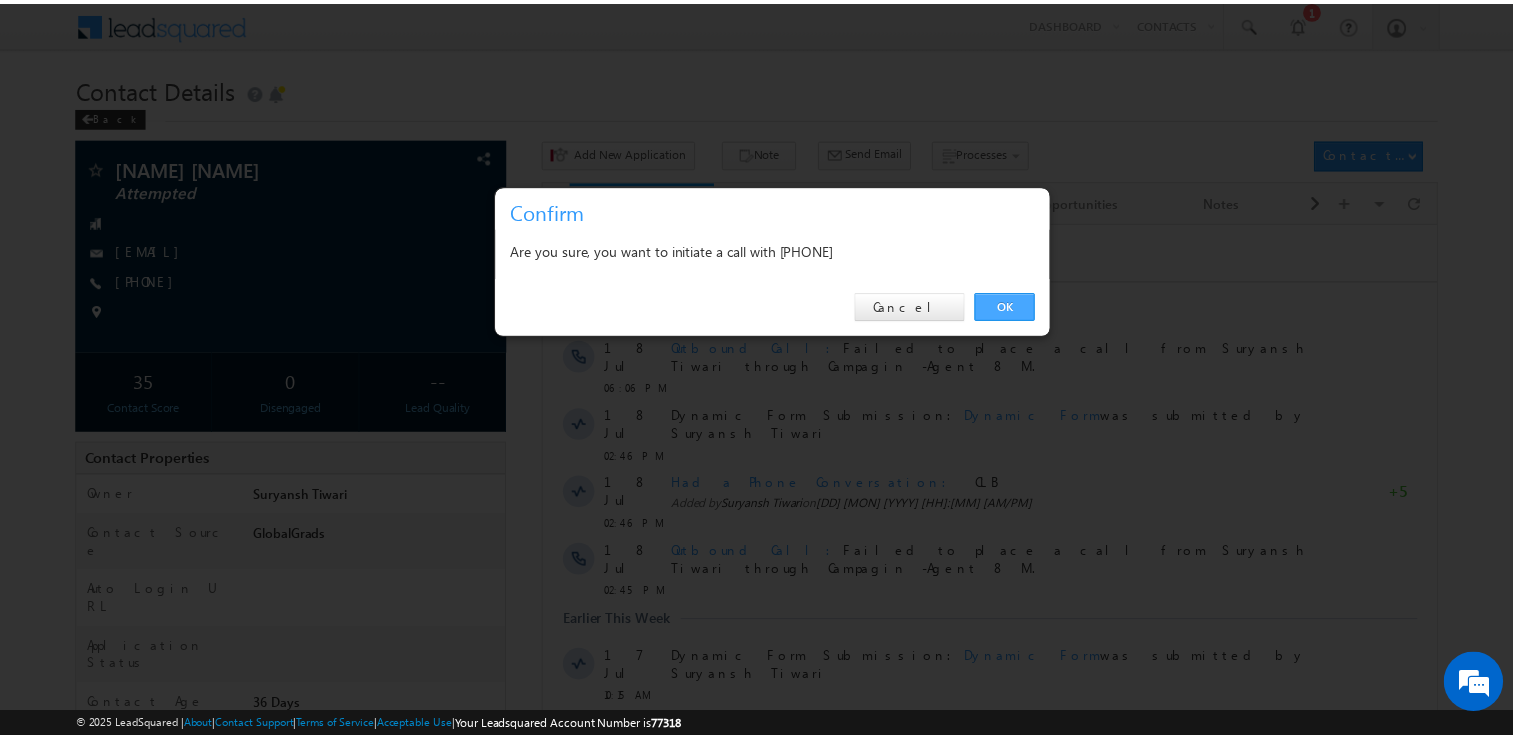 scroll, scrollTop: 0, scrollLeft: 0, axis: both 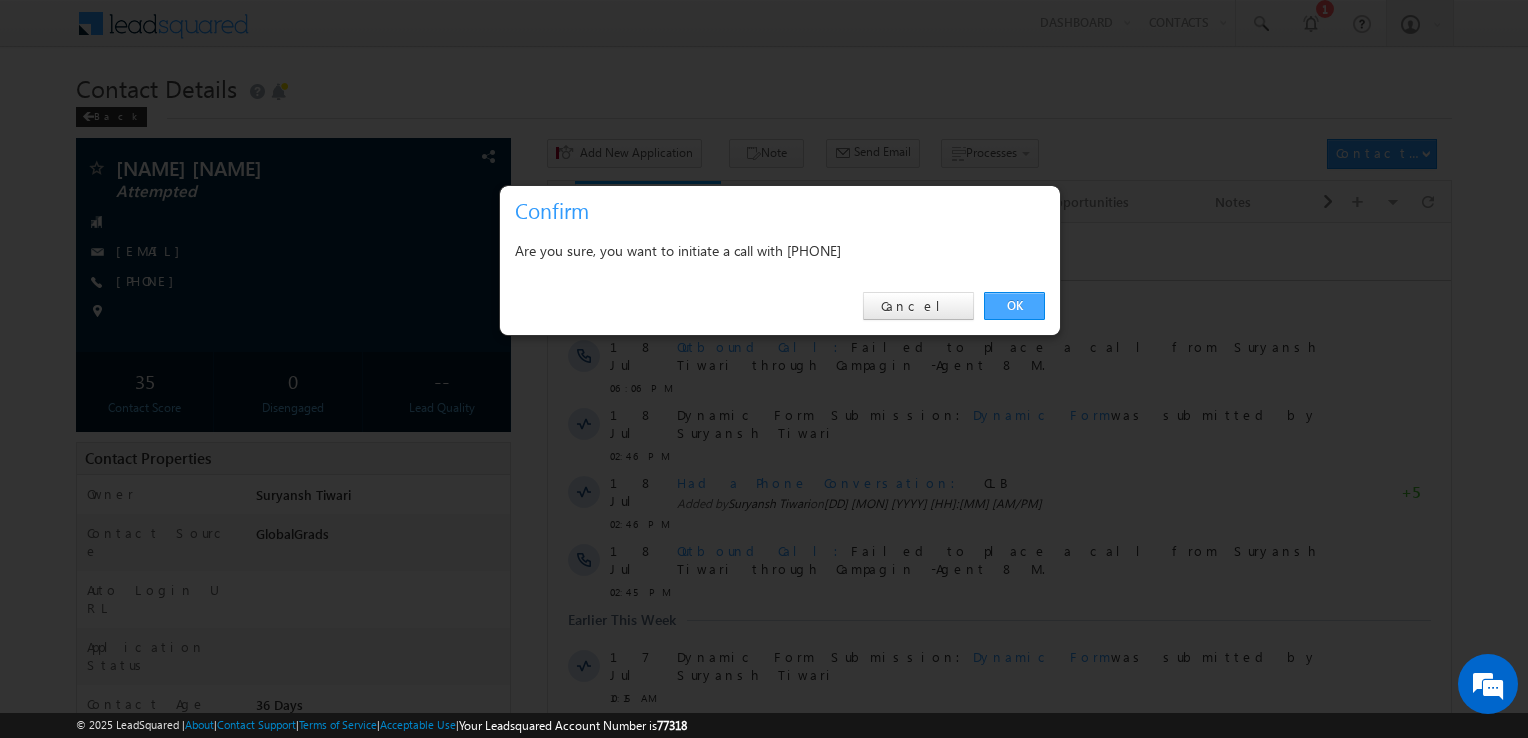 click on "OK" at bounding box center (1014, 306) 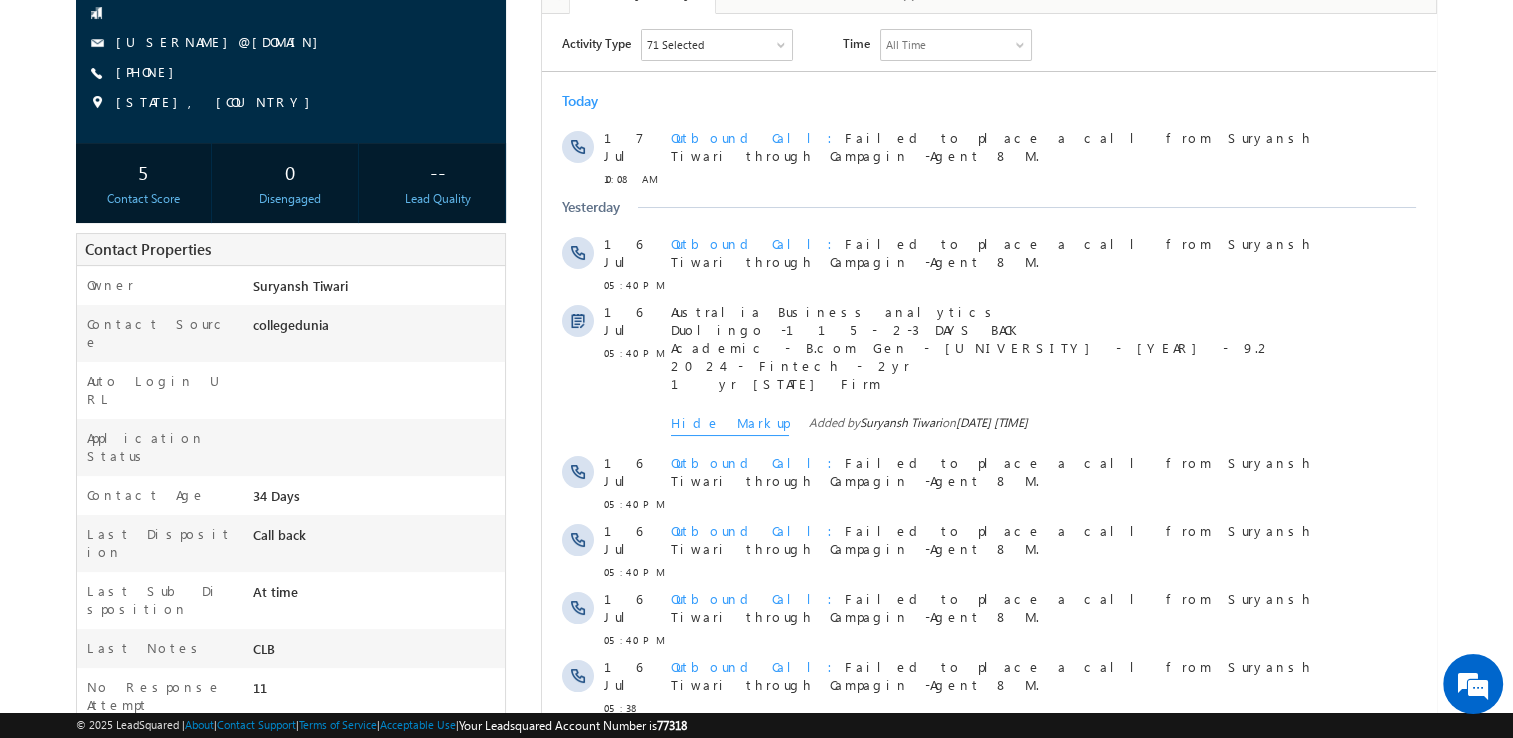 scroll, scrollTop: 0, scrollLeft: 0, axis: both 